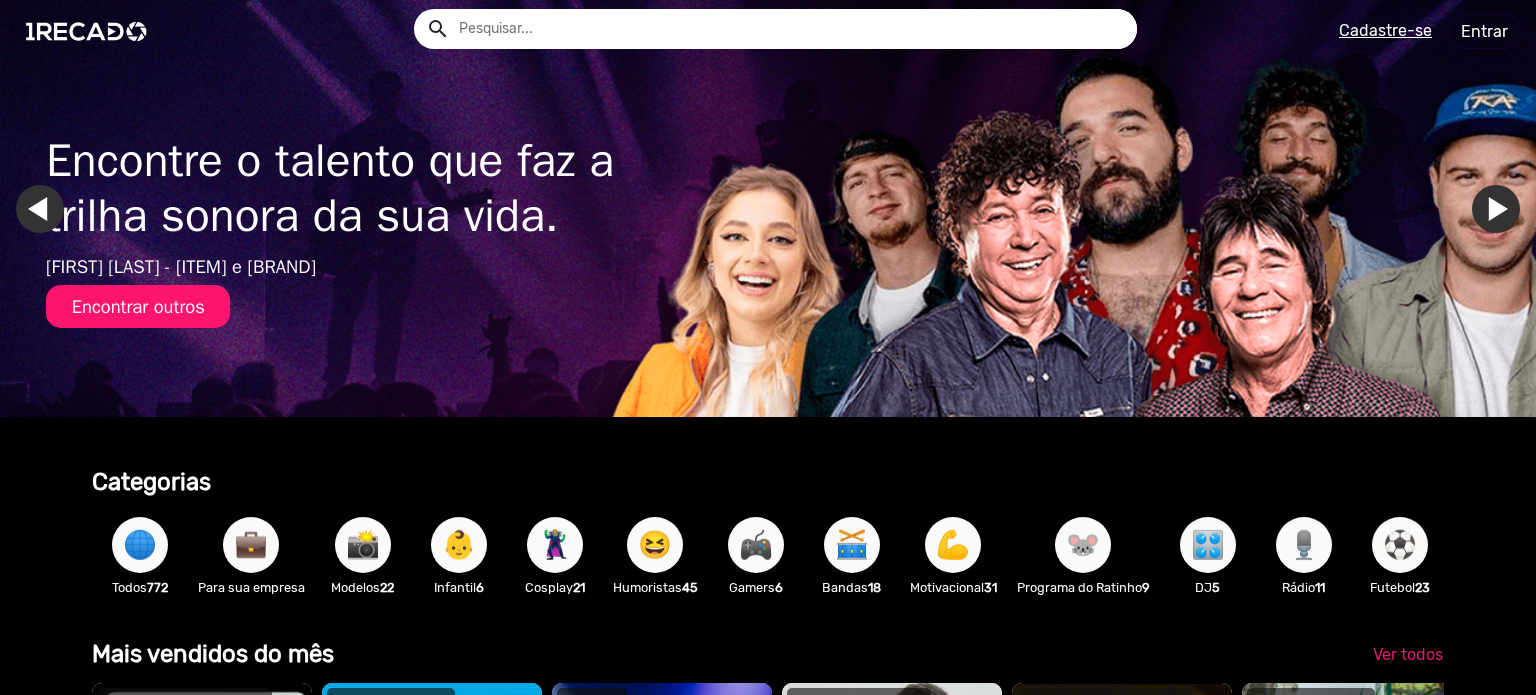 scroll, scrollTop: 0, scrollLeft: 0, axis: both 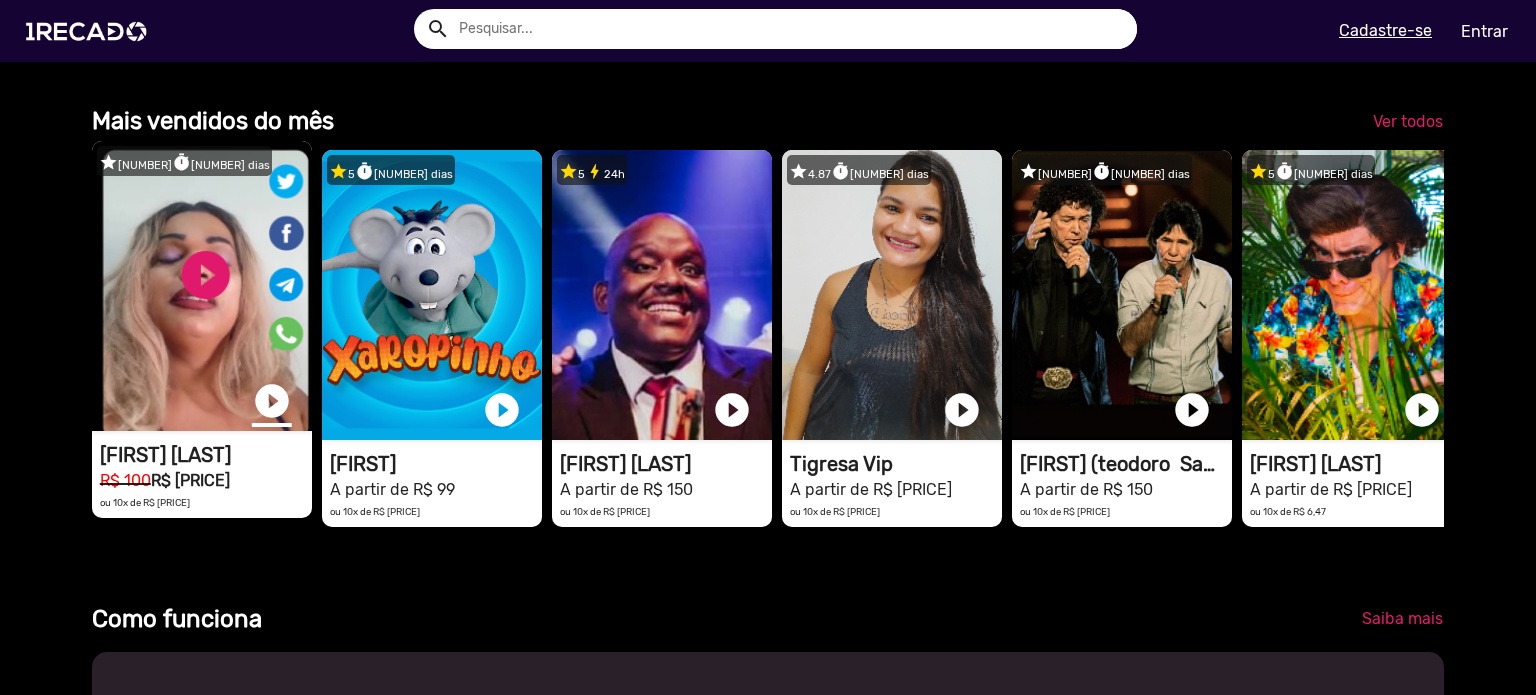 click on "play_circle_filled" at bounding box center [272, 401] 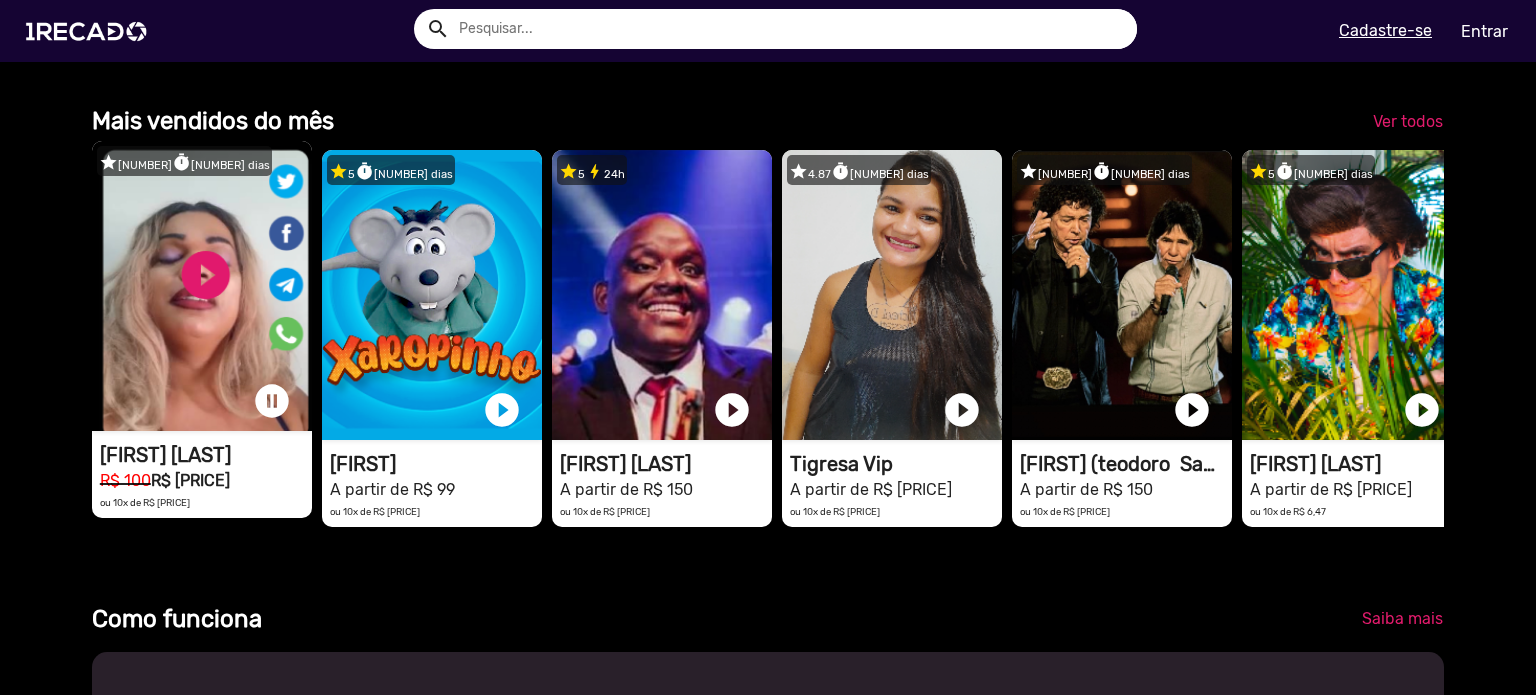 scroll, scrollTop: 0, scrollLeft: 4562, axis: horizontal 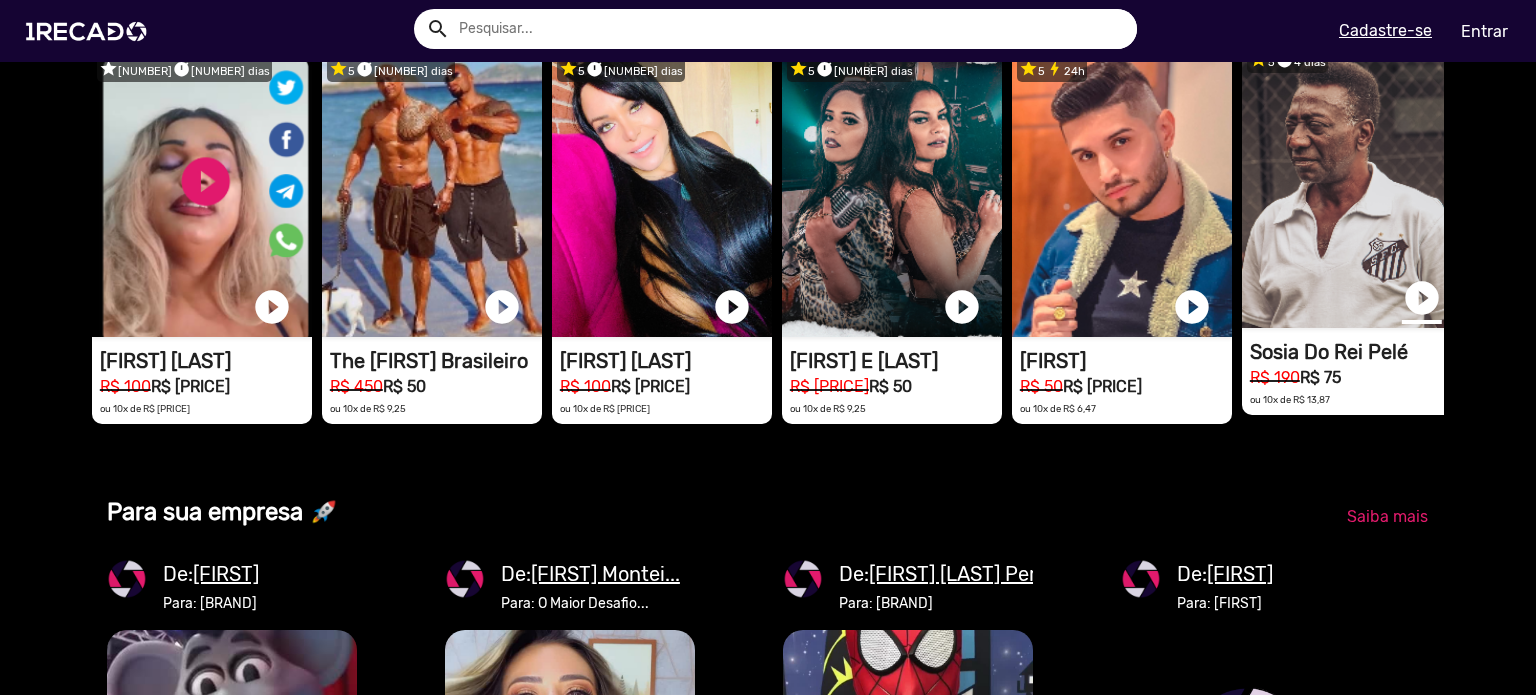 click on "play_circle_filled" at bounding box center (1422, -657) 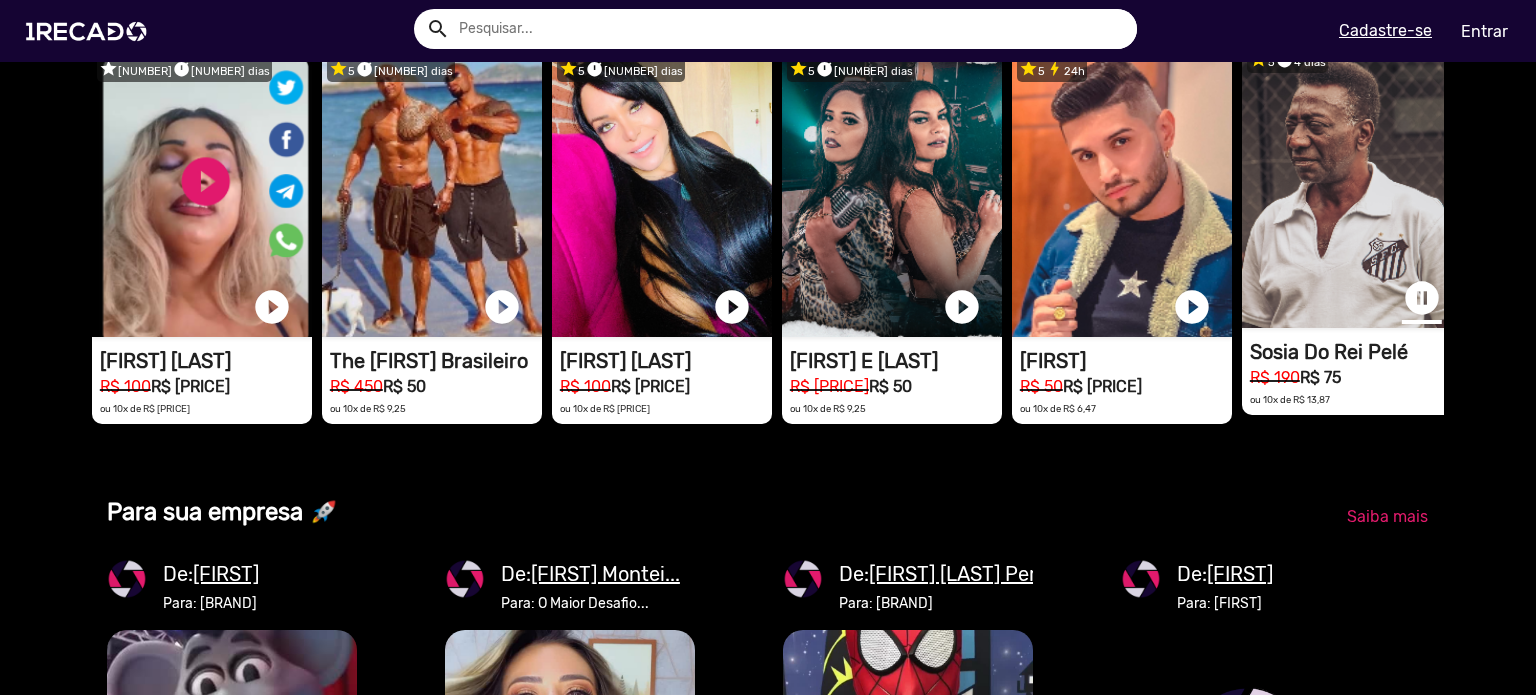 click on "pause_circle" at bounding box center [1422, -657] 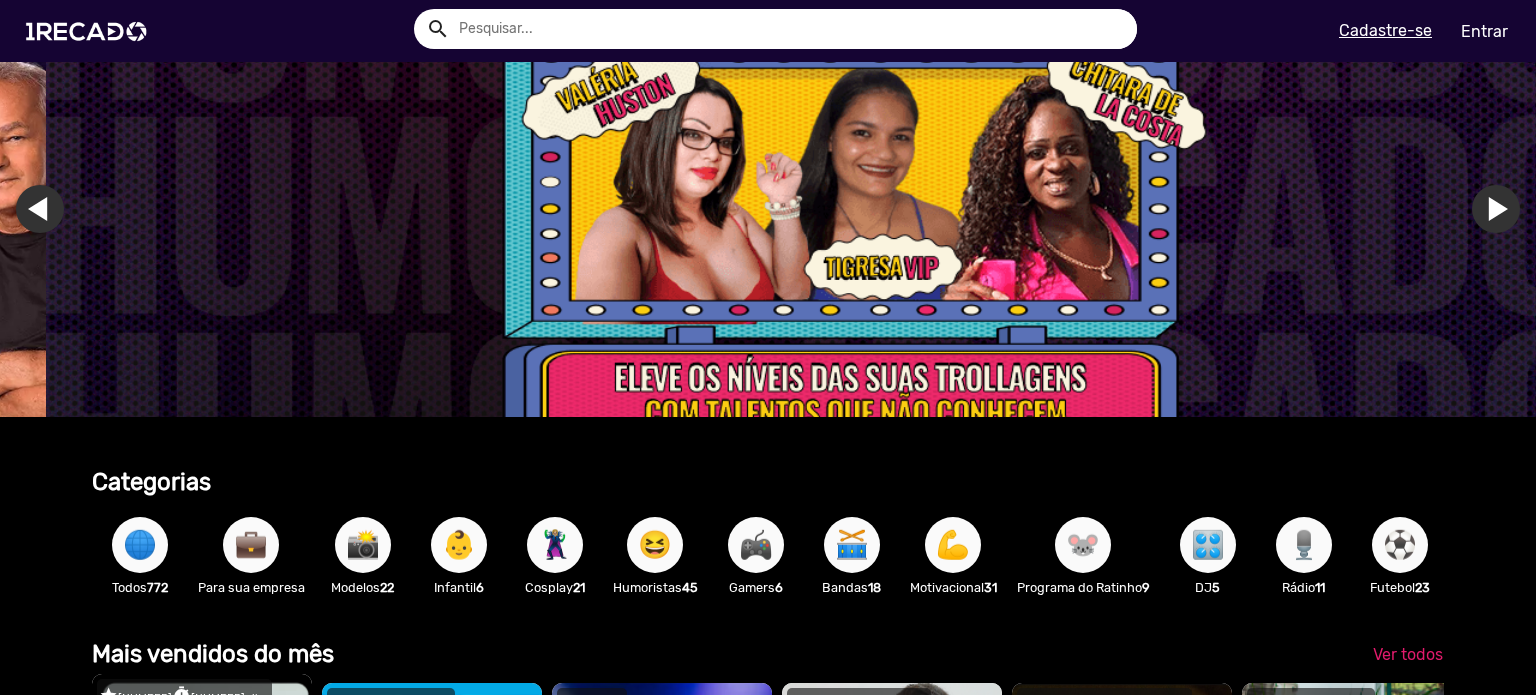 scroll, scrollTop: 266, scrollLeft: 0, axis: vertical 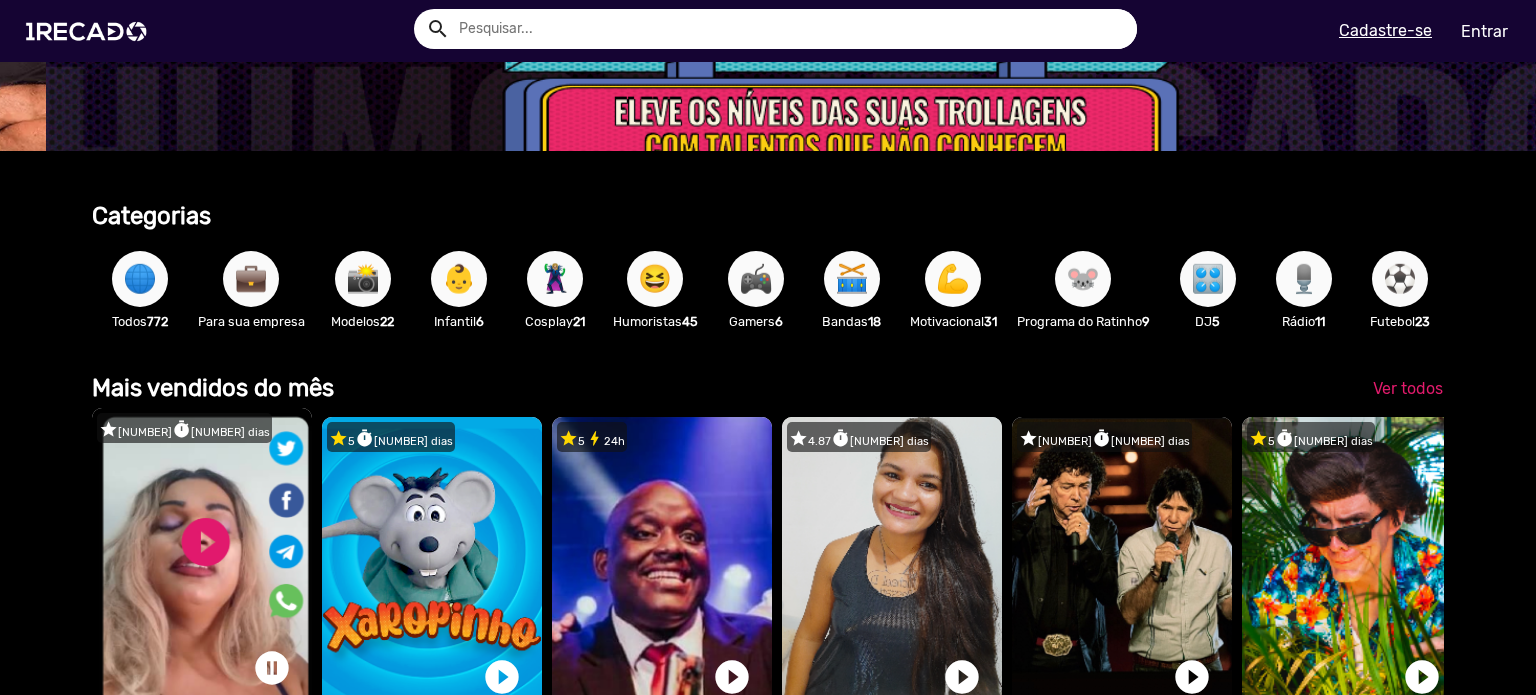 click on "💼" at bounding box center [251, 279] 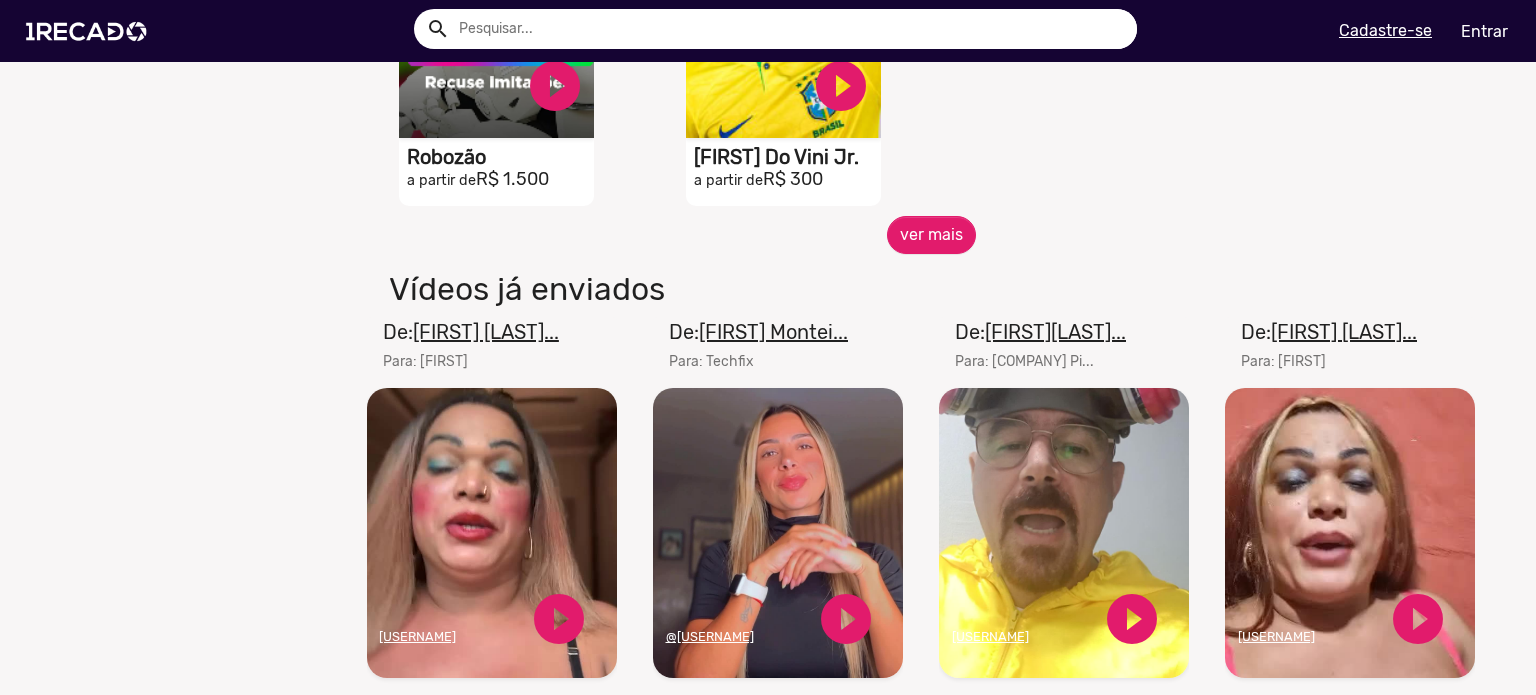 scroll, scrollTop: 1067, scrollLeft: 0, axis: vertical 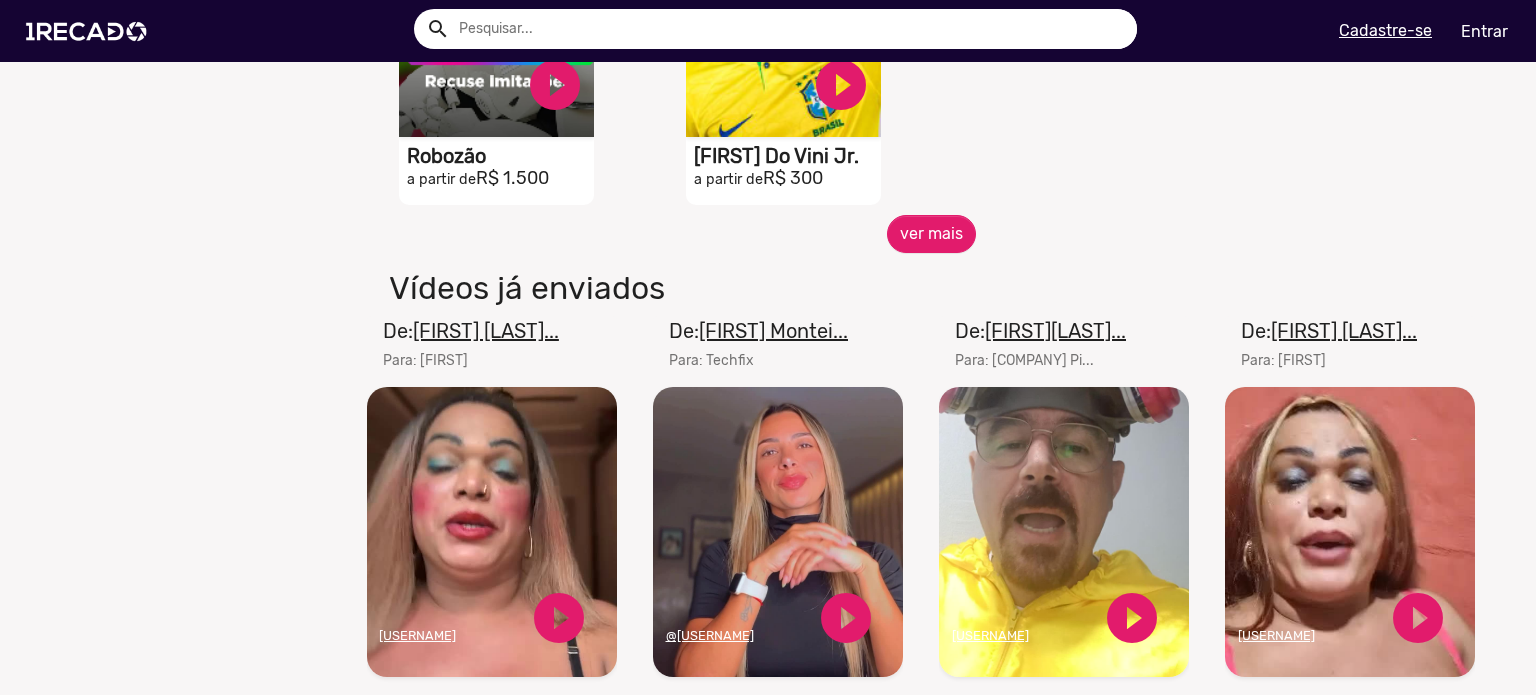 click on "De:  Flávia Montei..." 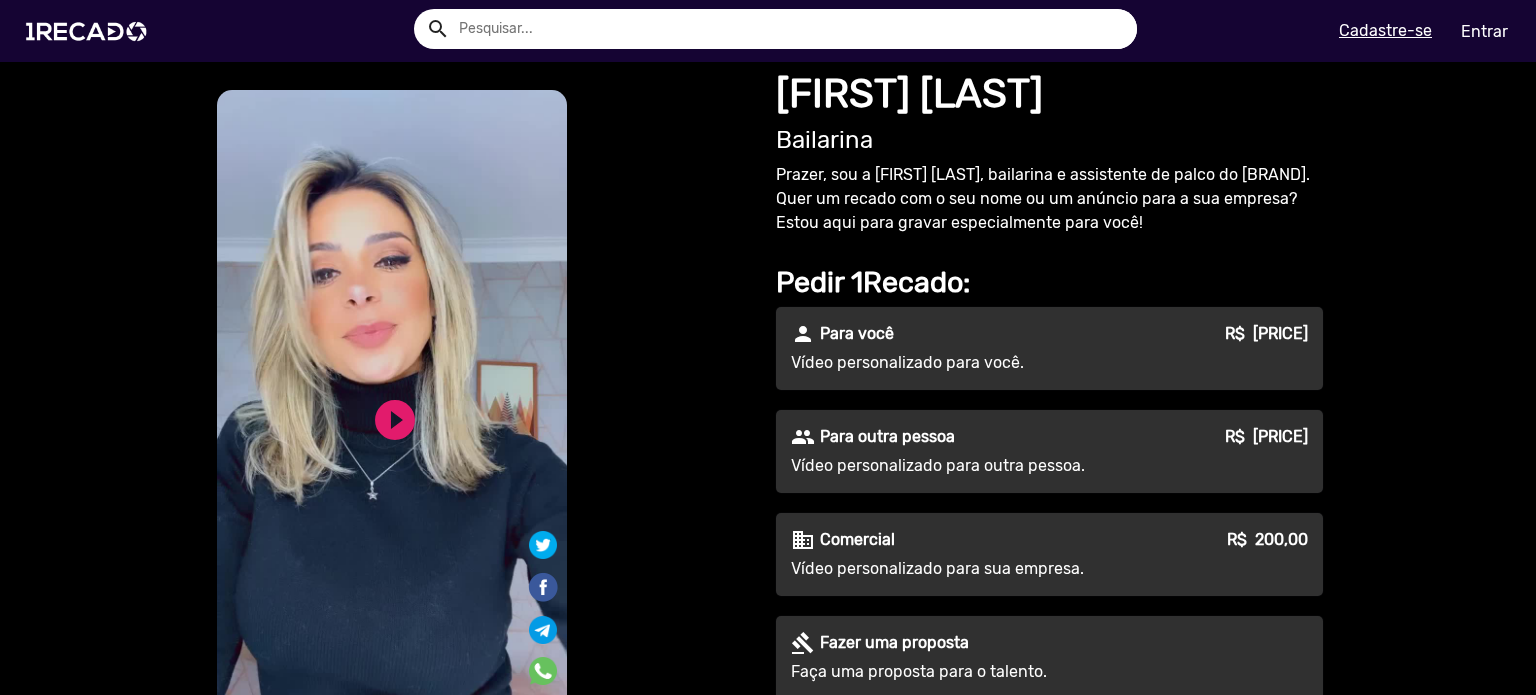 scroll, scrollTop: 800, scrollLeft: 0, axis: vertical 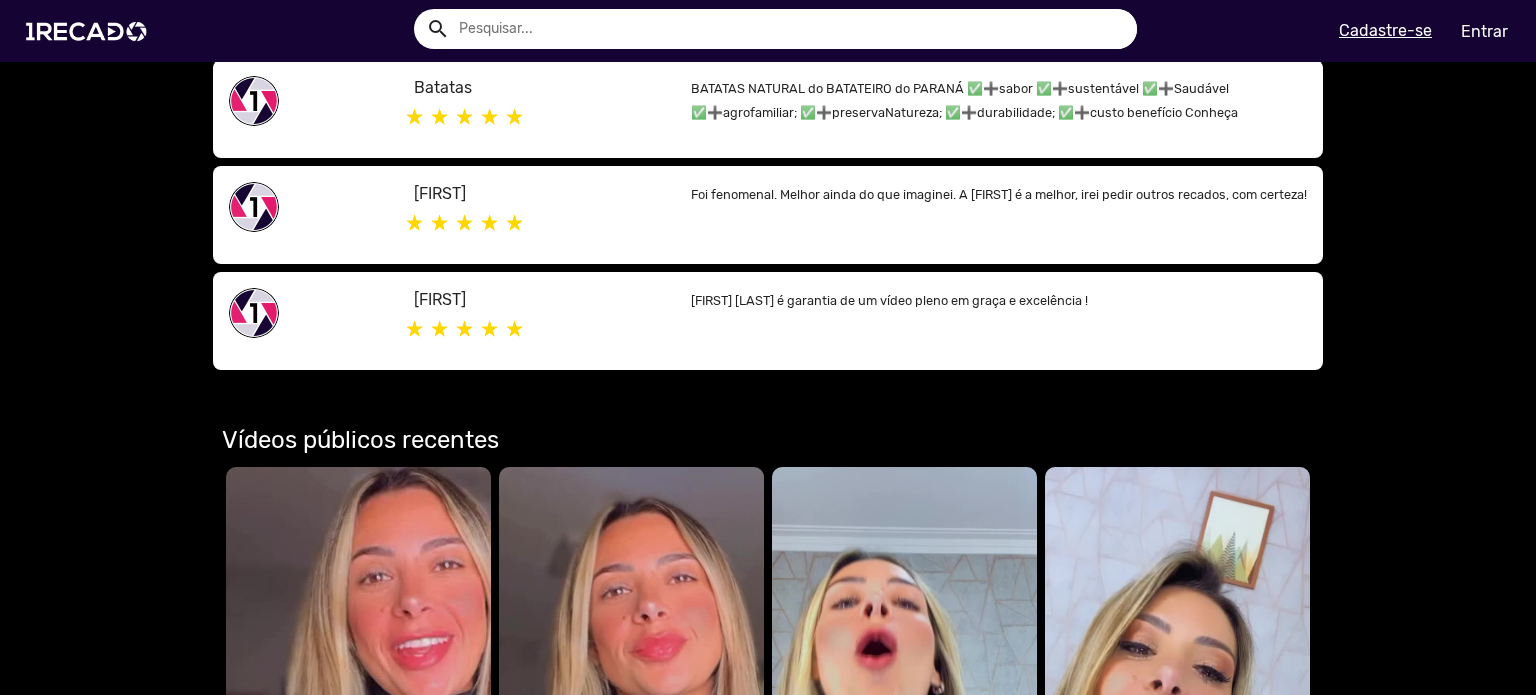 click on "Vídeos públicos recentes   Seu navegador não reproduz vídeo em HTML5   play_circle_filled   play_circle_filled  Para: Clínica Quezia outra  Seu navegador não reproduz vídeo em HTML5   play_circle_filled   play_circle_filled  Para: Techfix outra  Seu navegador não reproduz vídeo em HTML5   play_circle_filled   play_circle_filled  Para: Giba ou Gilberto Clemente outra  Seu navegador não reproduz vídeo em HTML5   play_circle_filled   play_circle_filled  Para: Vinicius Akitaya Zoeira  Seu navegador não reproduz vídeo em HTML5   play_circle_filled   play_circle_filled  outra Para: Clínica Quezia  Seu navegador não reproduz vídeo em HTML5   play_circle_filled   play_circle_filled  outra Para: Techfix  Seu navegador não reproduz vídeo em HTML5   play_circle_filled   play_circle_filled  outra Para: Giba ou Gilberto Clemente  Seu navegador não reproduz vídeo em HTML5   play_circle_filled   play_circle_filled  Zoeira Para: Vinicius Akitaya  S1RECADO vídeos dedicados para fãs e empresas  outra" 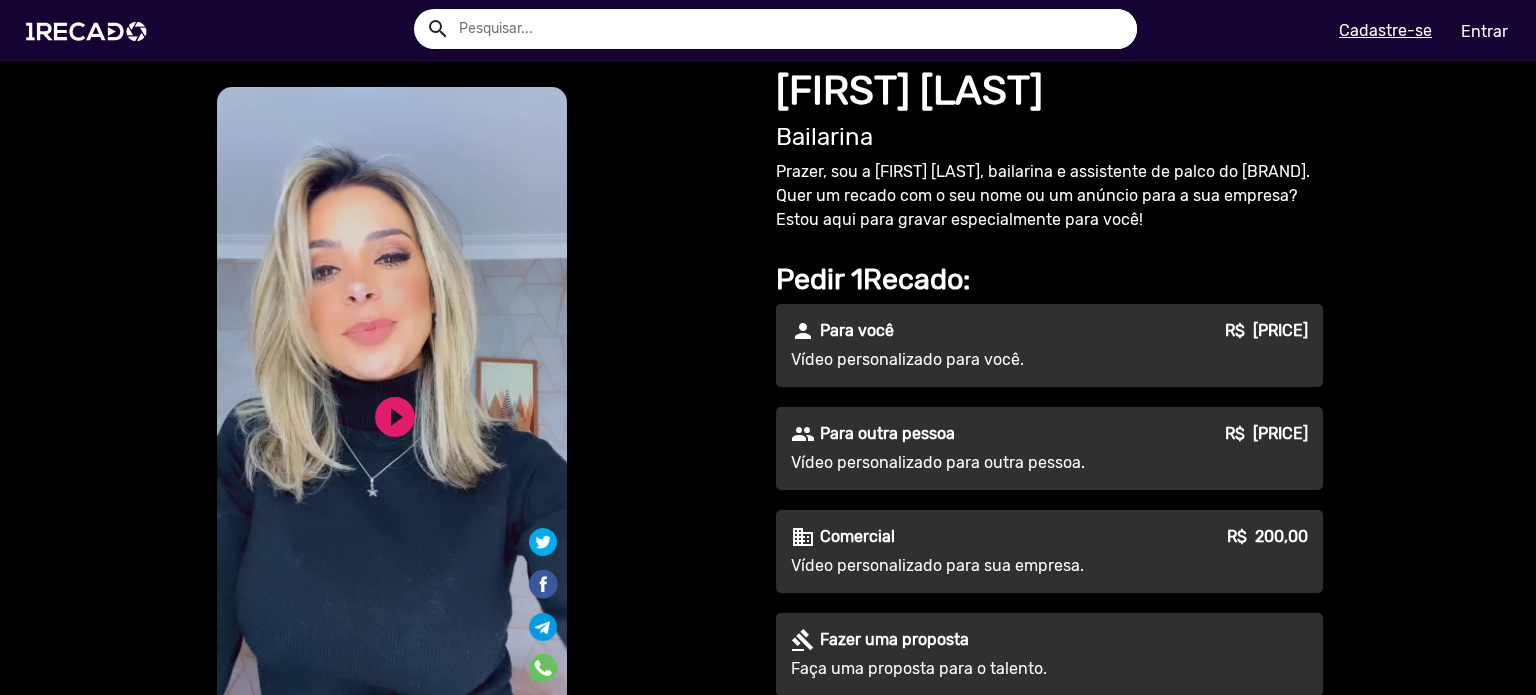 scroll, scrollTop: 0, scrollLeft: 0, axis: both 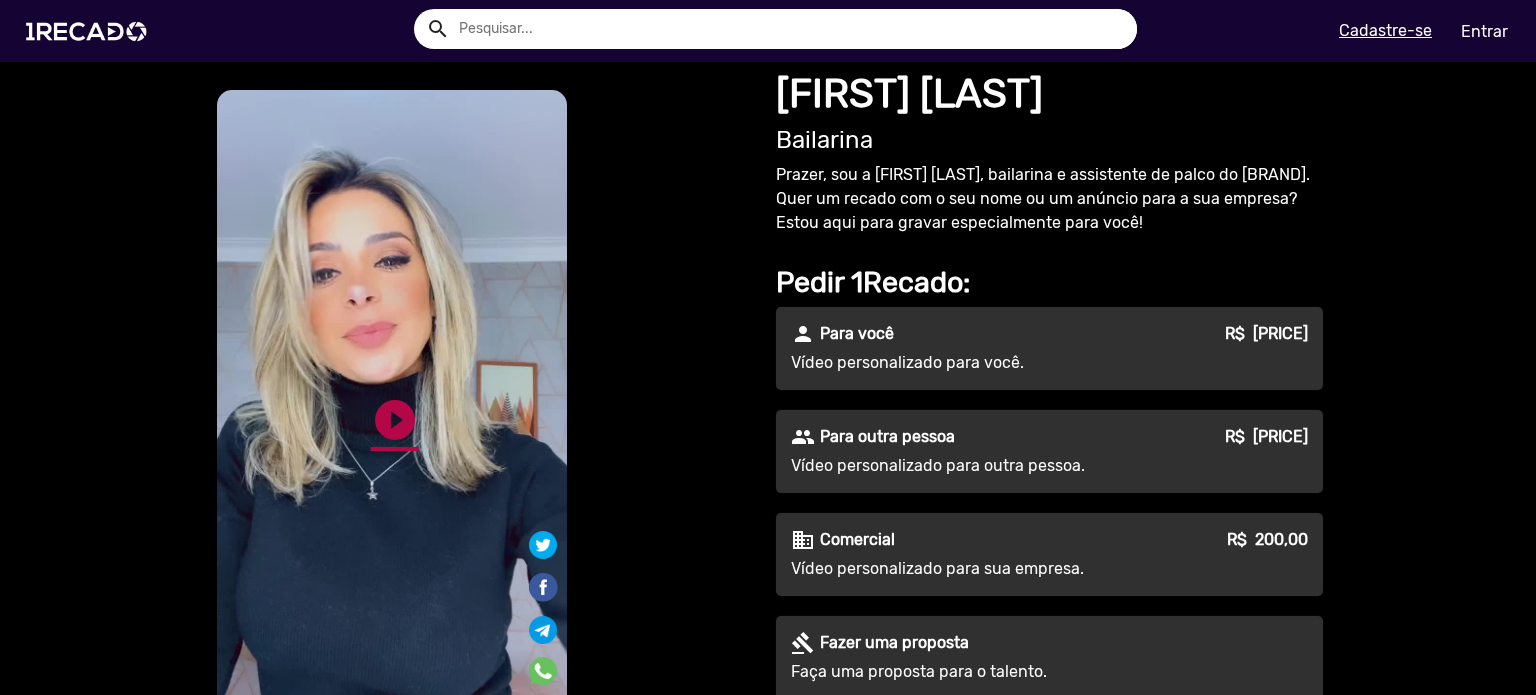click on "play_circle_filled" 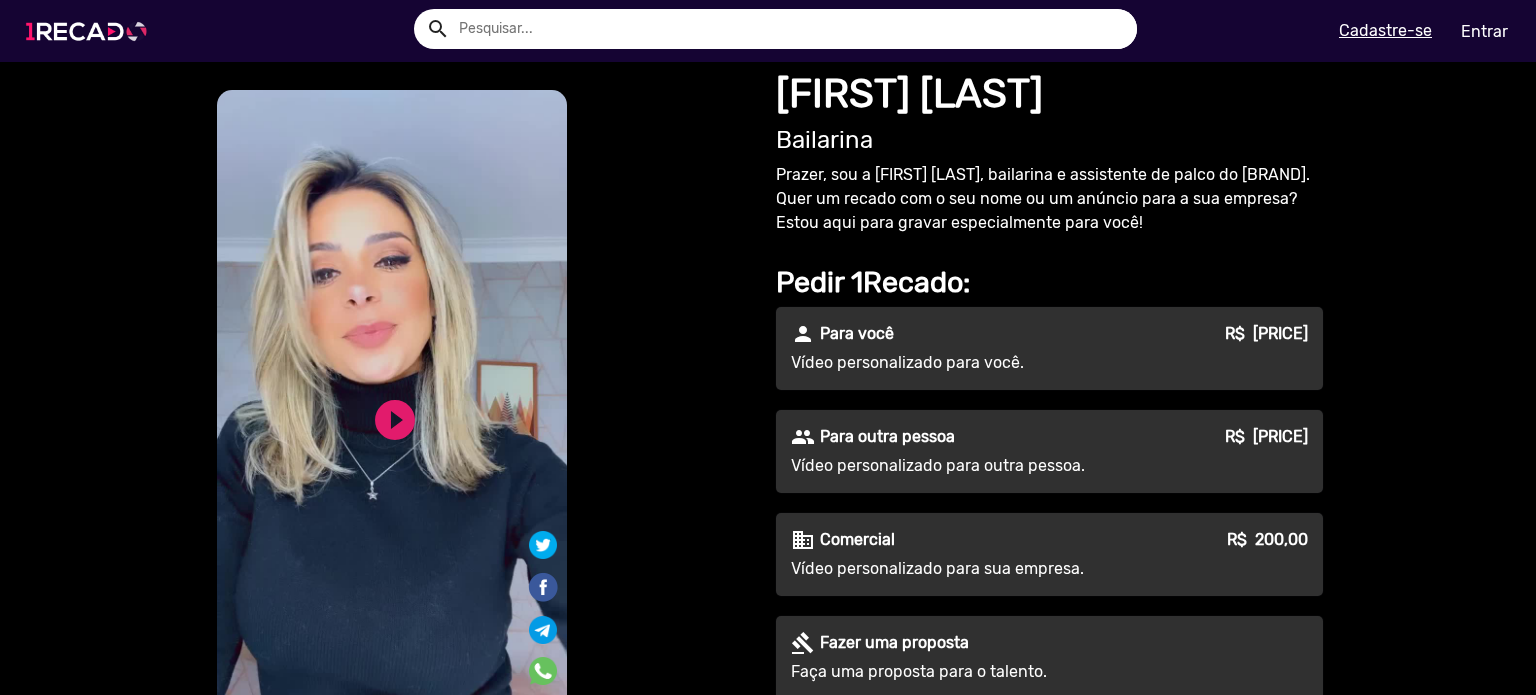 click at bounding box center (90, 31) 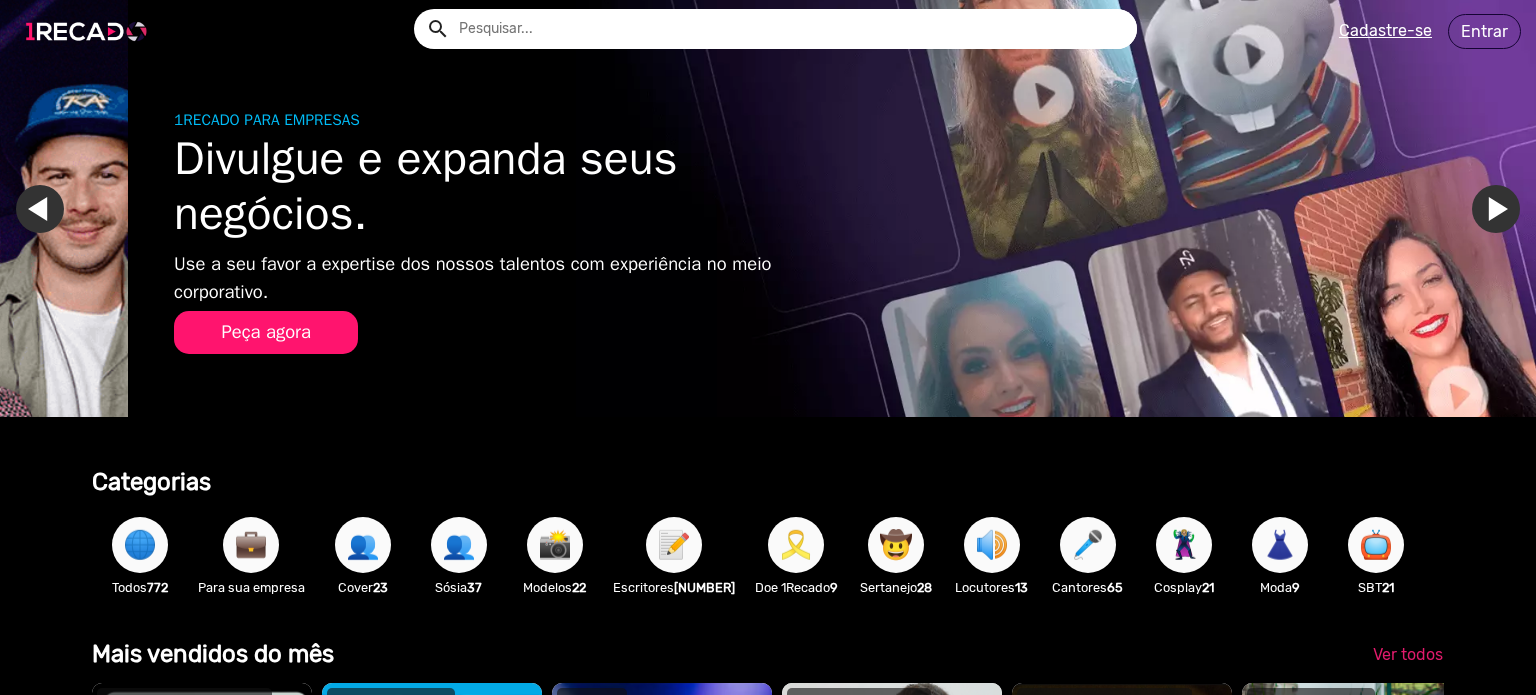 scroll, scrollTop: 0, scrollLeft: 1520, axis: horizontal 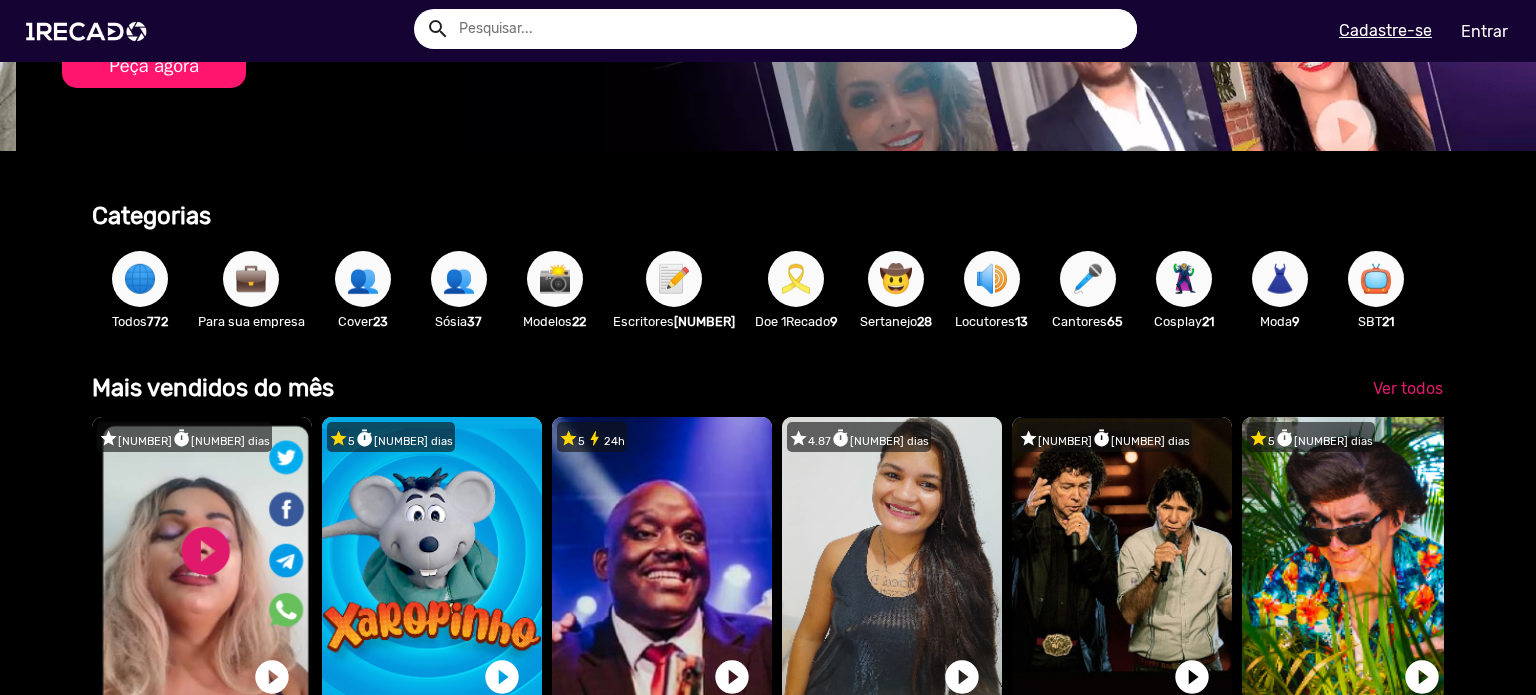 click on "📺" at bounding box center [1376, 279] 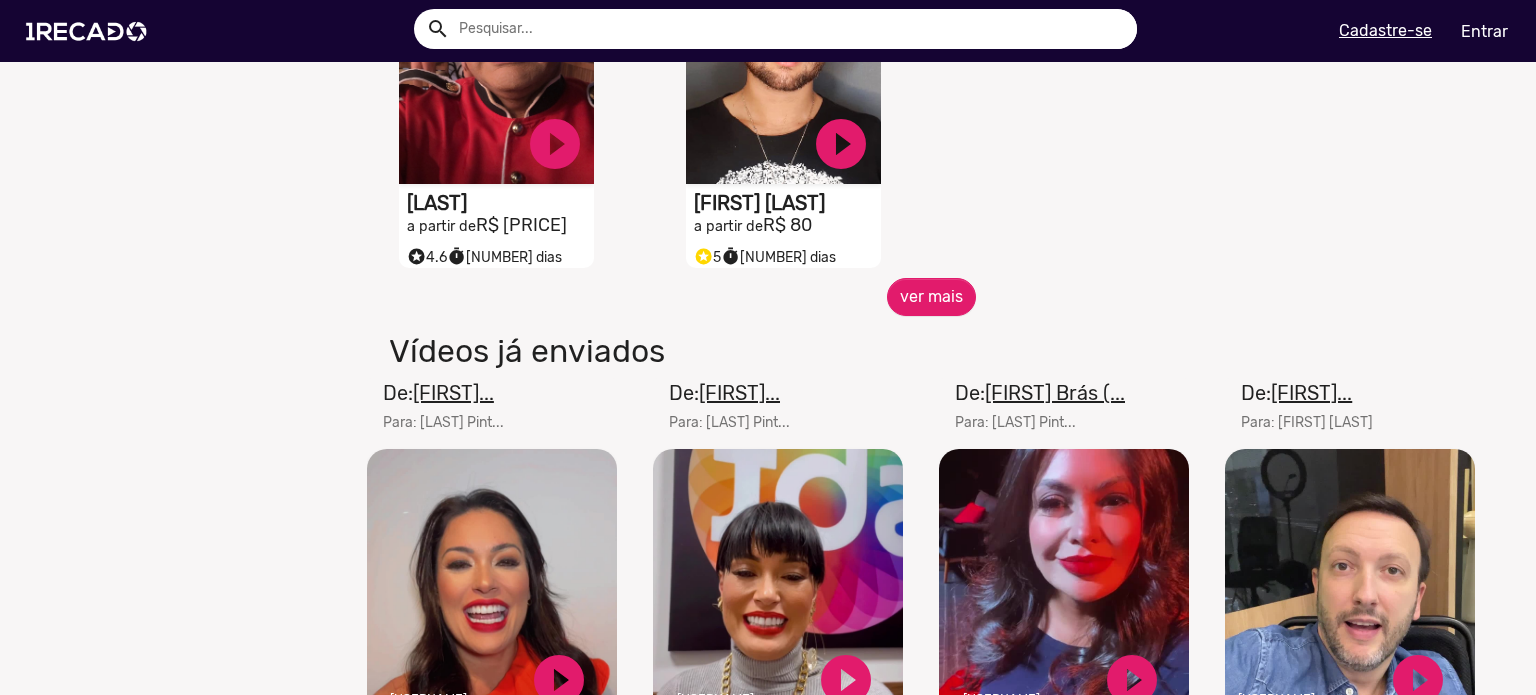 scroll, scrollTop: 1067, scrollLeft: 0, axis: vertical 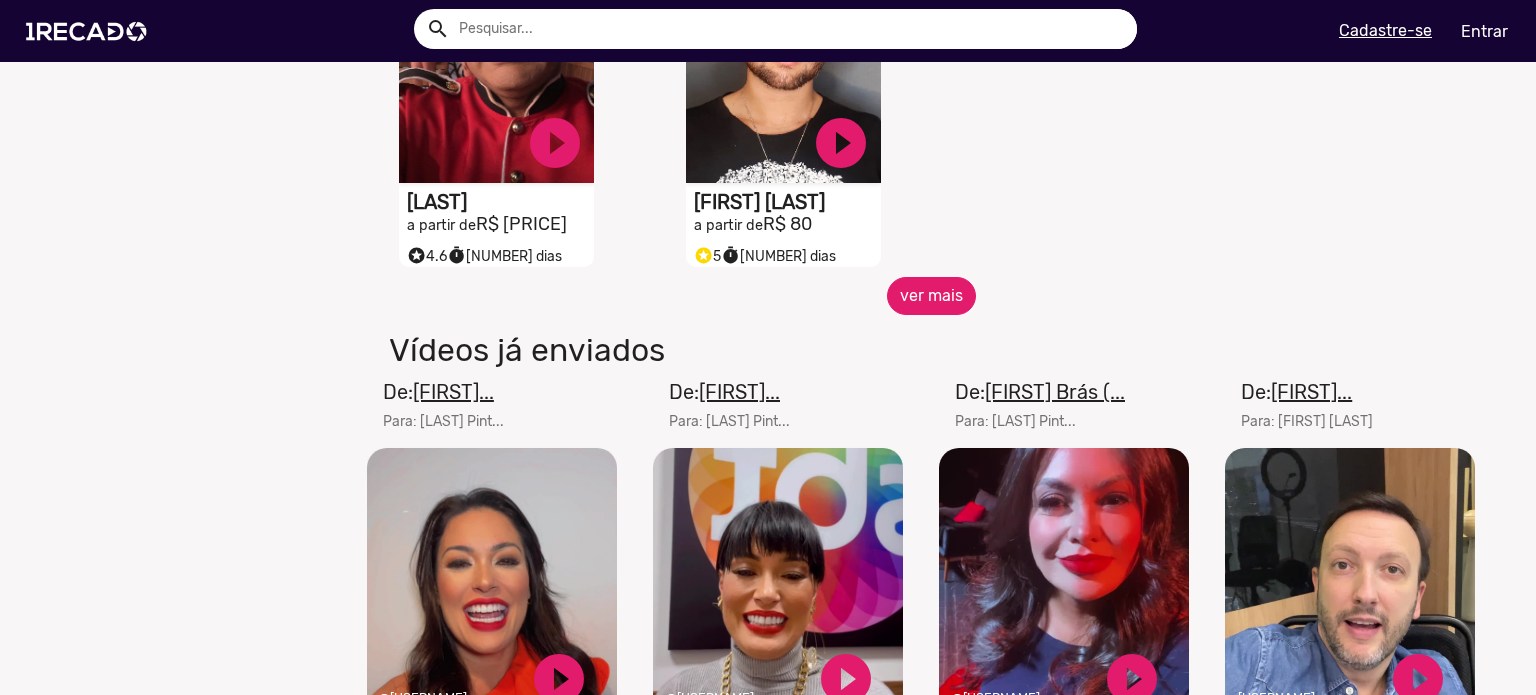 click on "ver mais" 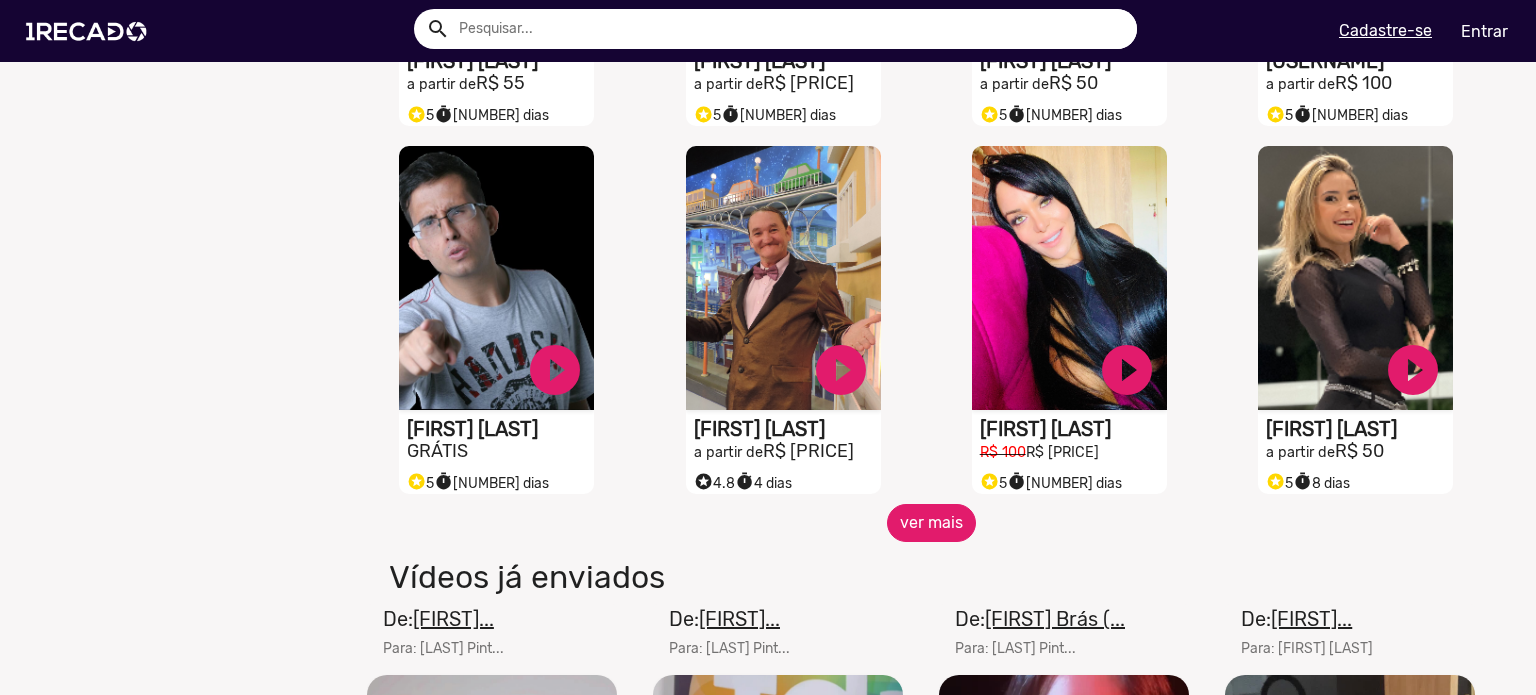 scroll, scrollTop: 1600, scrollLeft: 0, axis: vertical 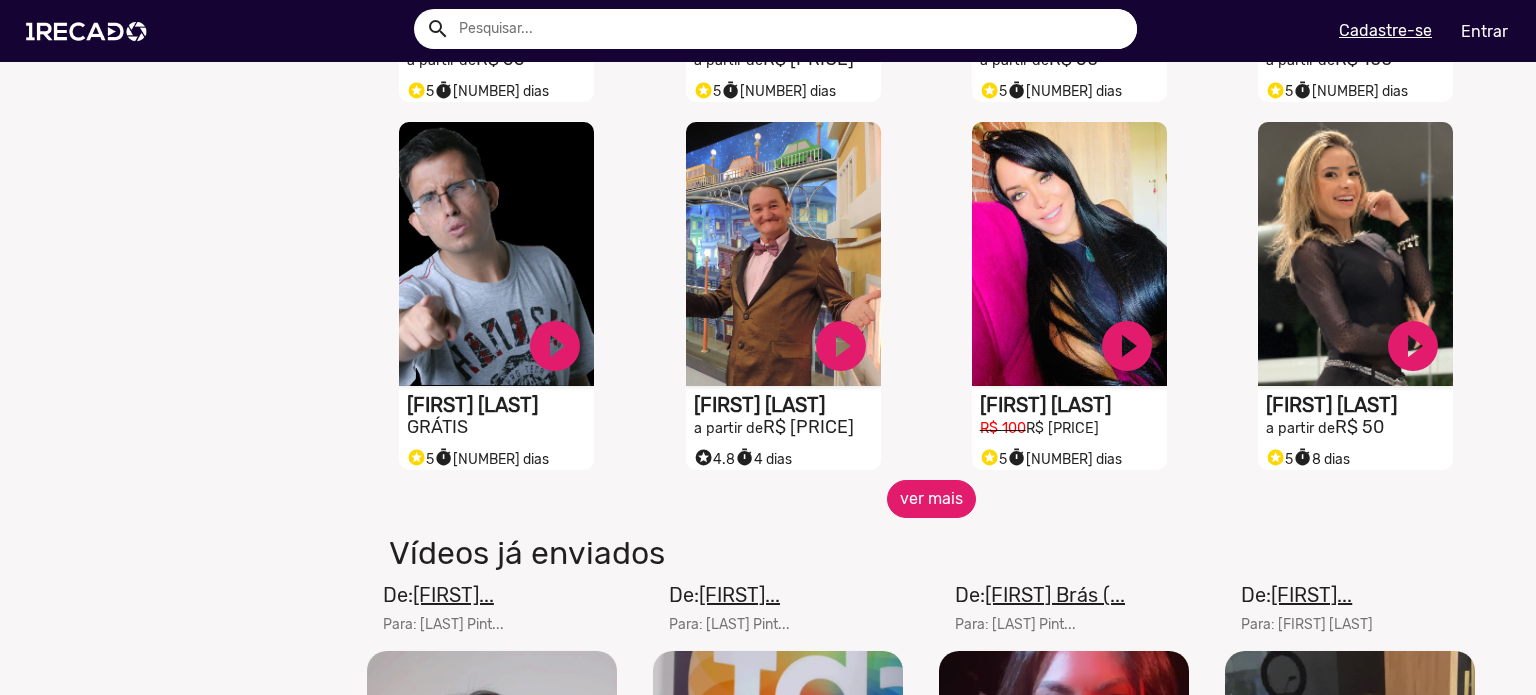 click on "ver mais" 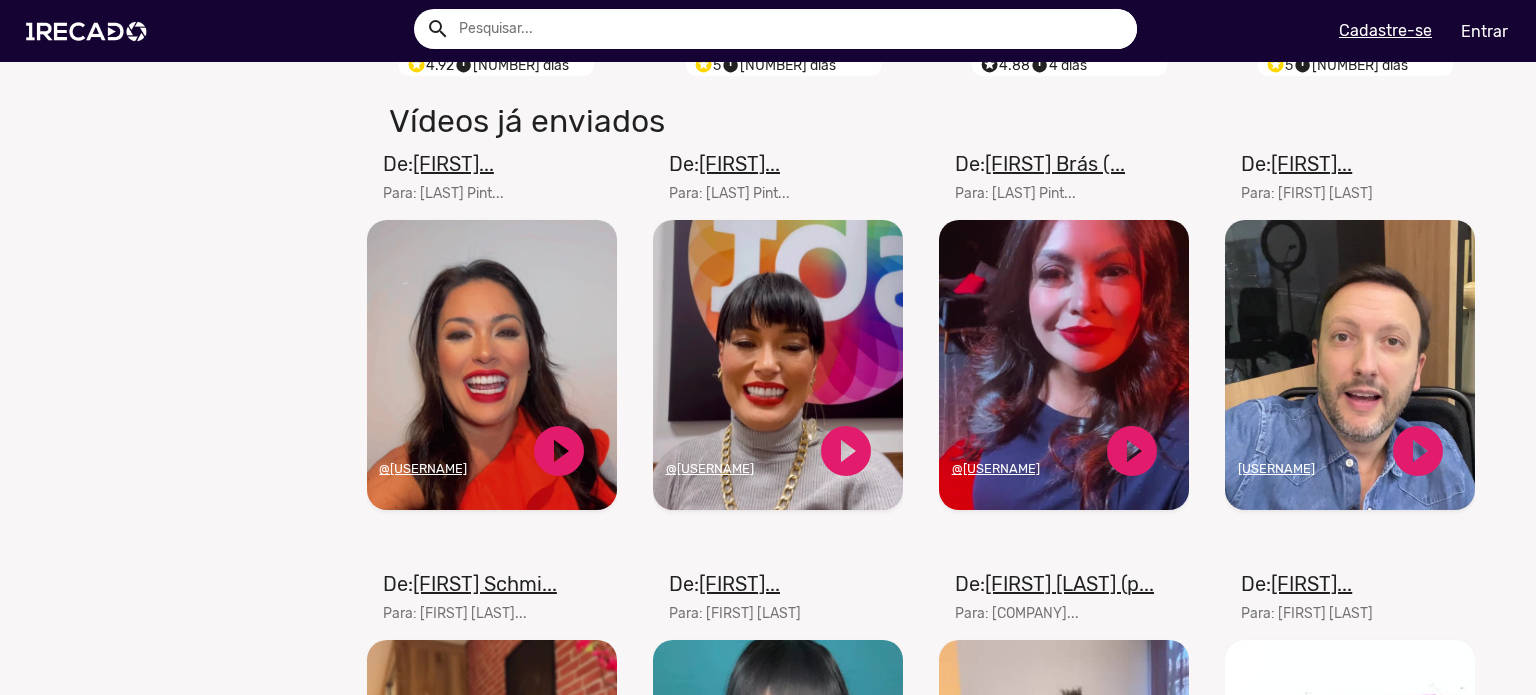 scroll, scrollTop: 2400, scrollLeft: 0, axis: vertical 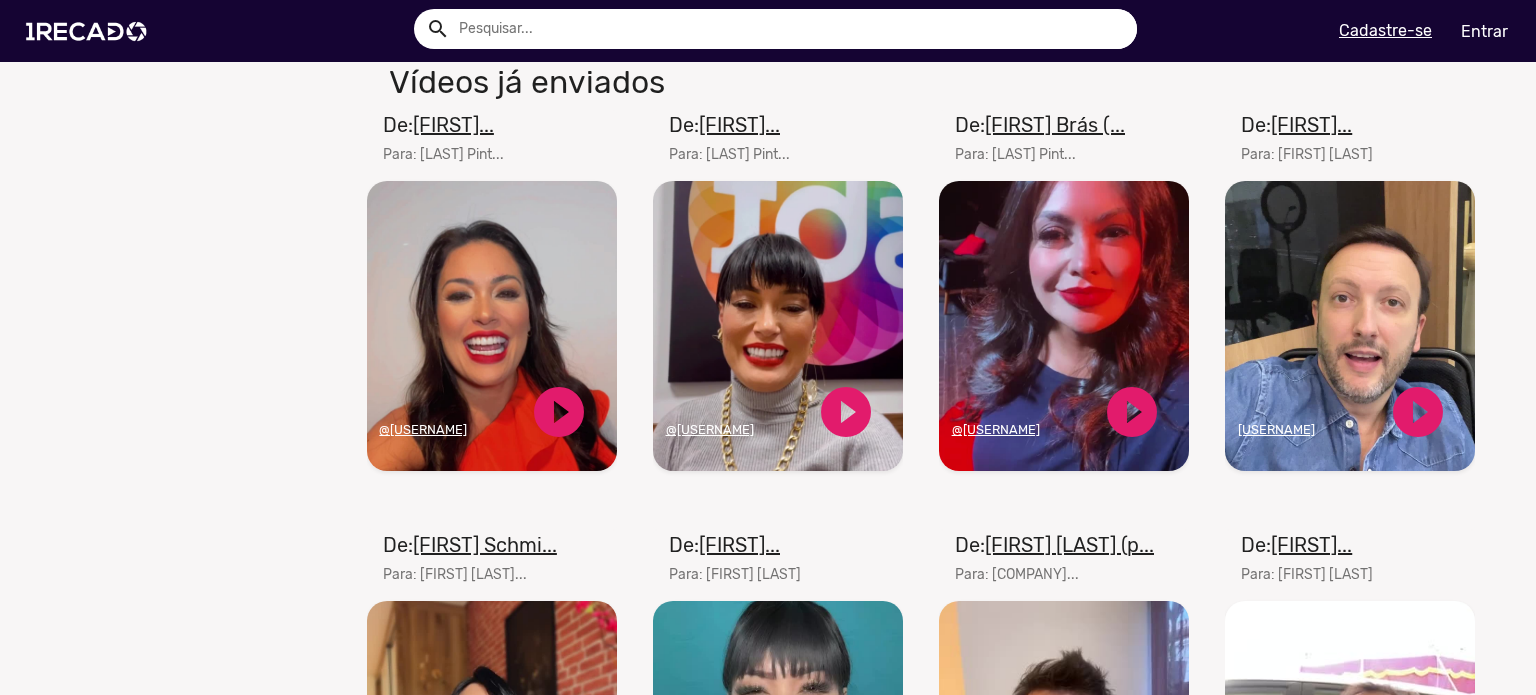 click on "@milenepavoro" 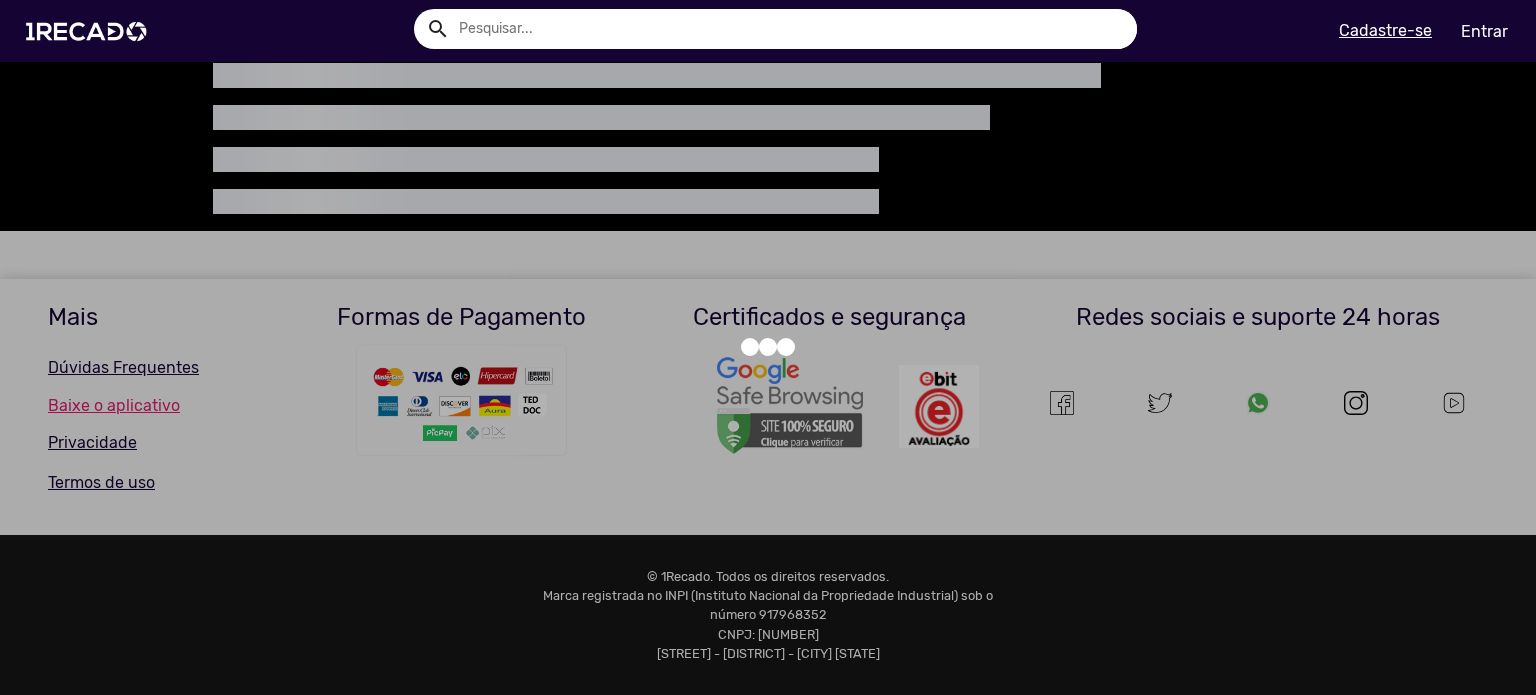 scroll, scrollTop: 0, scrollLeft: 0, axis: both 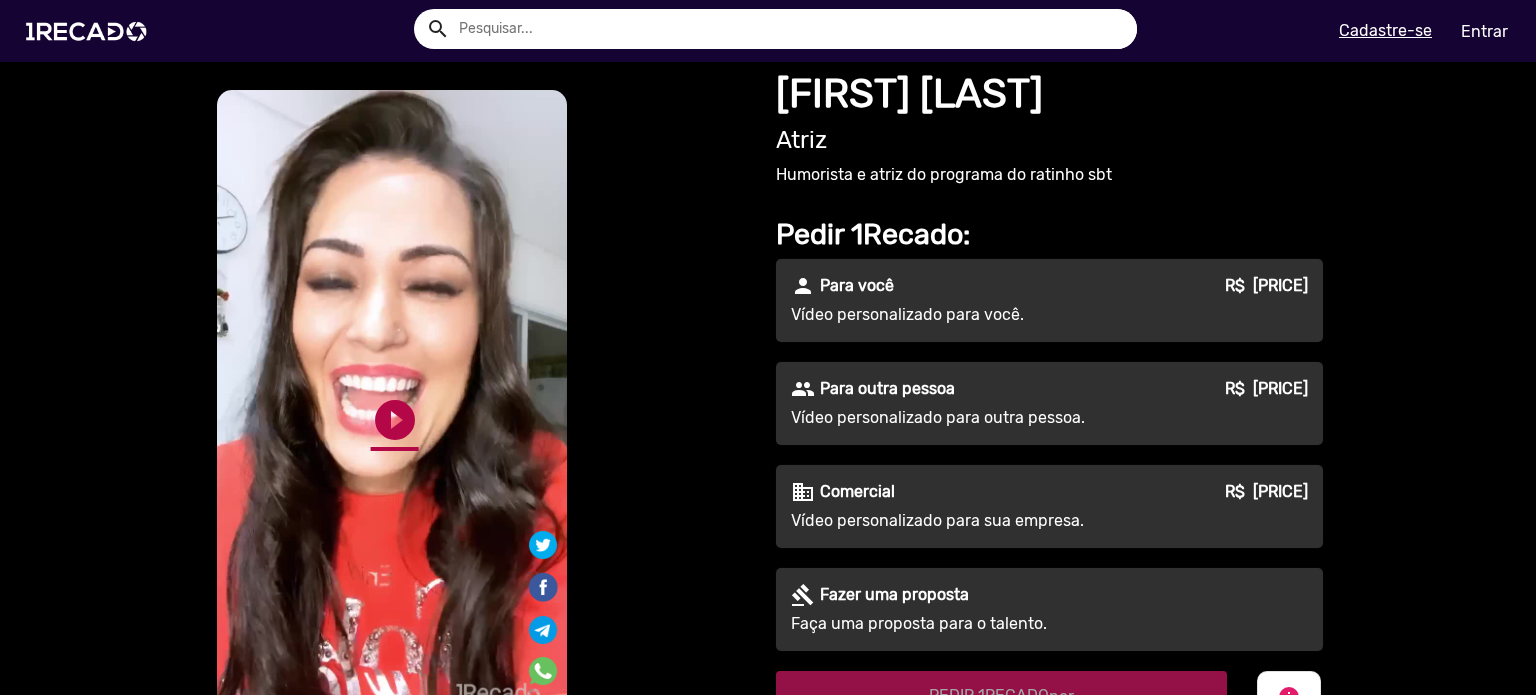 click on "play_circle_filled" 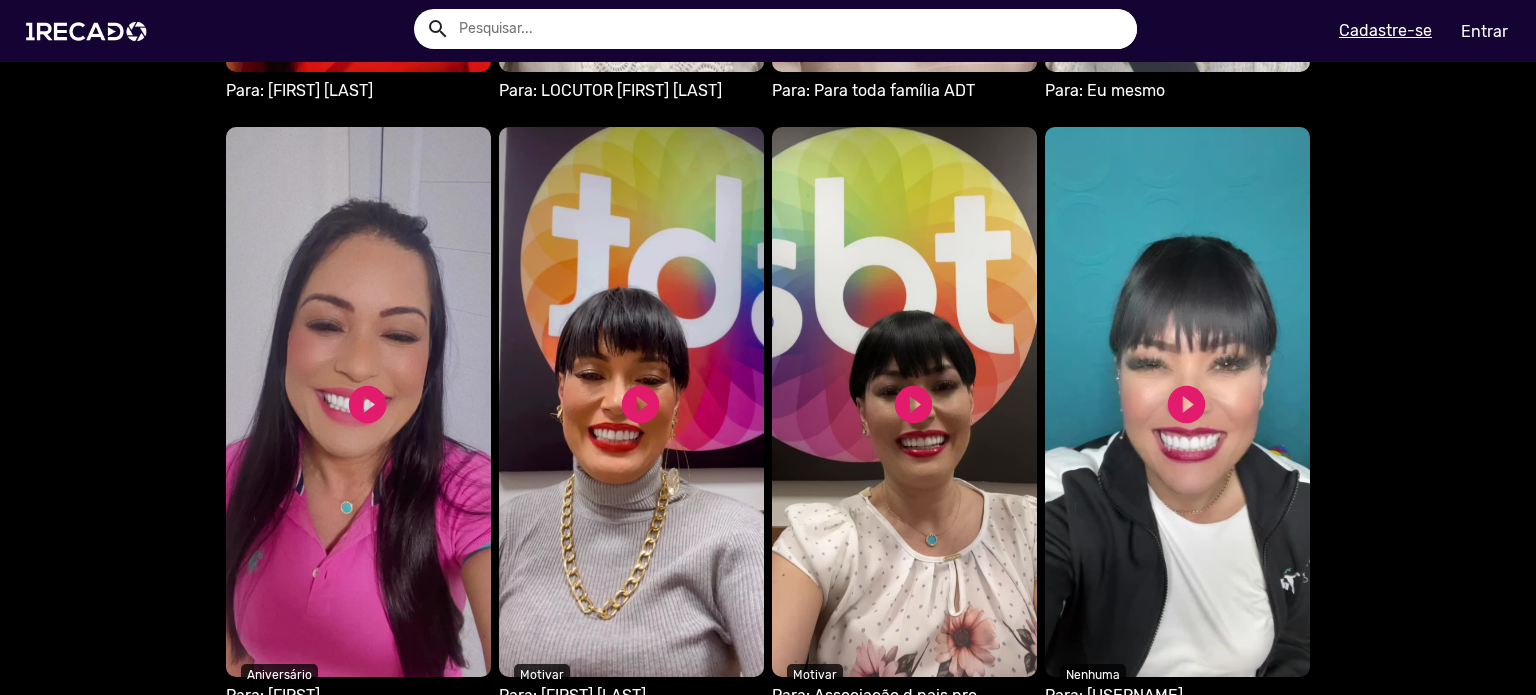 scroll, scrollTop: 1867, scrollLeft: 0, axis: vertical 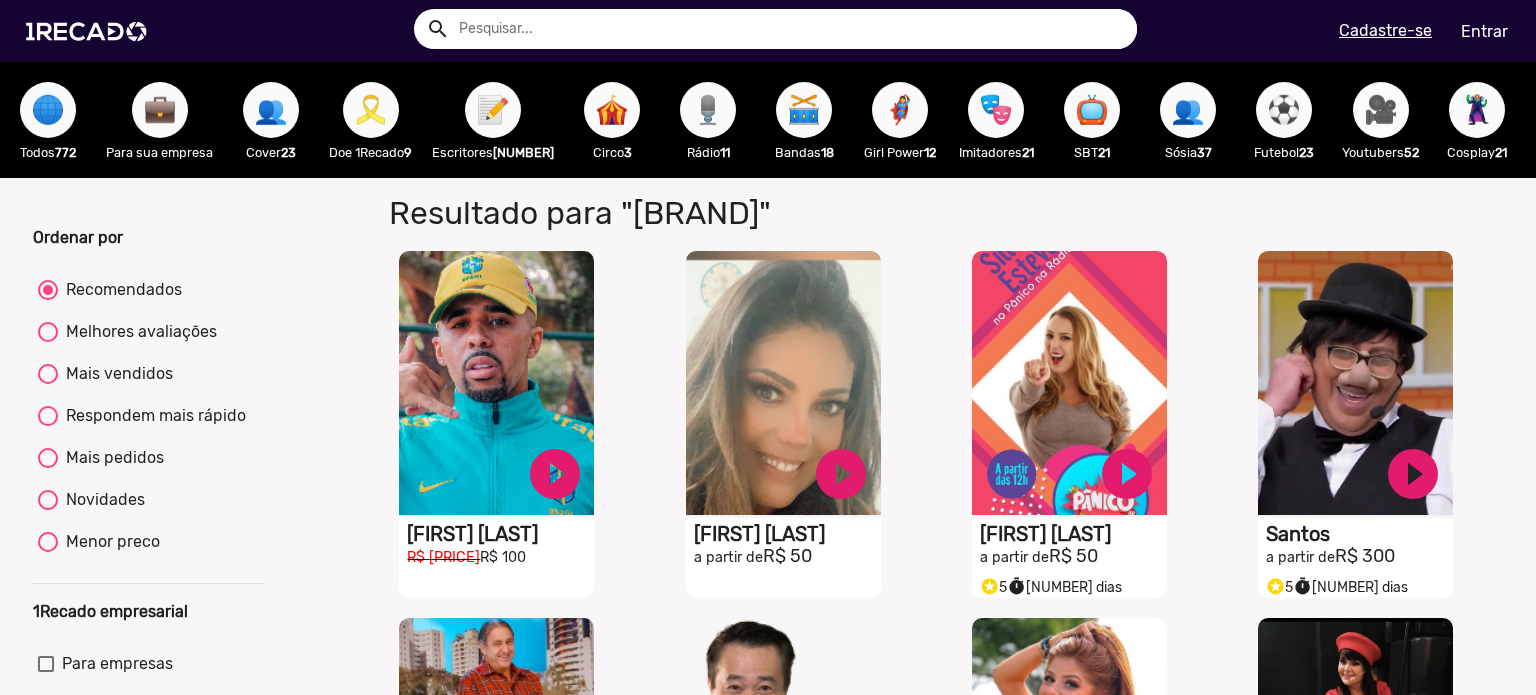 click on "🎥" at bounding box center (1381, 110) 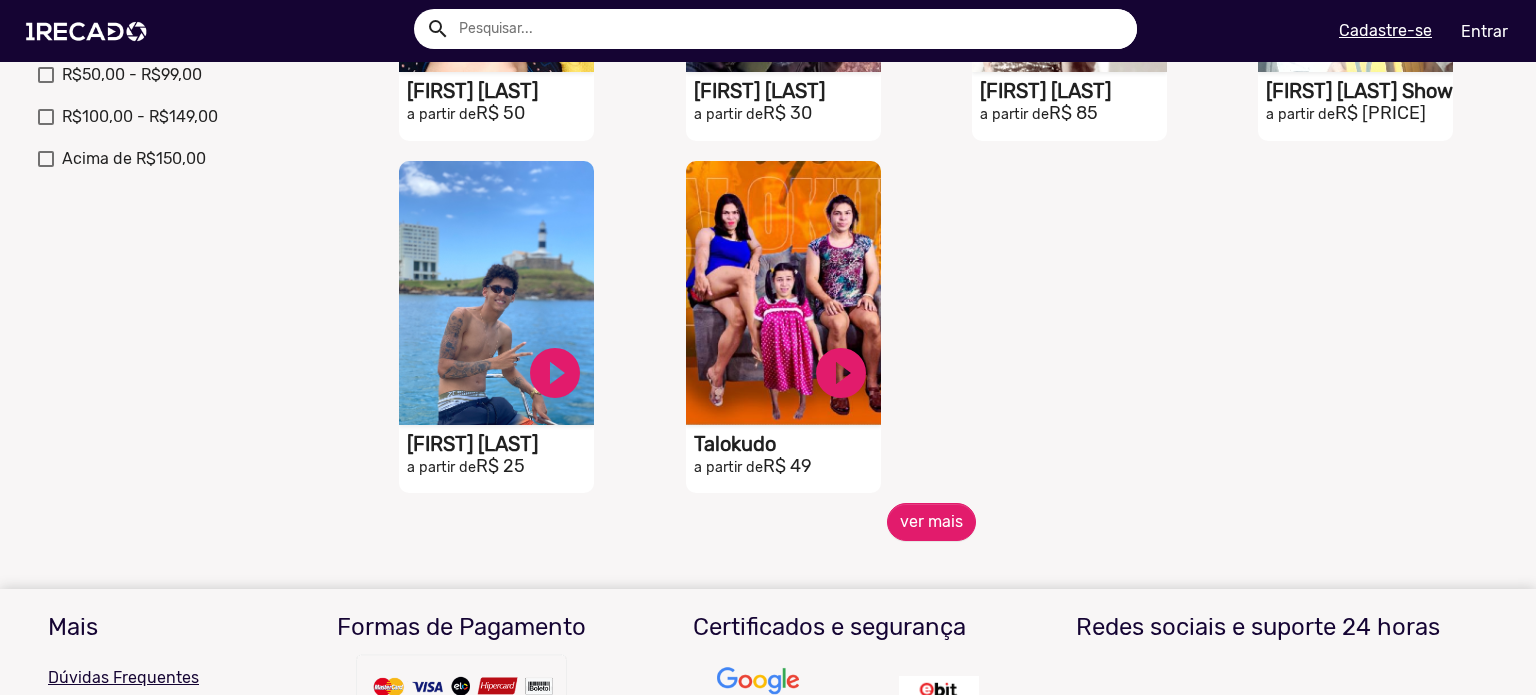 scroll, scrollTop: 800, scrollLeft: 0, axis: vertical 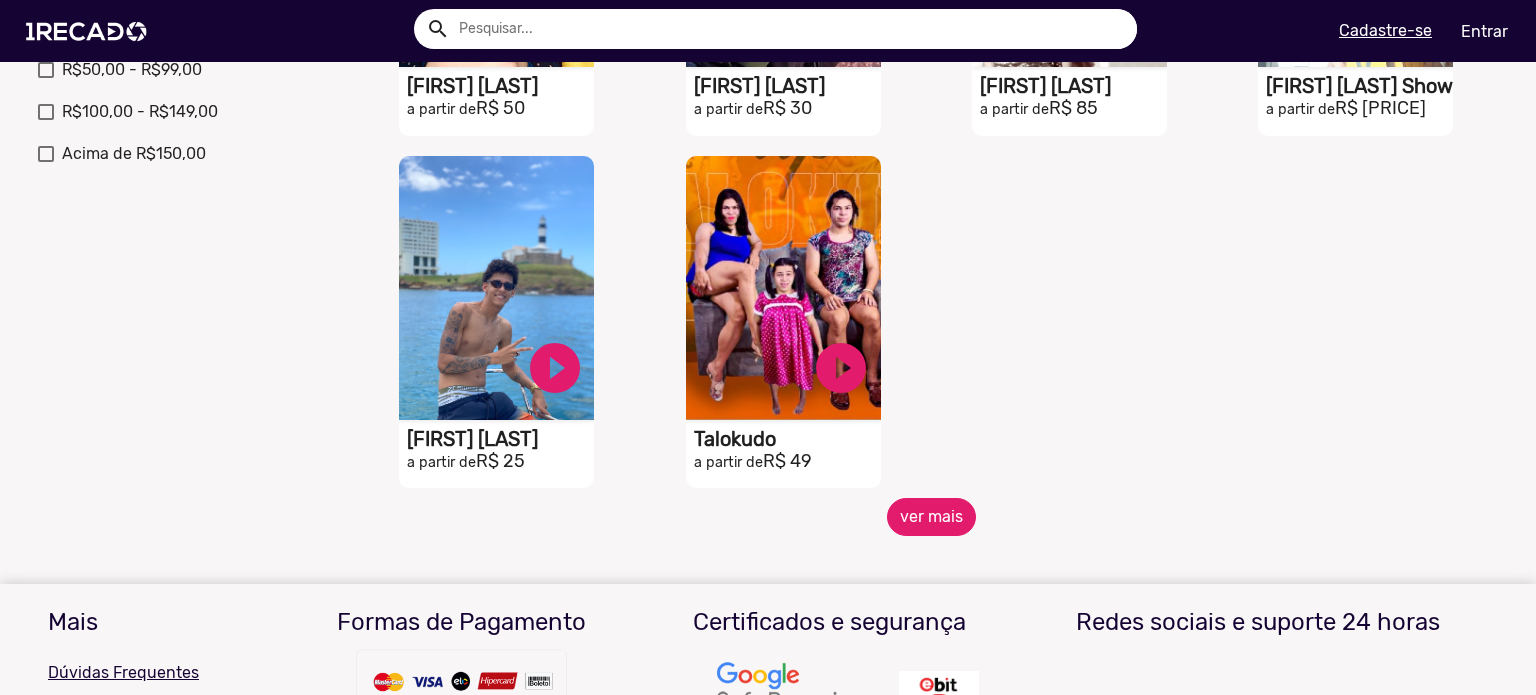 drag, startPoint x: 927, startPoint y: 548, endPoint x: 936, endPoint y: 559, distance: 14.21267 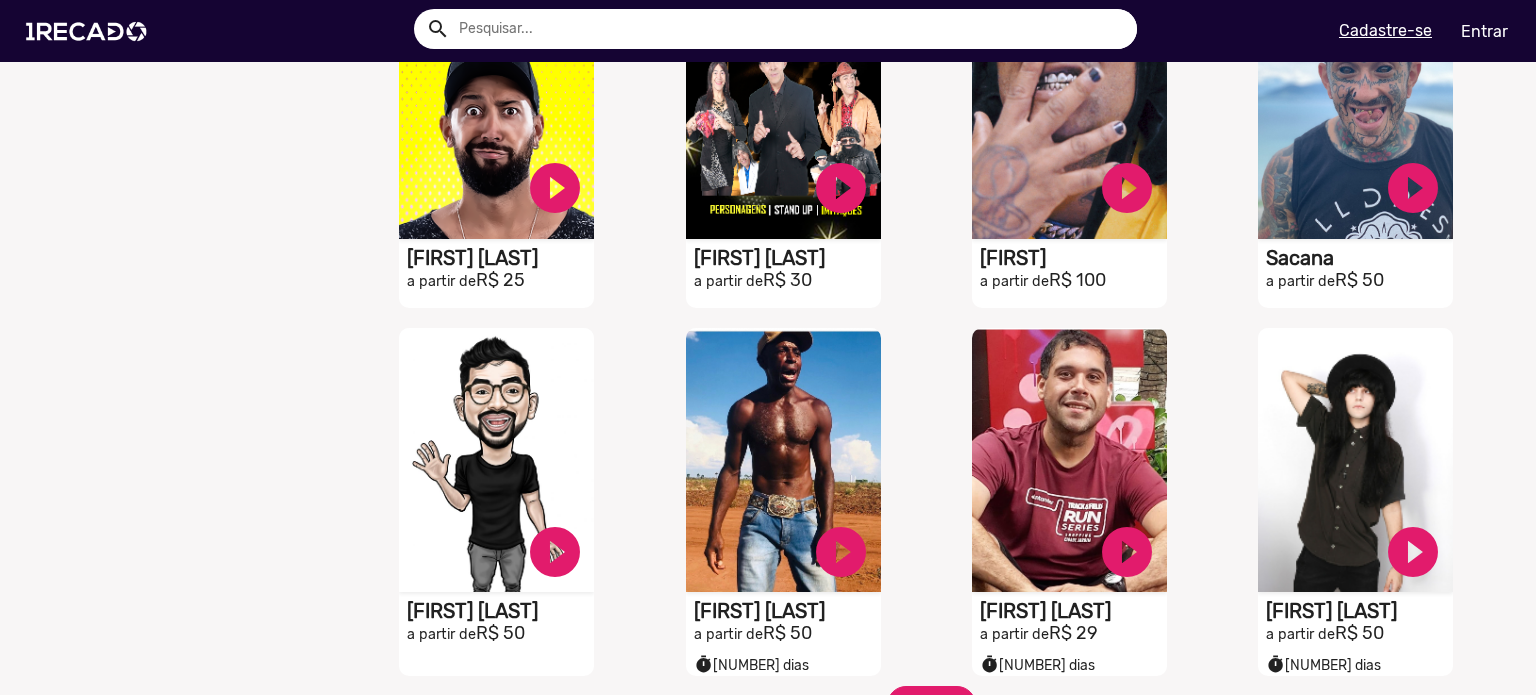 scroll, scrollTop: 1600, scrollLeft: 0, axis: vertical 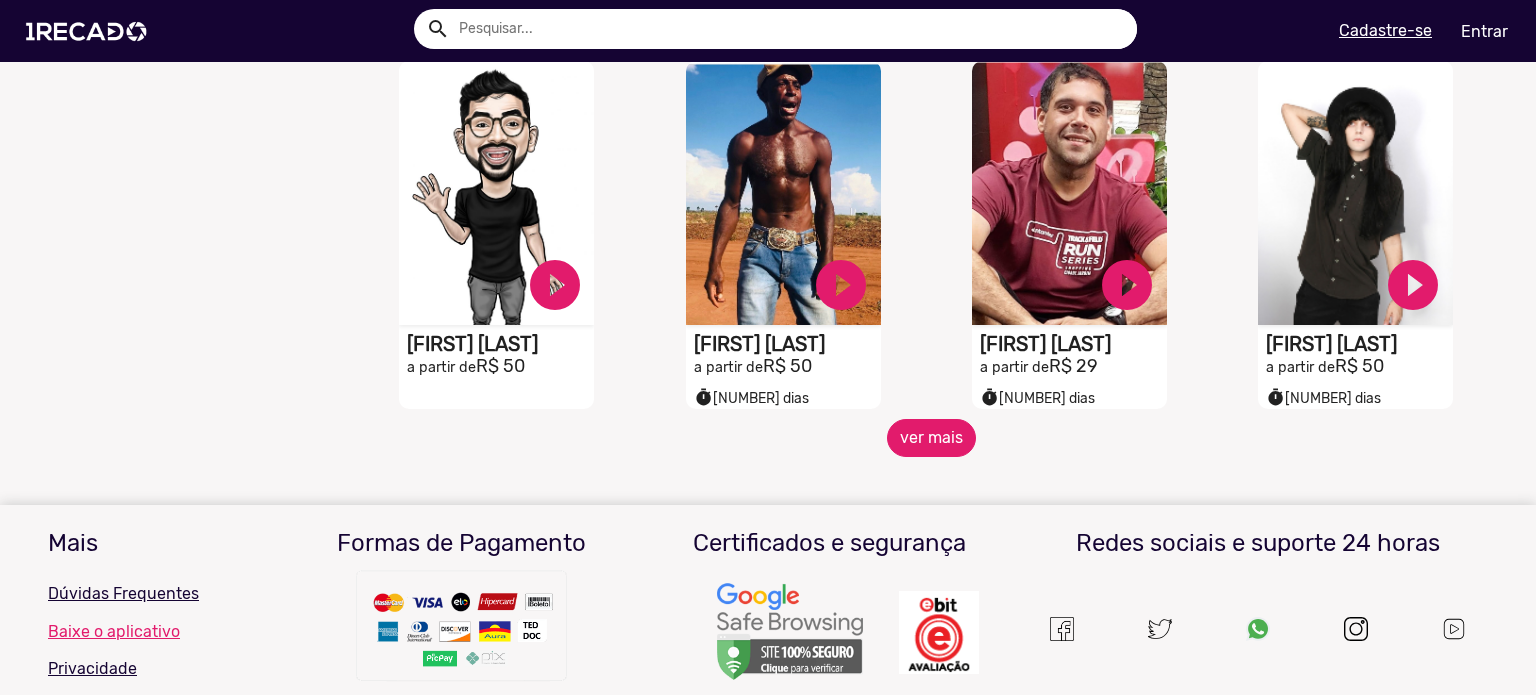click on "ver mais" 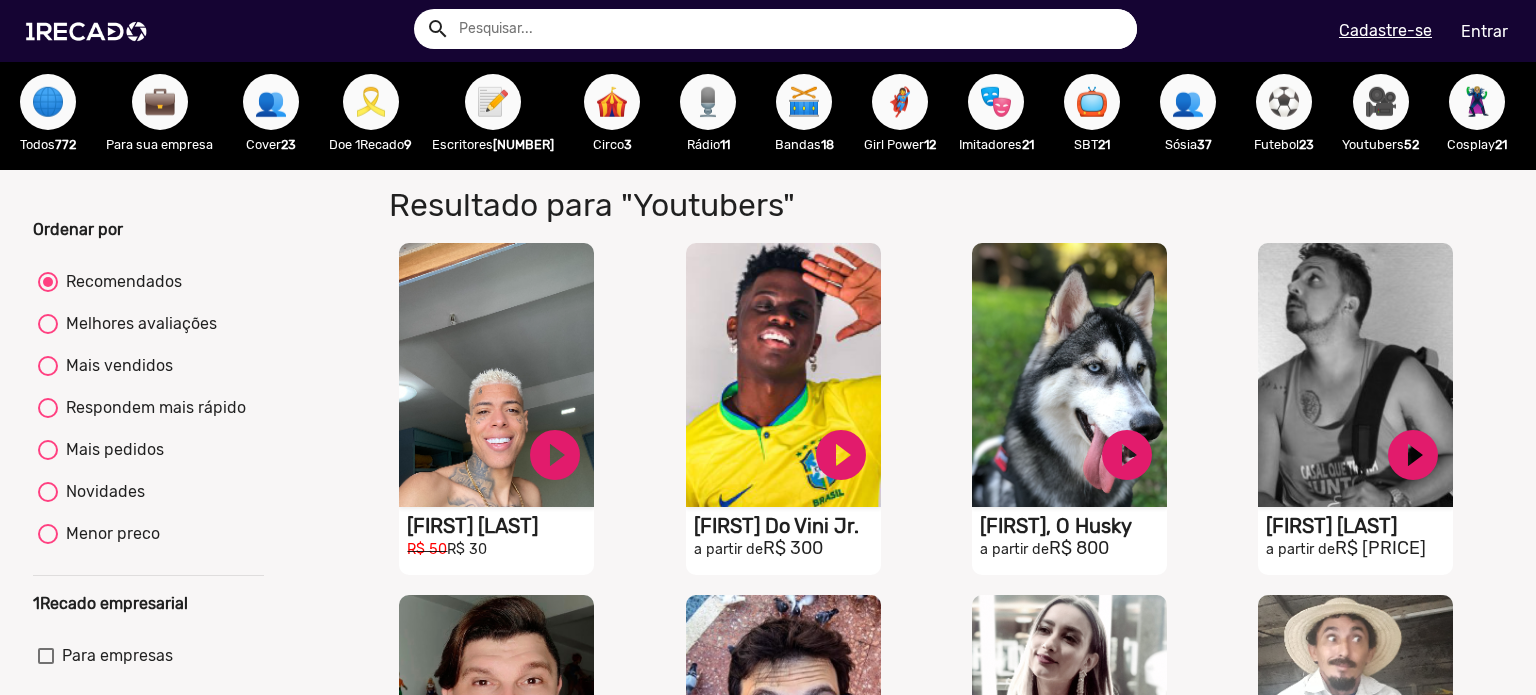 scroll, scrollTop: 0, scrollLeft: 0, axis: both 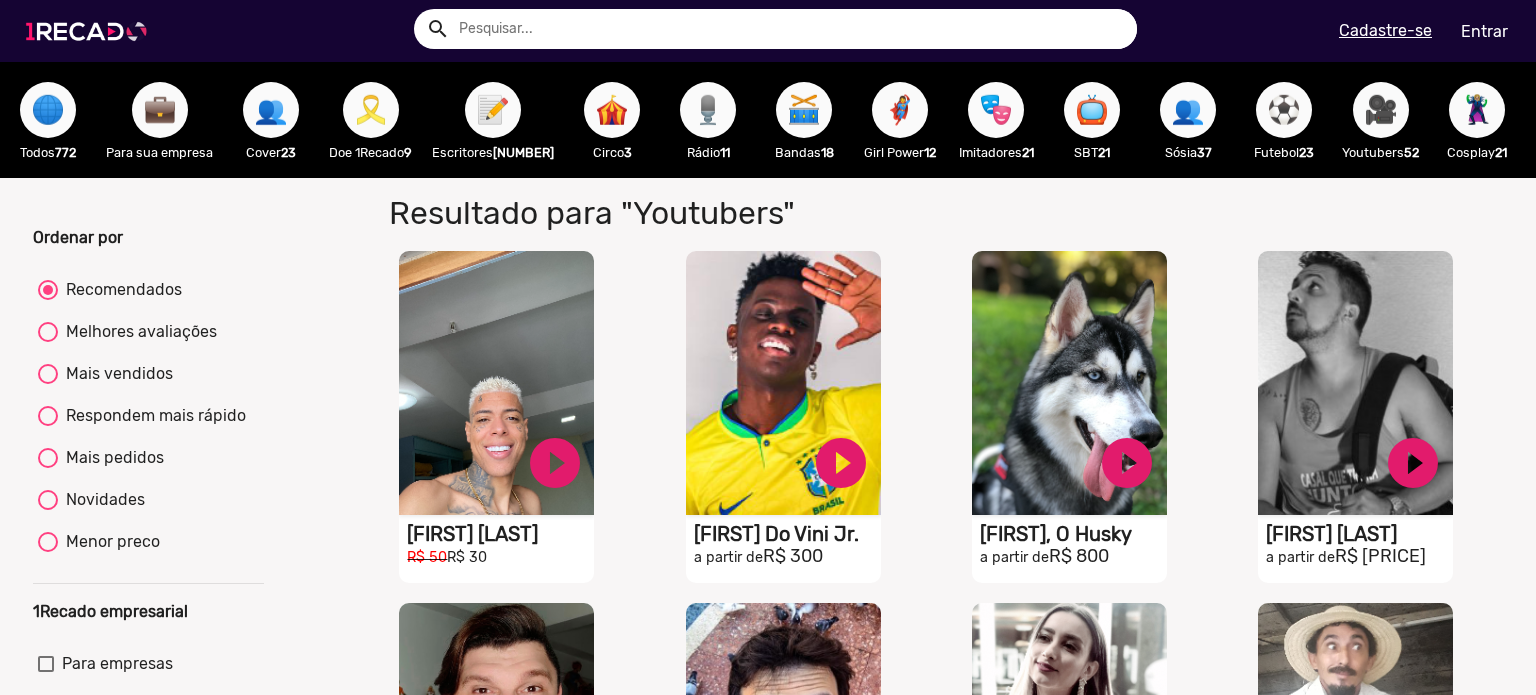 click at bounding box center (90, 31) 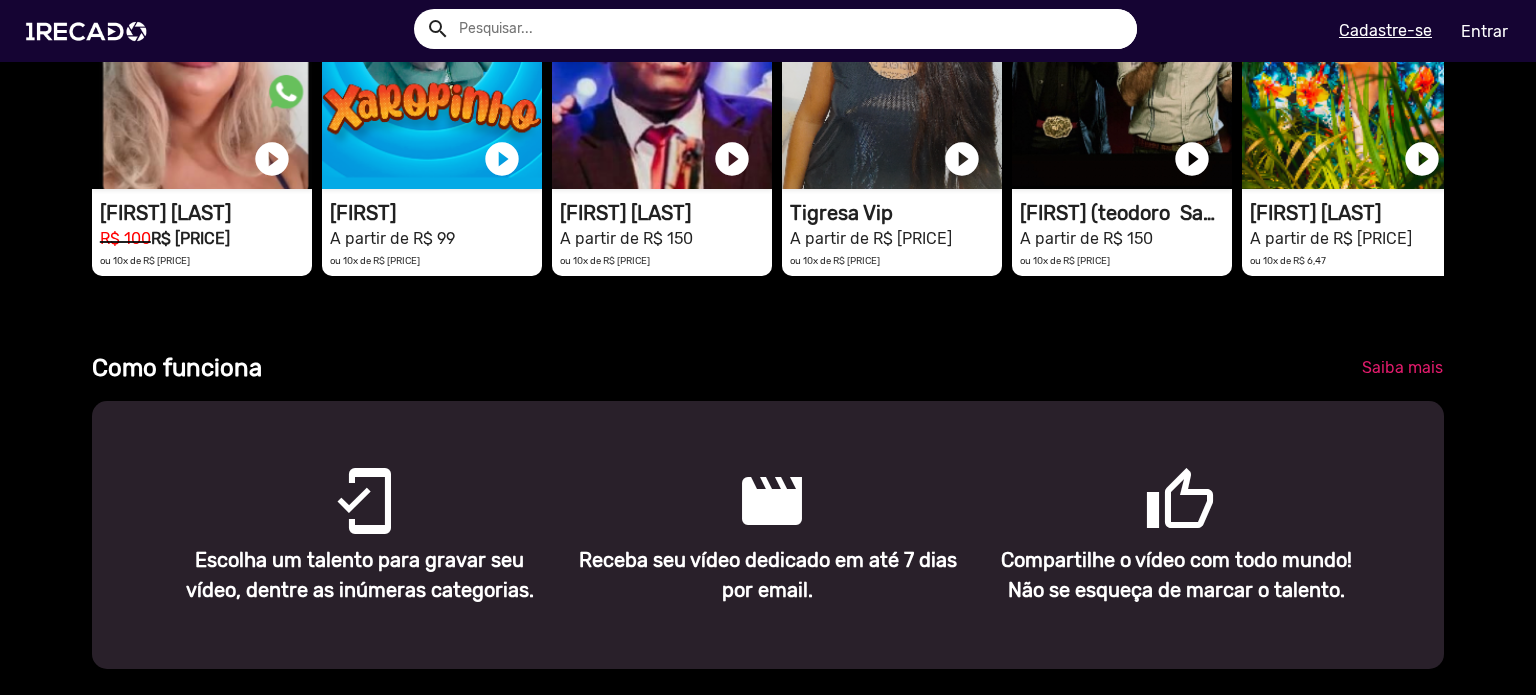 scroll, scrollTop: 800, scrollLeft: 0, axis: vertical 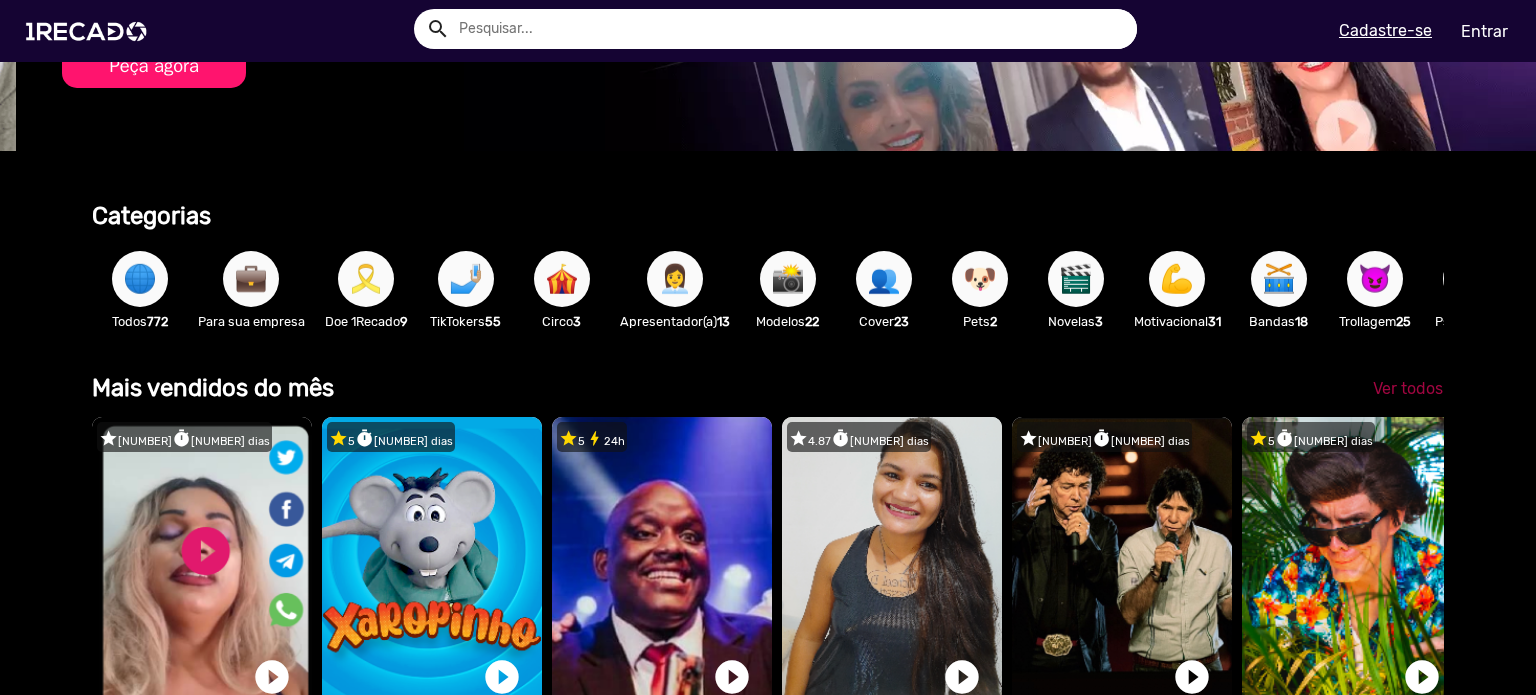 click on "Ver todos" 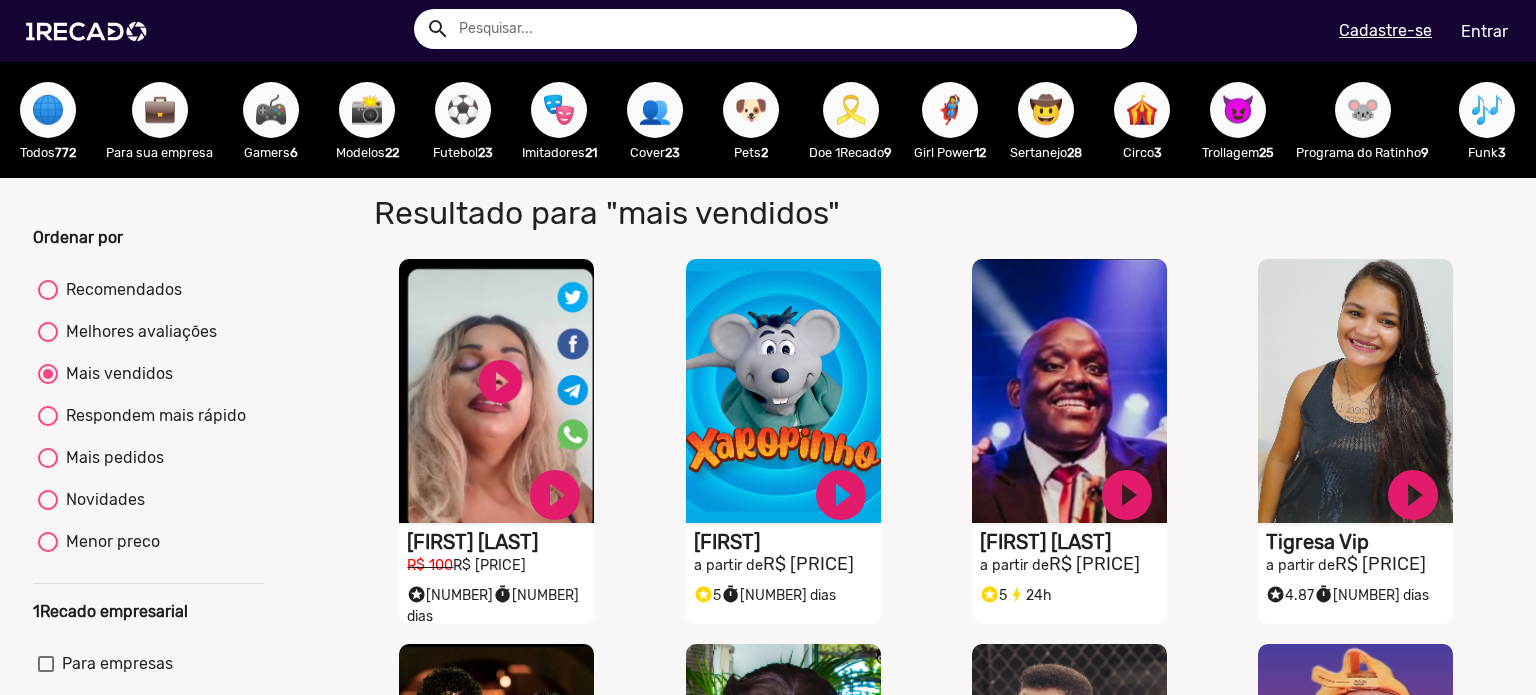 click on "🎶" at bounding box center (1487, 110) 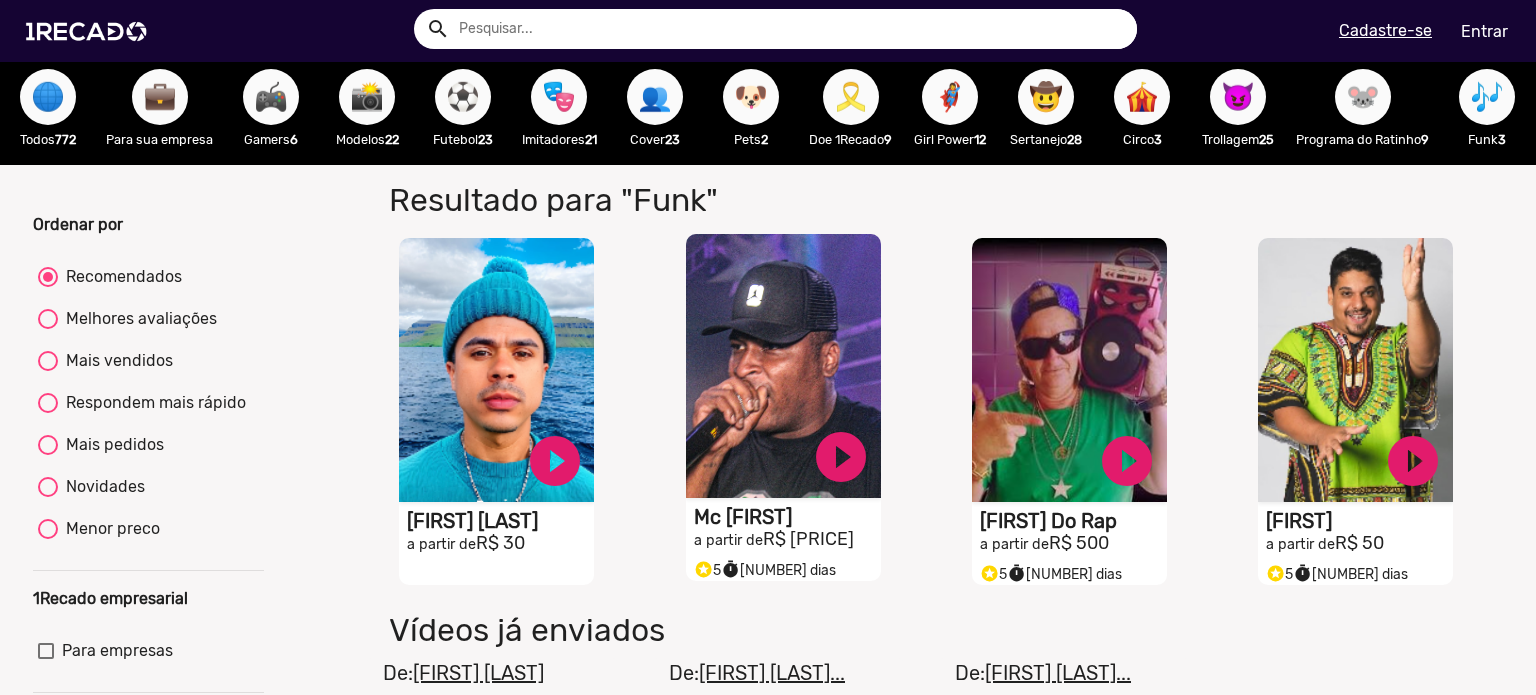 scroll, scrollTop: 0, scrollLeft: 0, axis: both 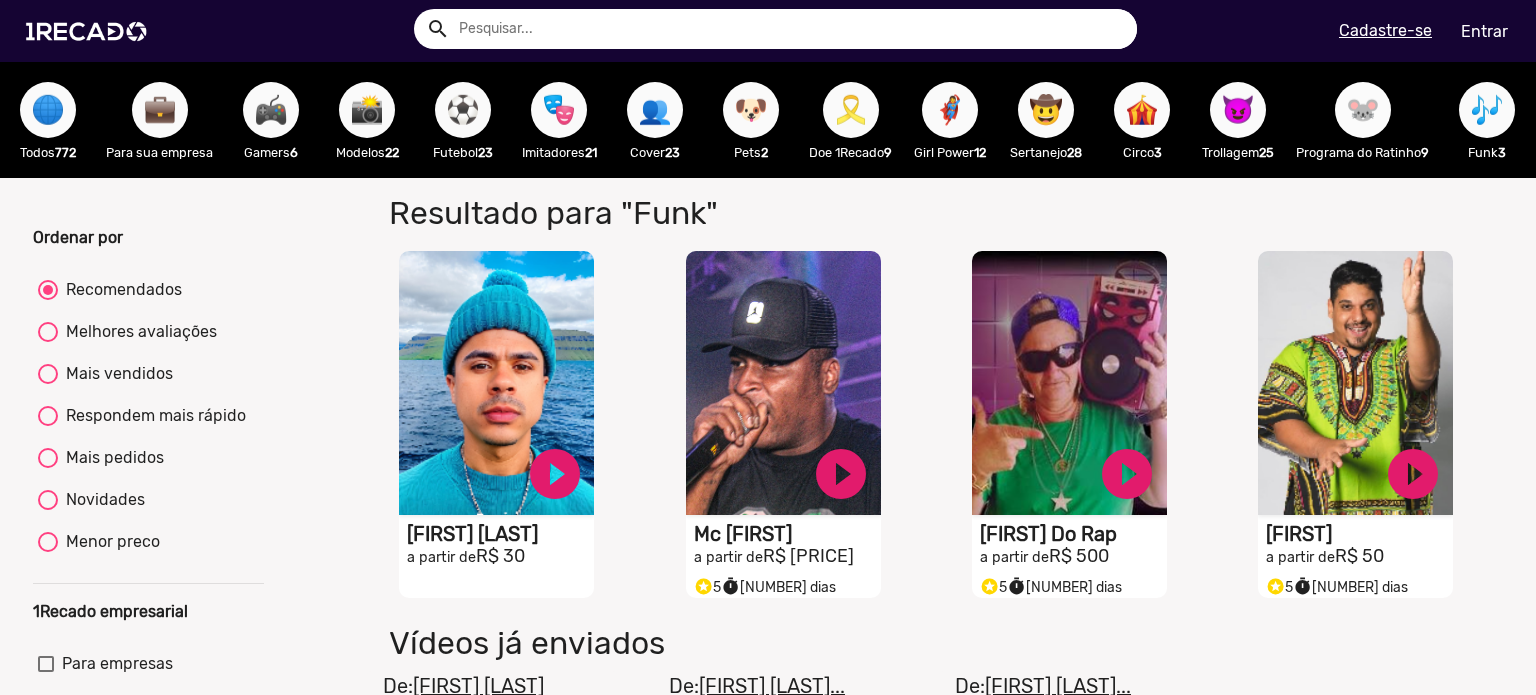 click on "🐭" at bounding box center [1363, 110] 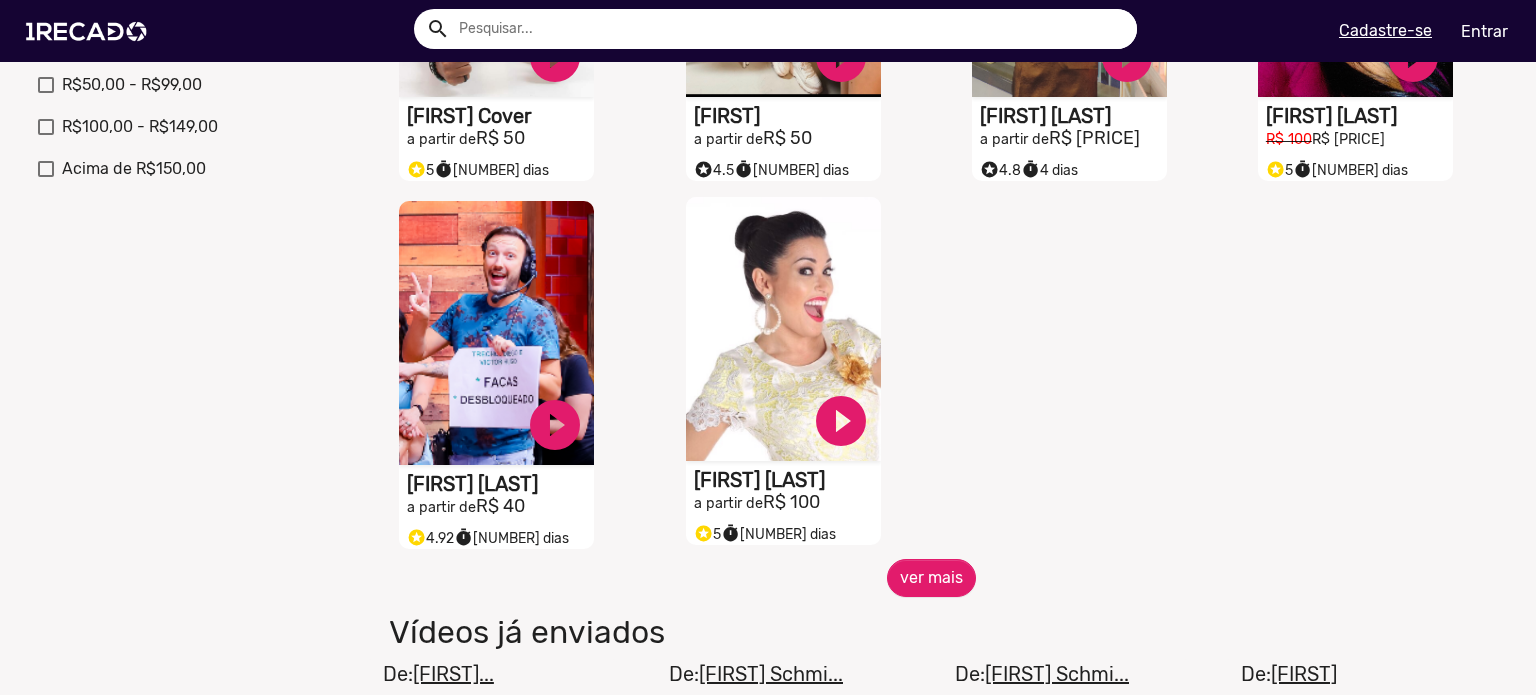 scroll, scrollTop: 800, scrollLeft: 0, axis: vertical 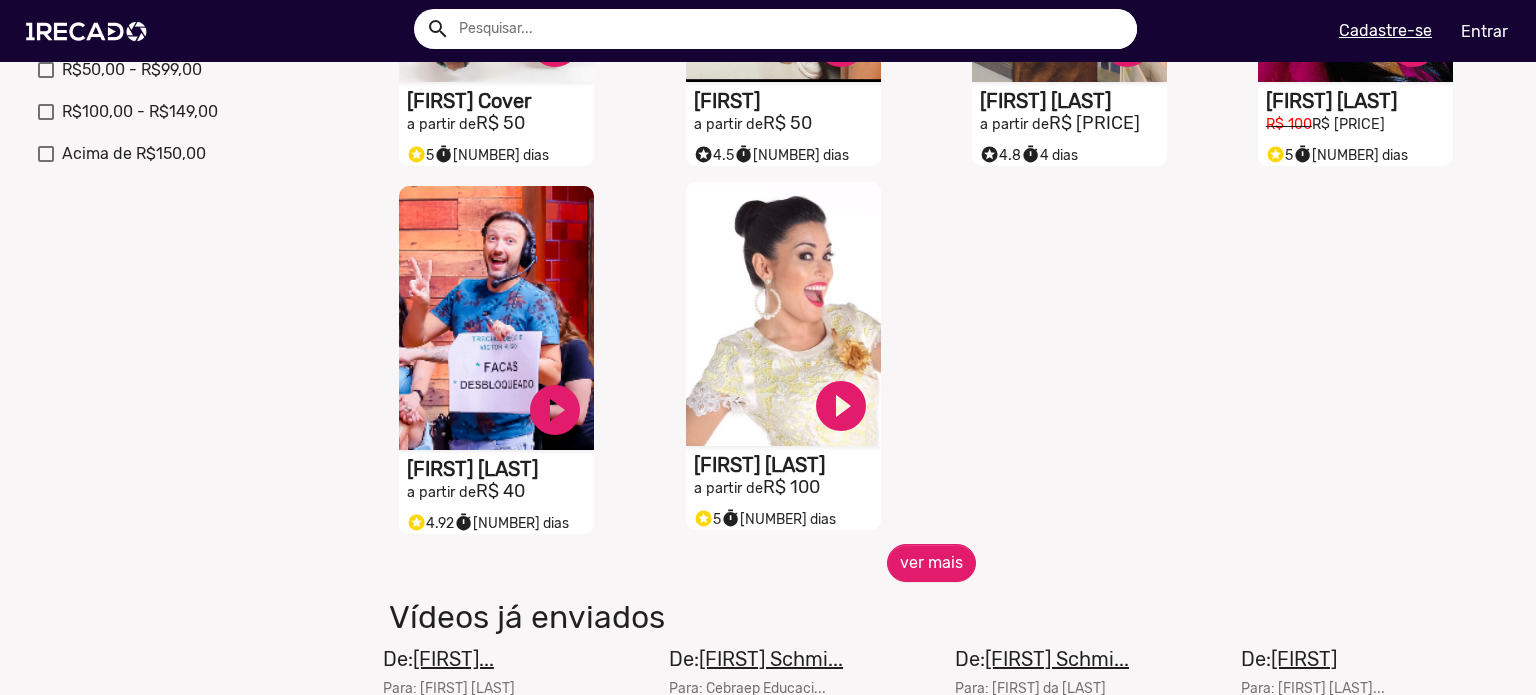 click on "[FIRST] [LAST]" at bounding box center [500, -266] 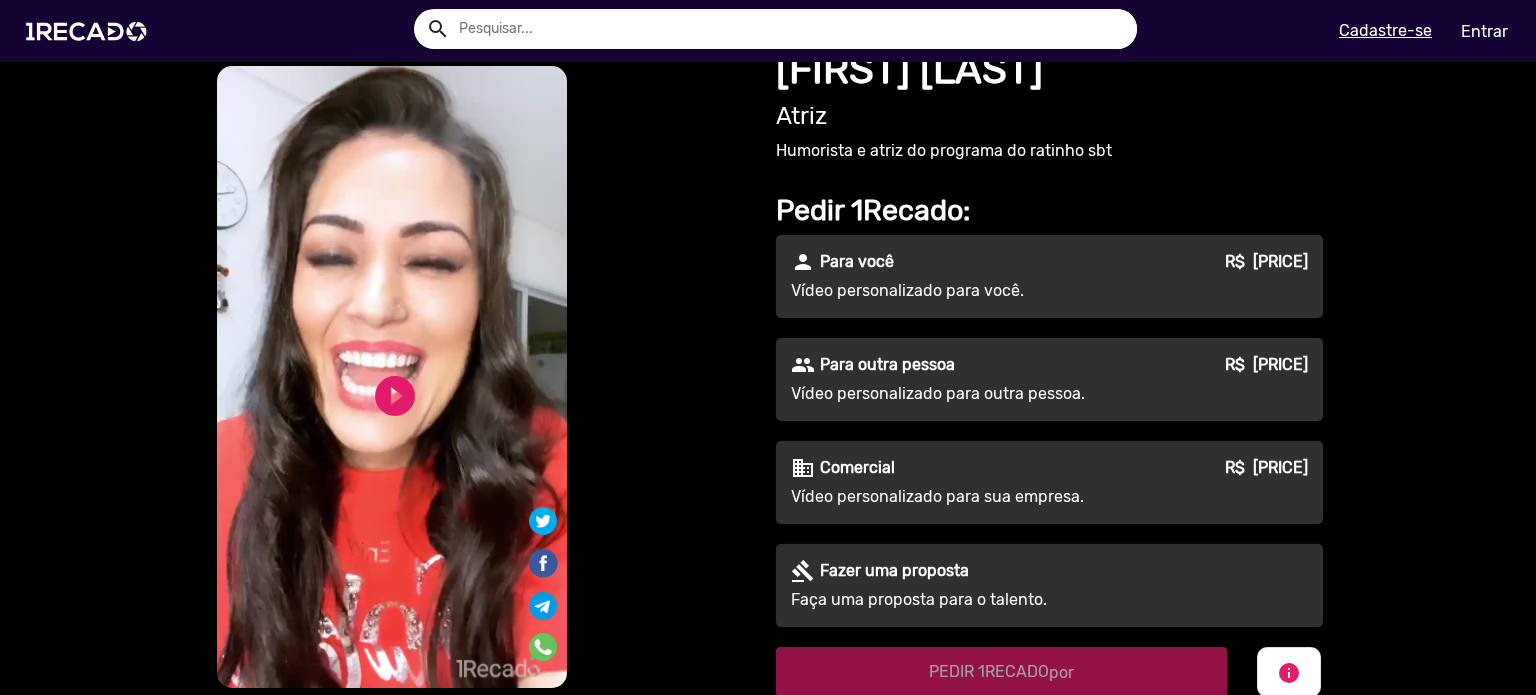 scroll, scrollTop: 0, scrollLeft: 0, axis: both 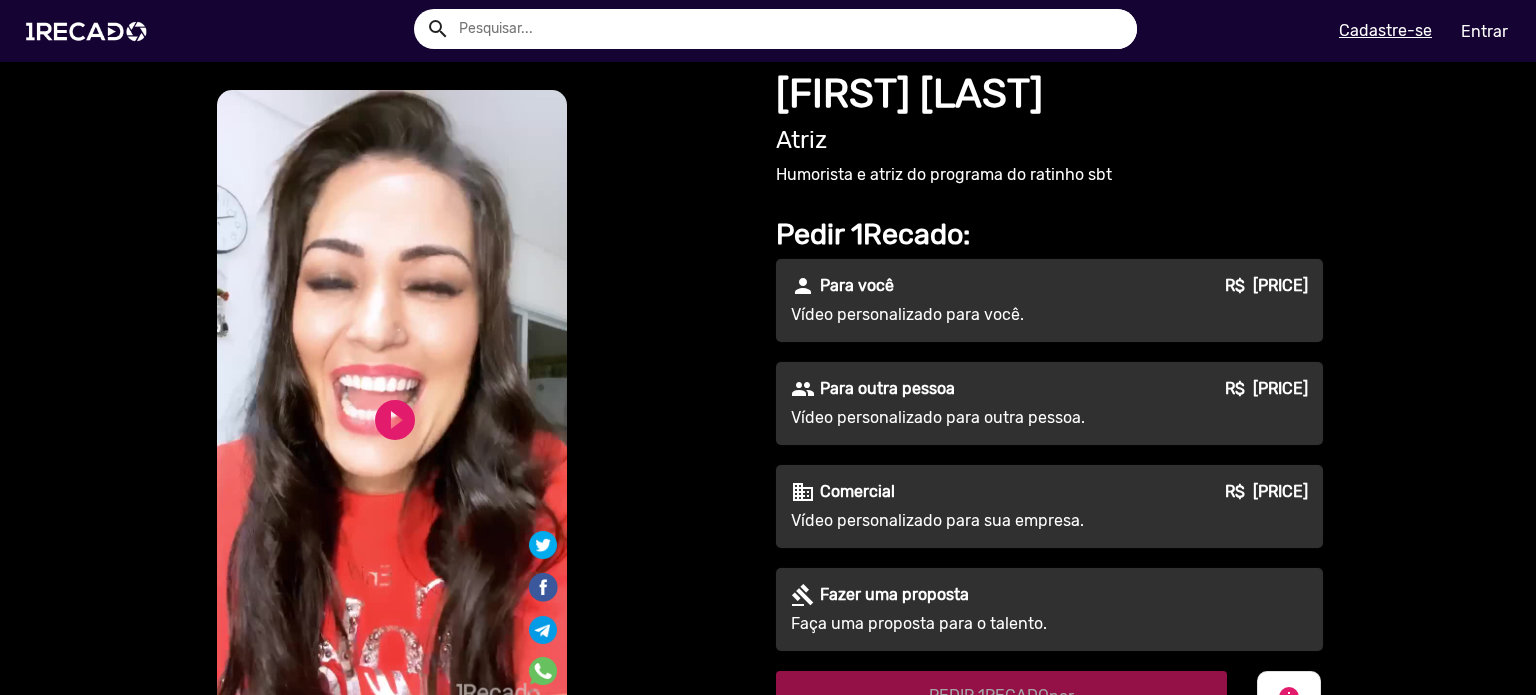 click on "S1RECADO vídeos dedicados para fãs e empresas" at bounding box center (392, 401) 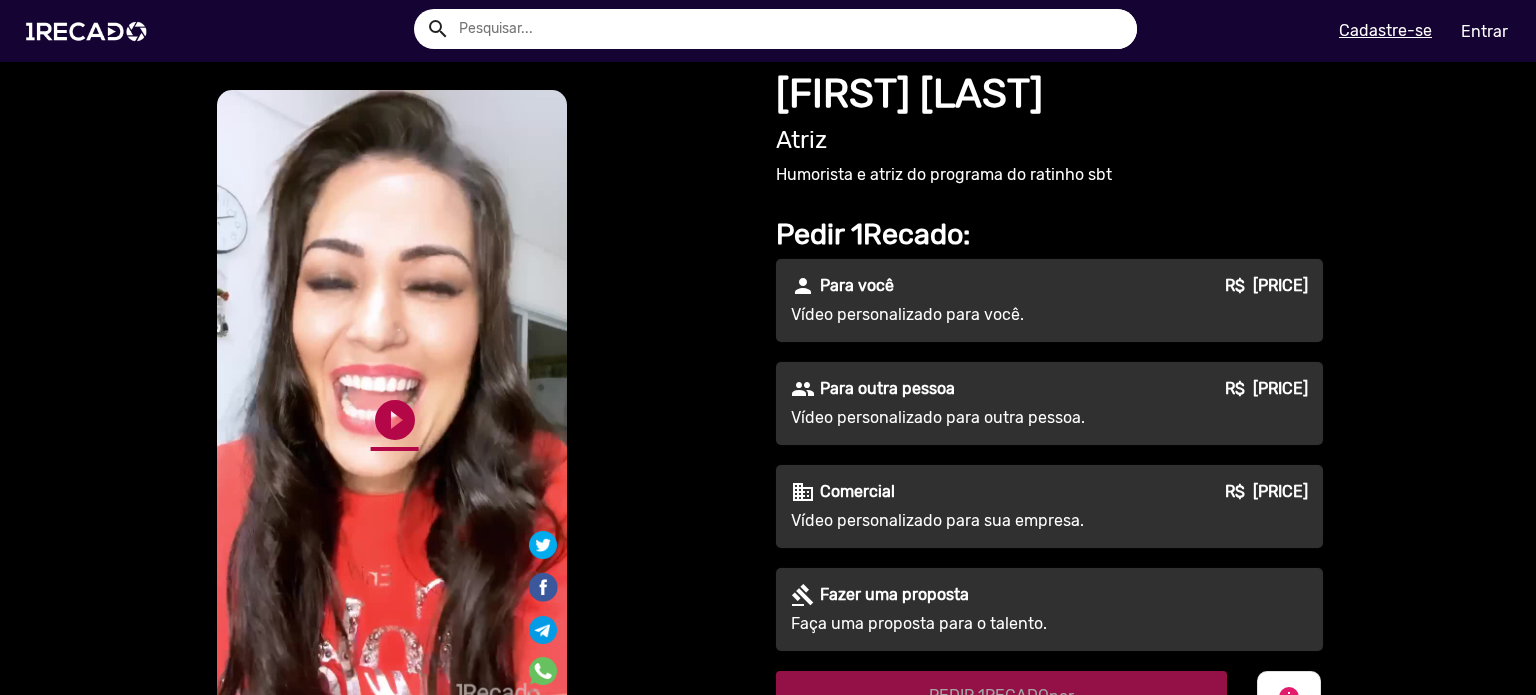 click on "play_circle_filled" 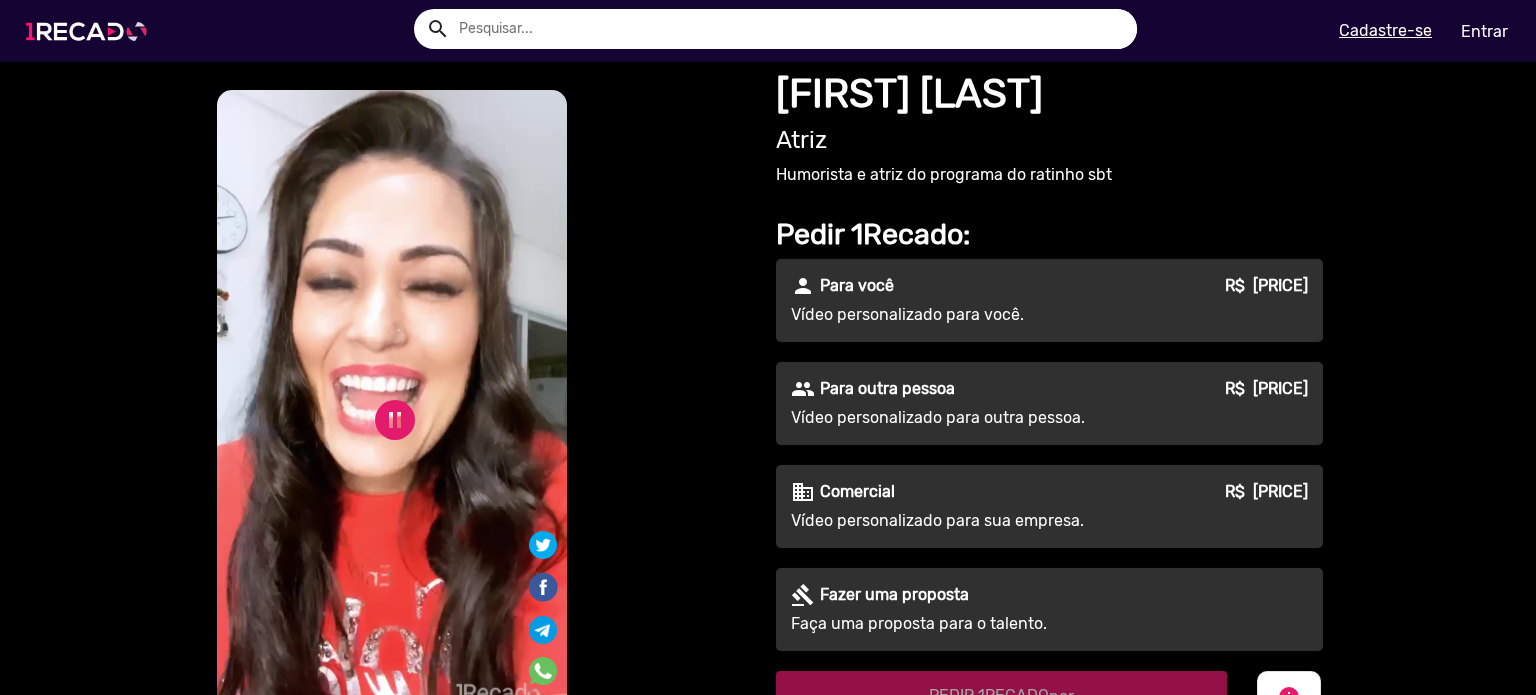 click at bounding box center [90, 31] 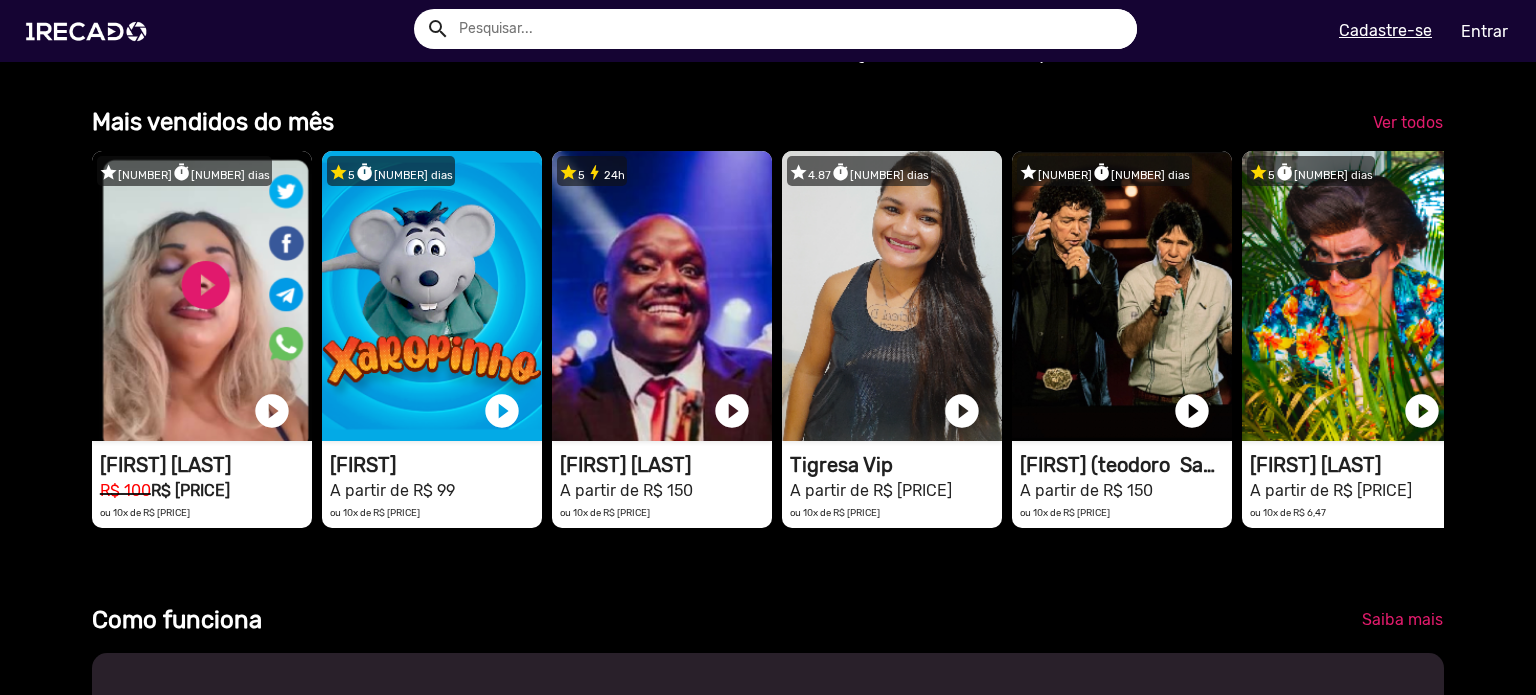 scroll, scrollTop: 533, scrollLeft: 0, axis: vertical 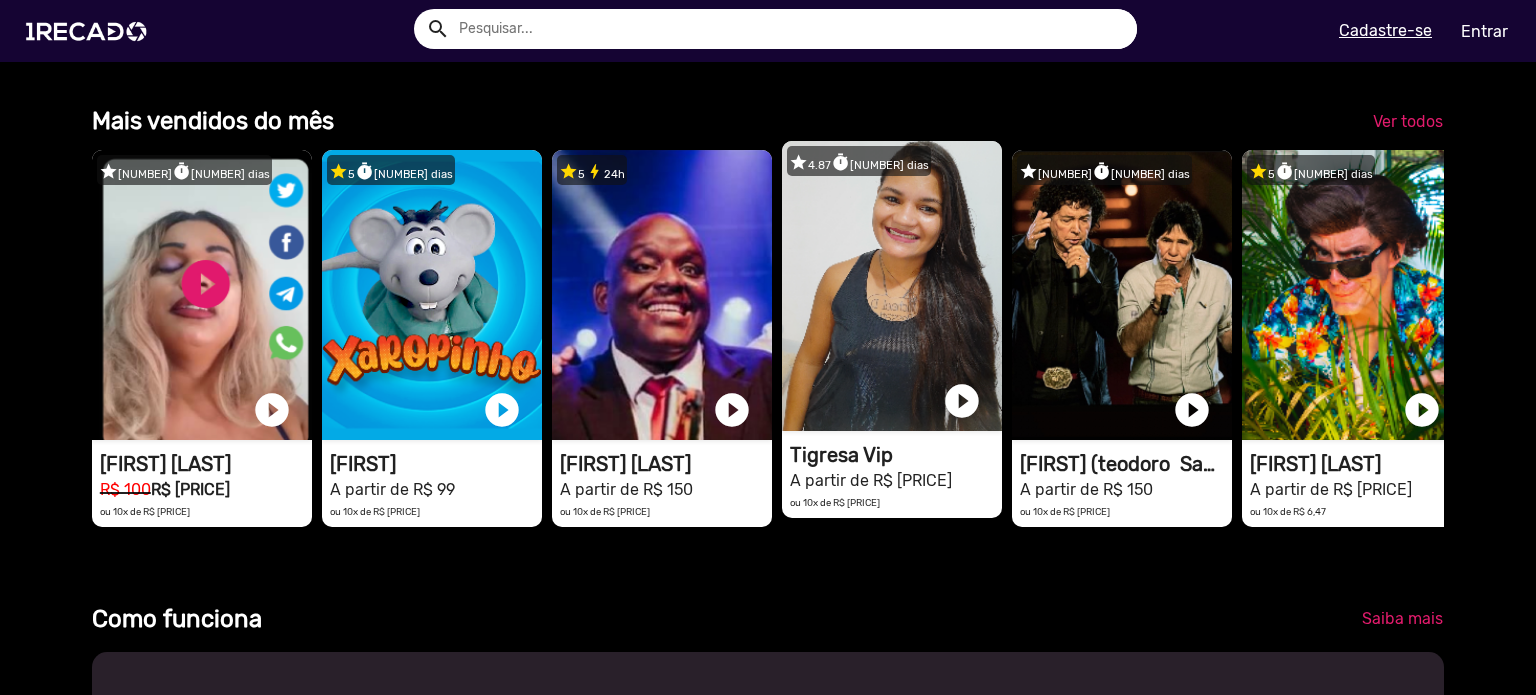 click on "1RECADO vídeos dedicados para fãs e empresas" at bounding box center (202, 295) 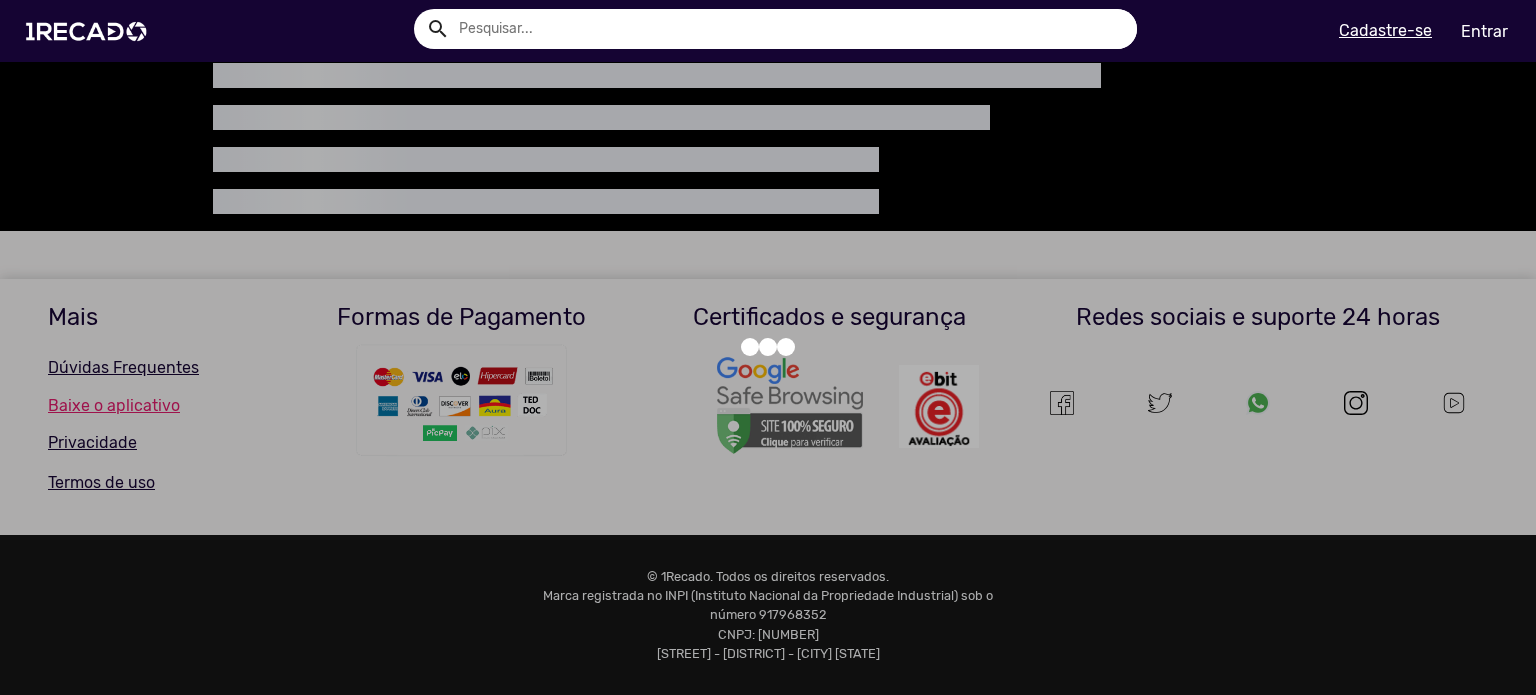 scroll, scrollTop: 0, scrollLeft: 0, axis: both 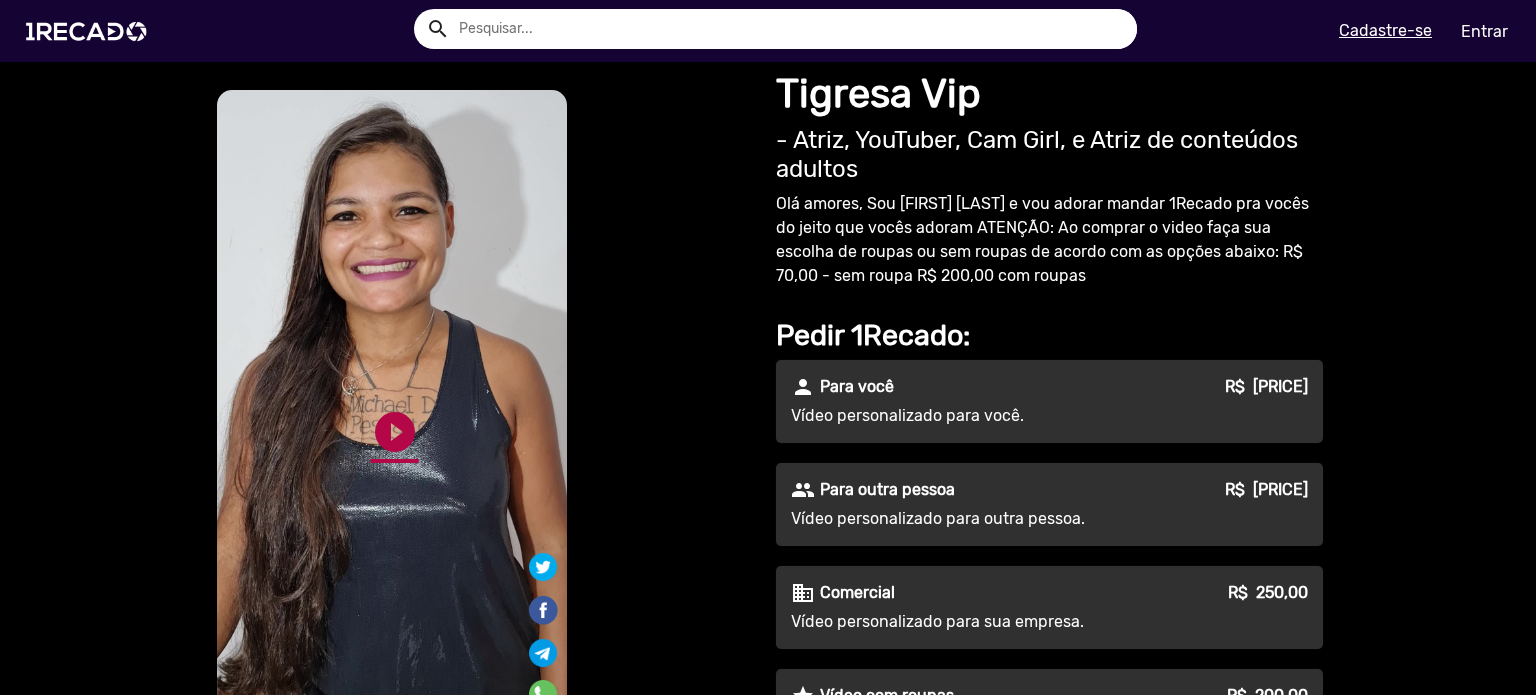 click on "play_circle_filled" 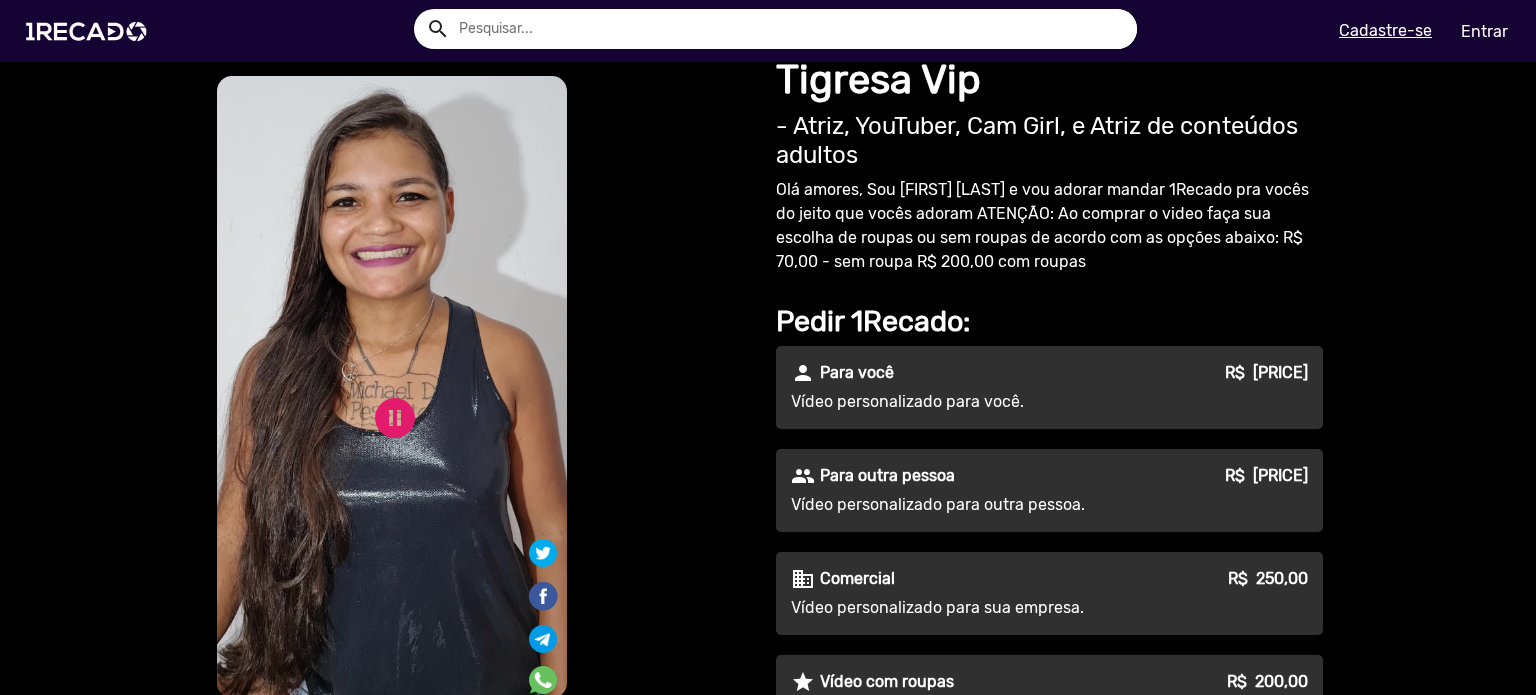 scroll, scrollTop: 0, scrollLeft: 0, axis: both 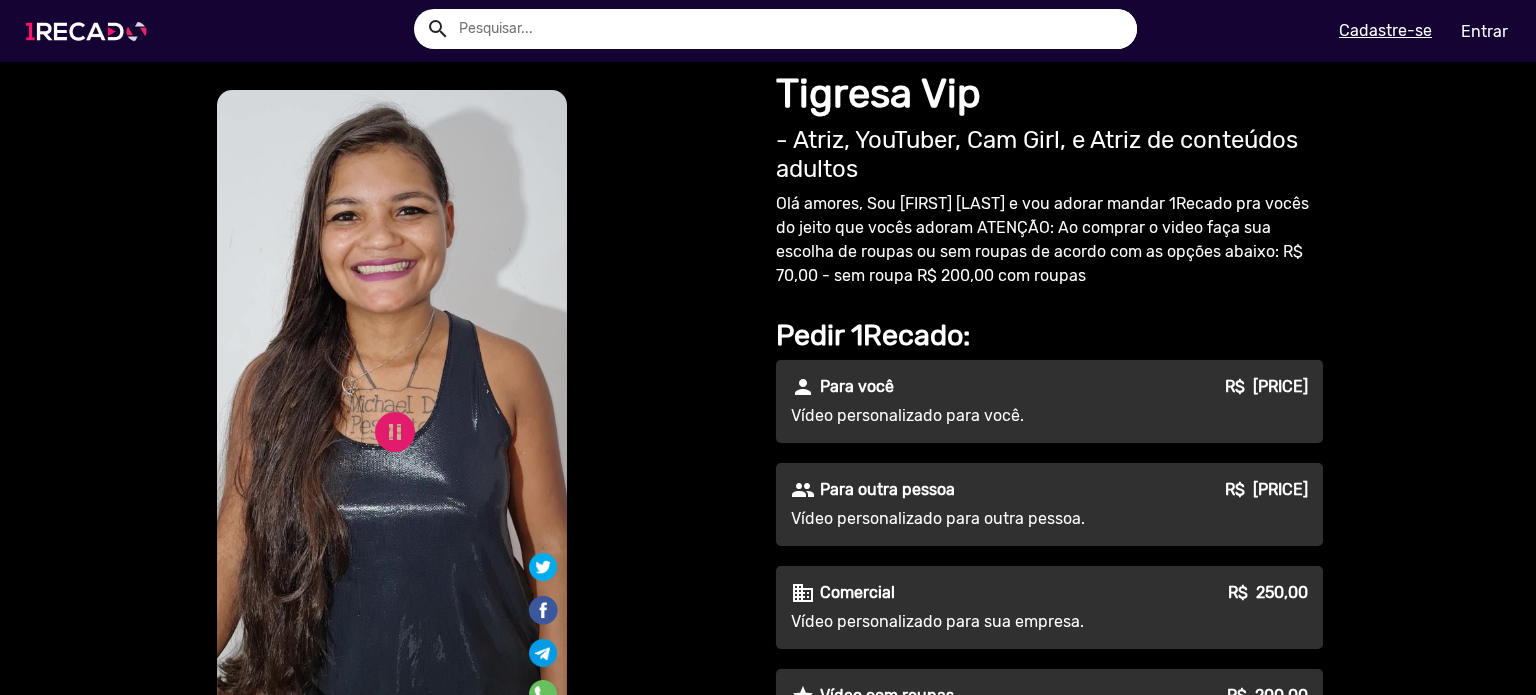 click at bounding box center (90, 31) 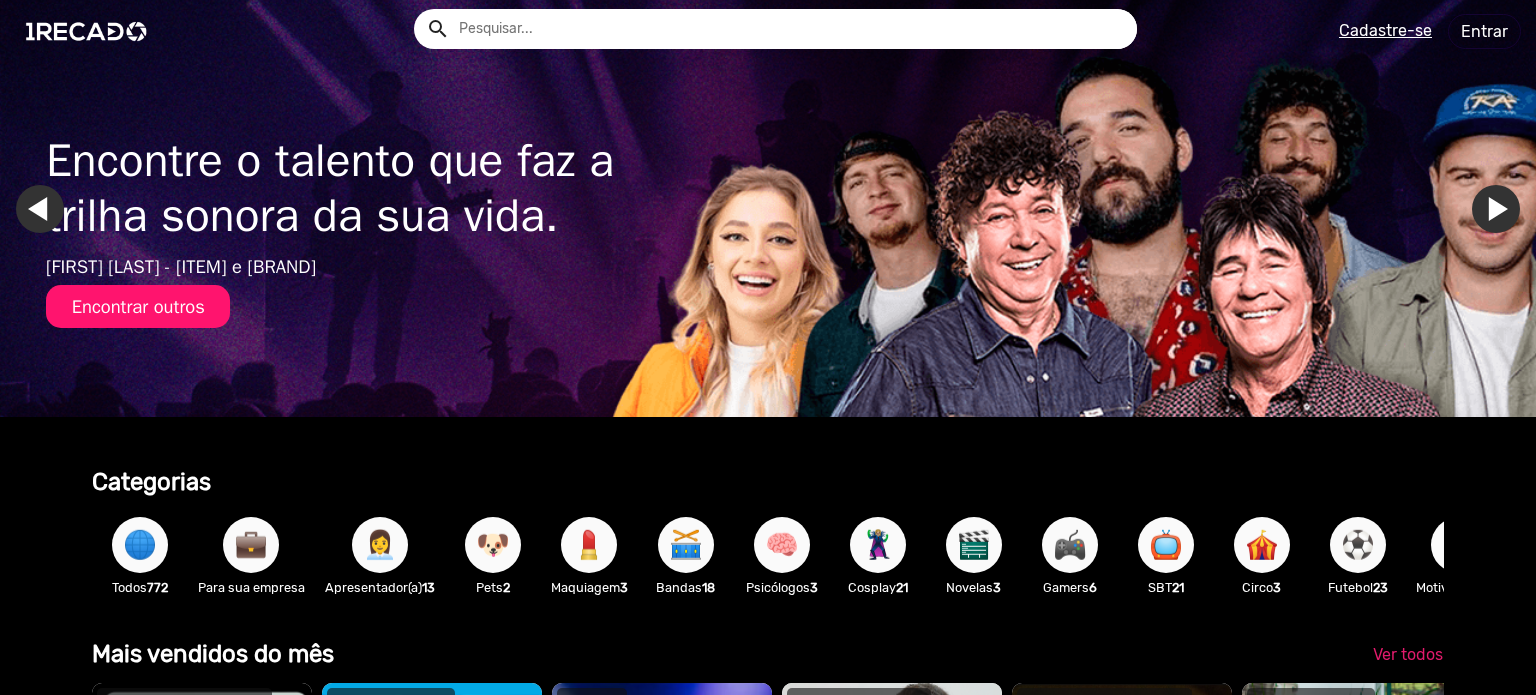 scroll, scrollTop: 266, scrollLeft: 0, axis: vertical 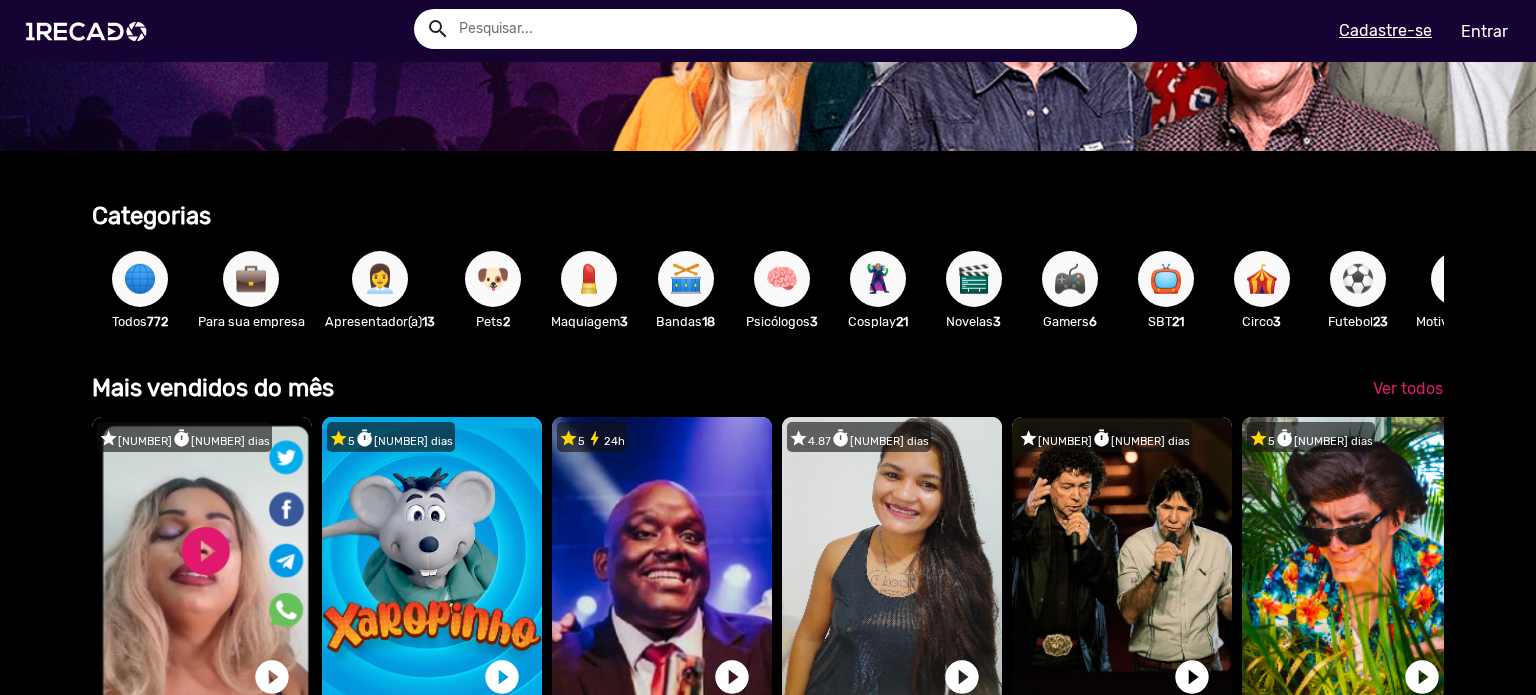 click on "Apresentador(a)  13" at bounding box center (380, 321) 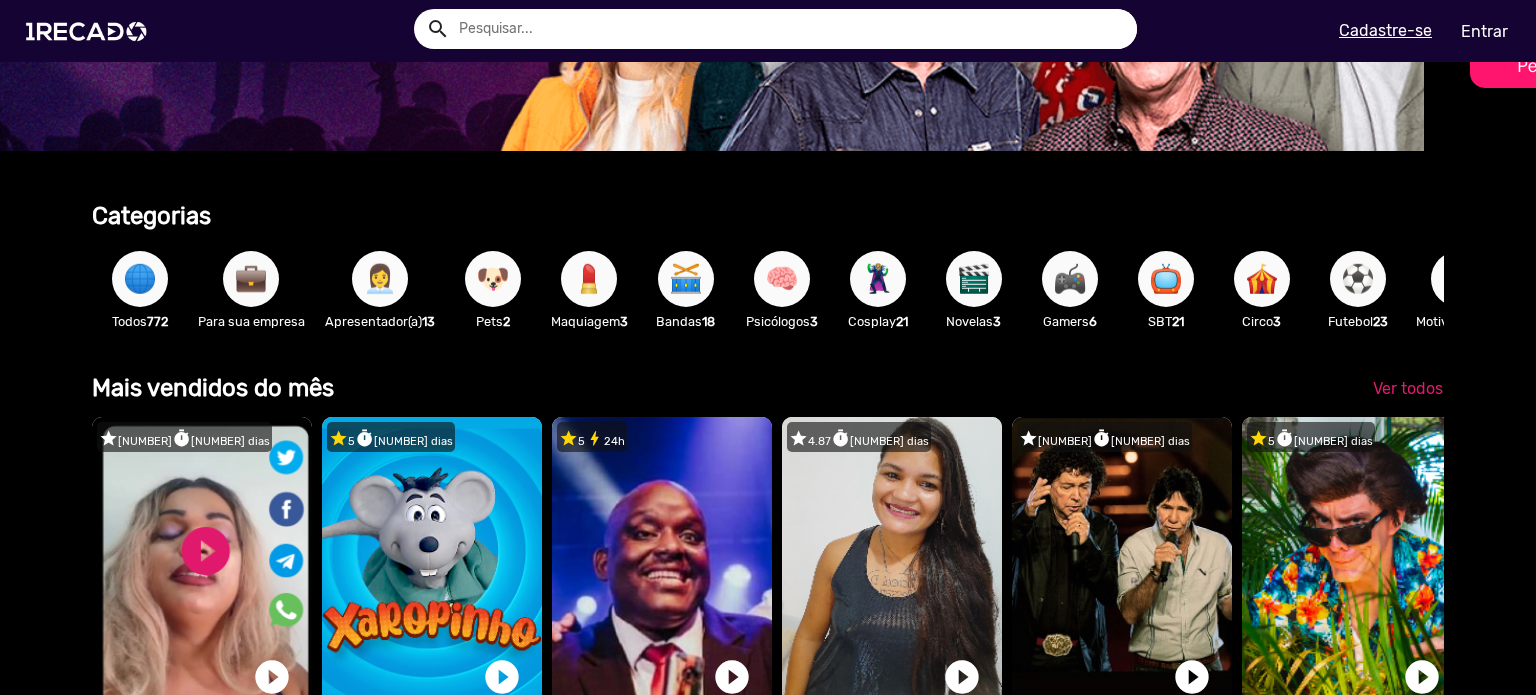 scroll, scrollTop: 0, scrollLeft: 0, axis: both 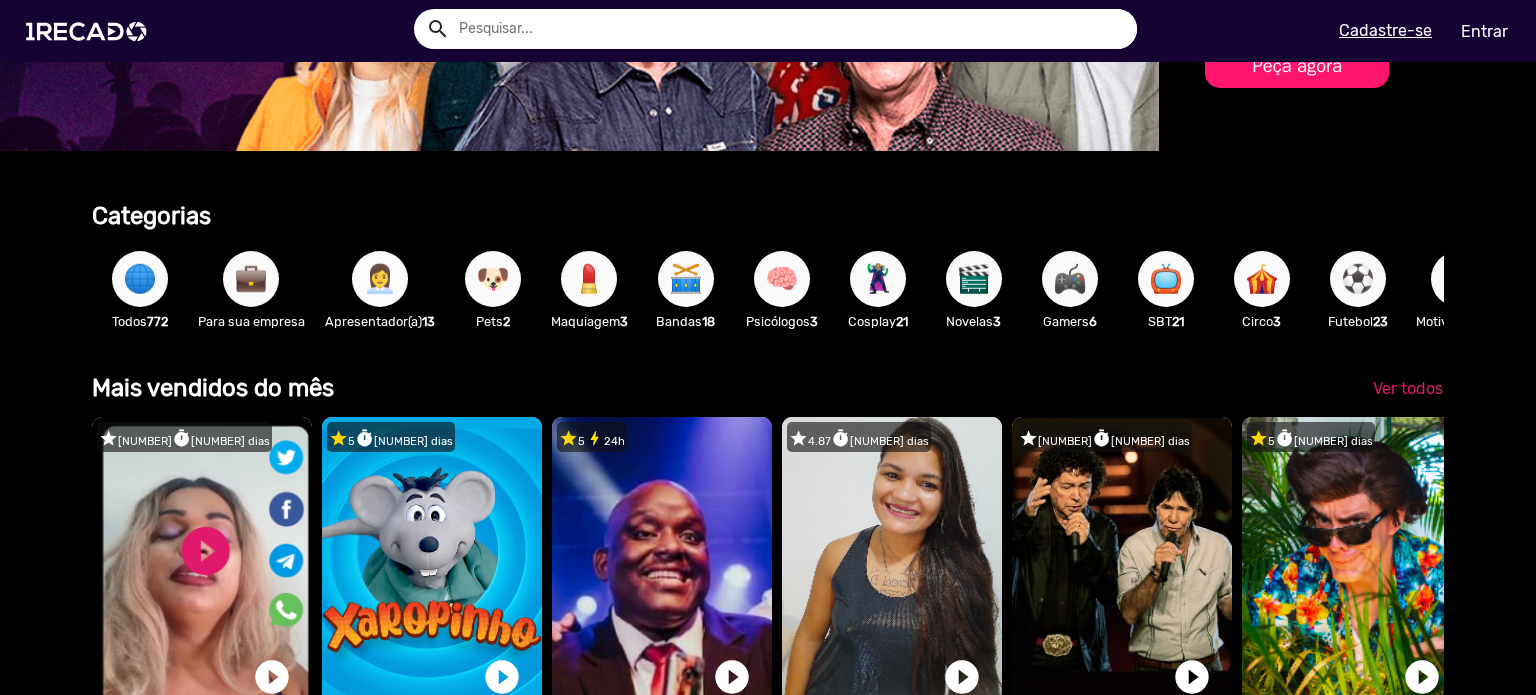 click on "👩‍💼" at bounding box center (380, 279) 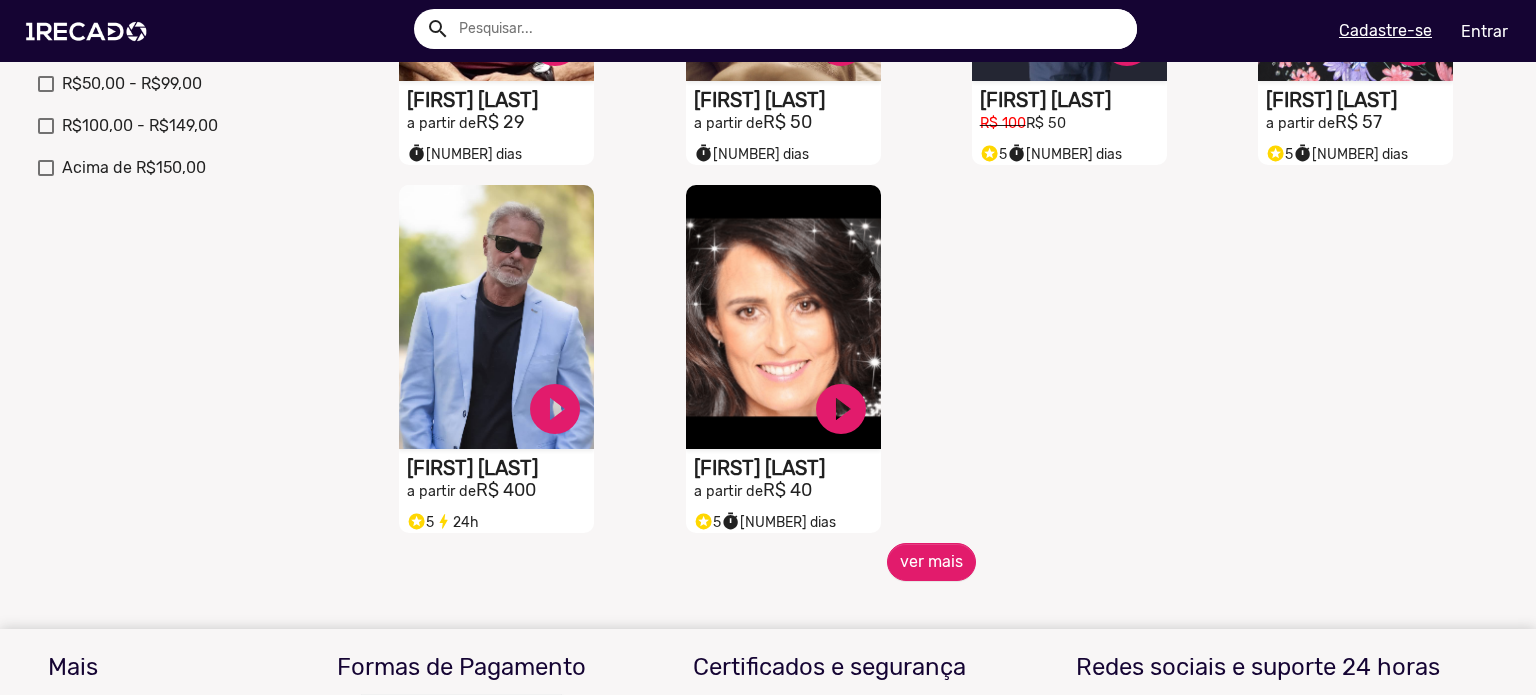 scroll, scrollTop: 800, scrollLeft: 0, axis: vertical 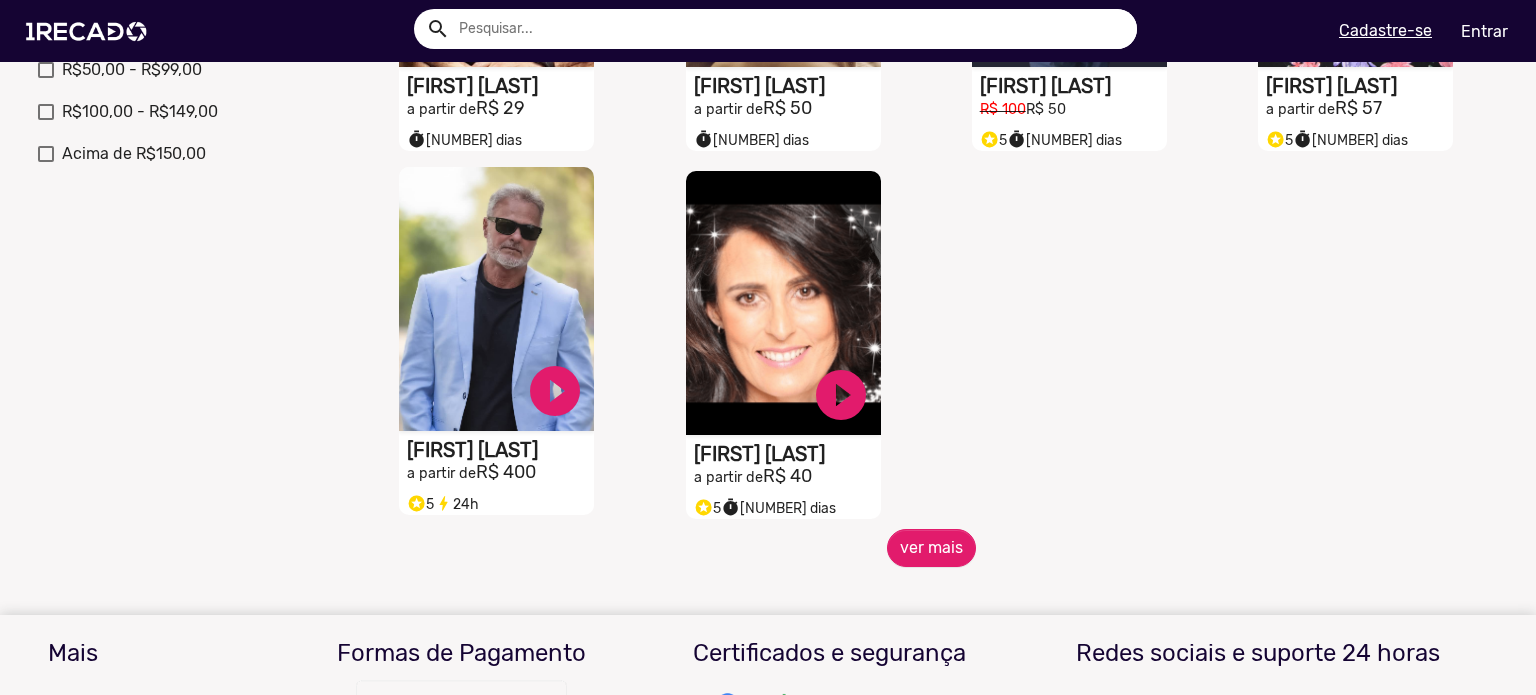 click on "Kadu Moliterno" at bounding box center [500, -266] 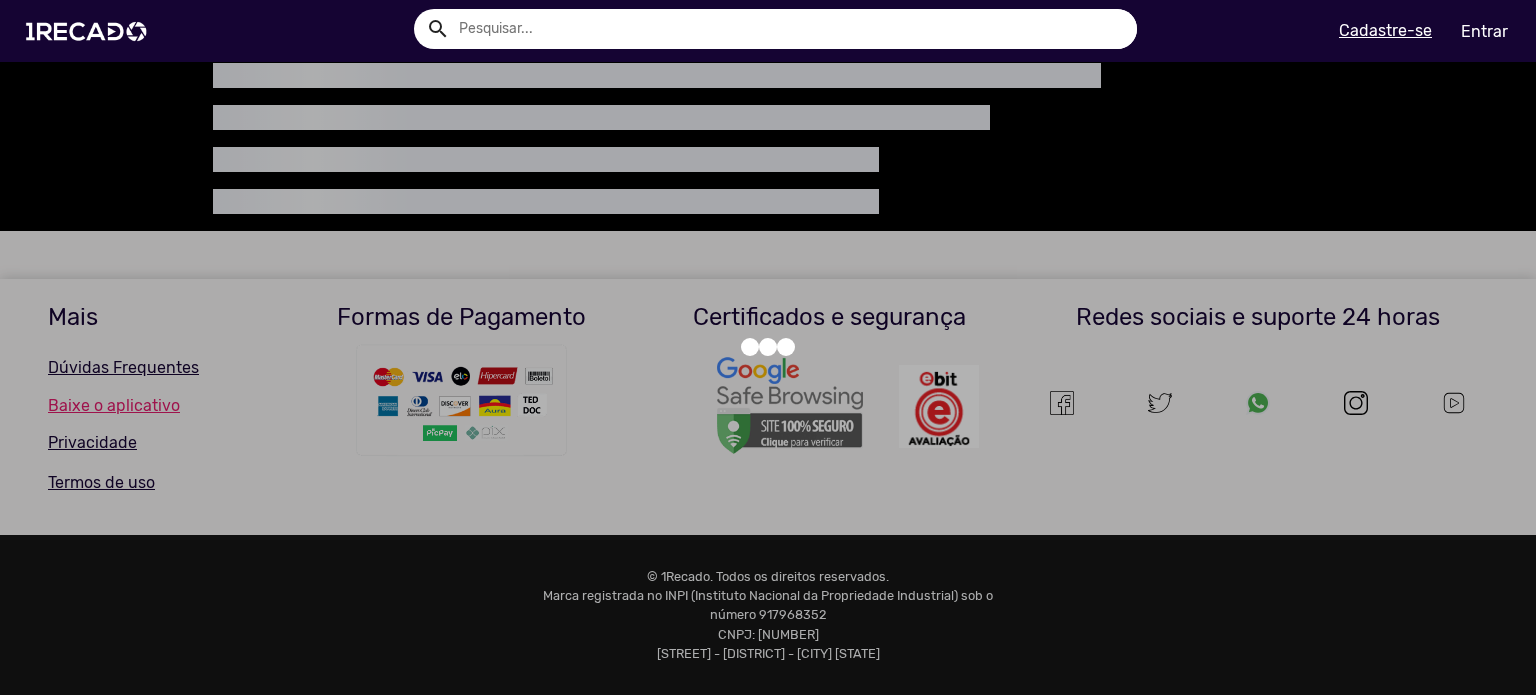 scroll, scrollTop: 0, scrollLeft: 0, axis: both 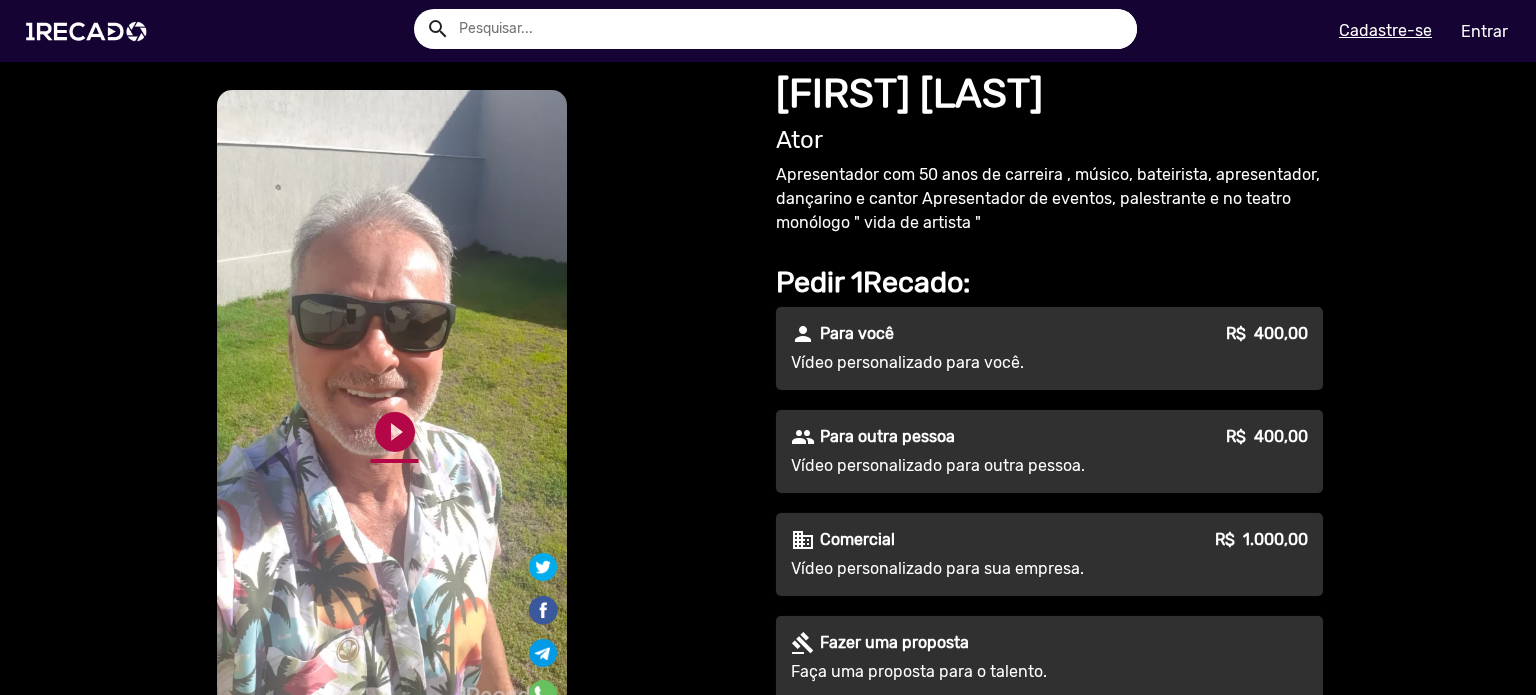 click on "play_circle_filled" 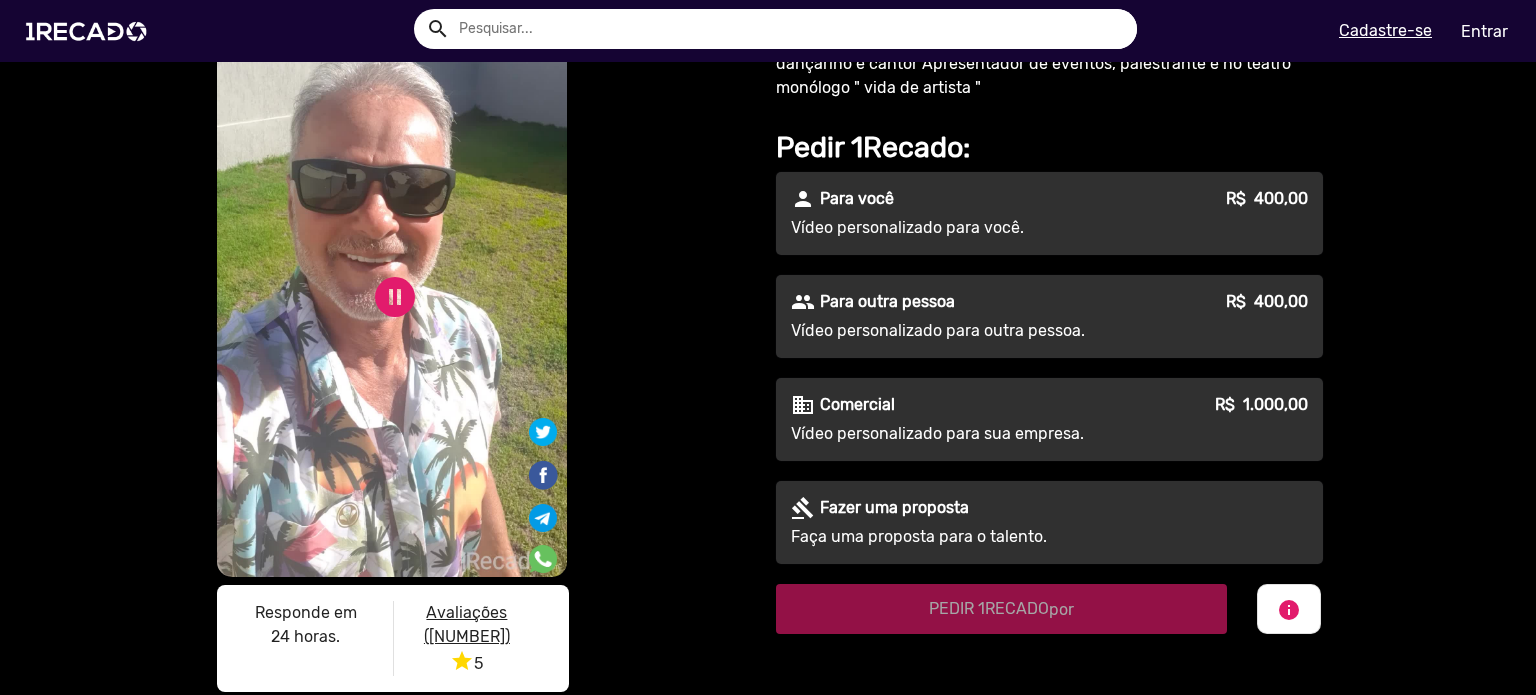 scroll, scrollTop: 0, scrollLeft: 0, axis: both 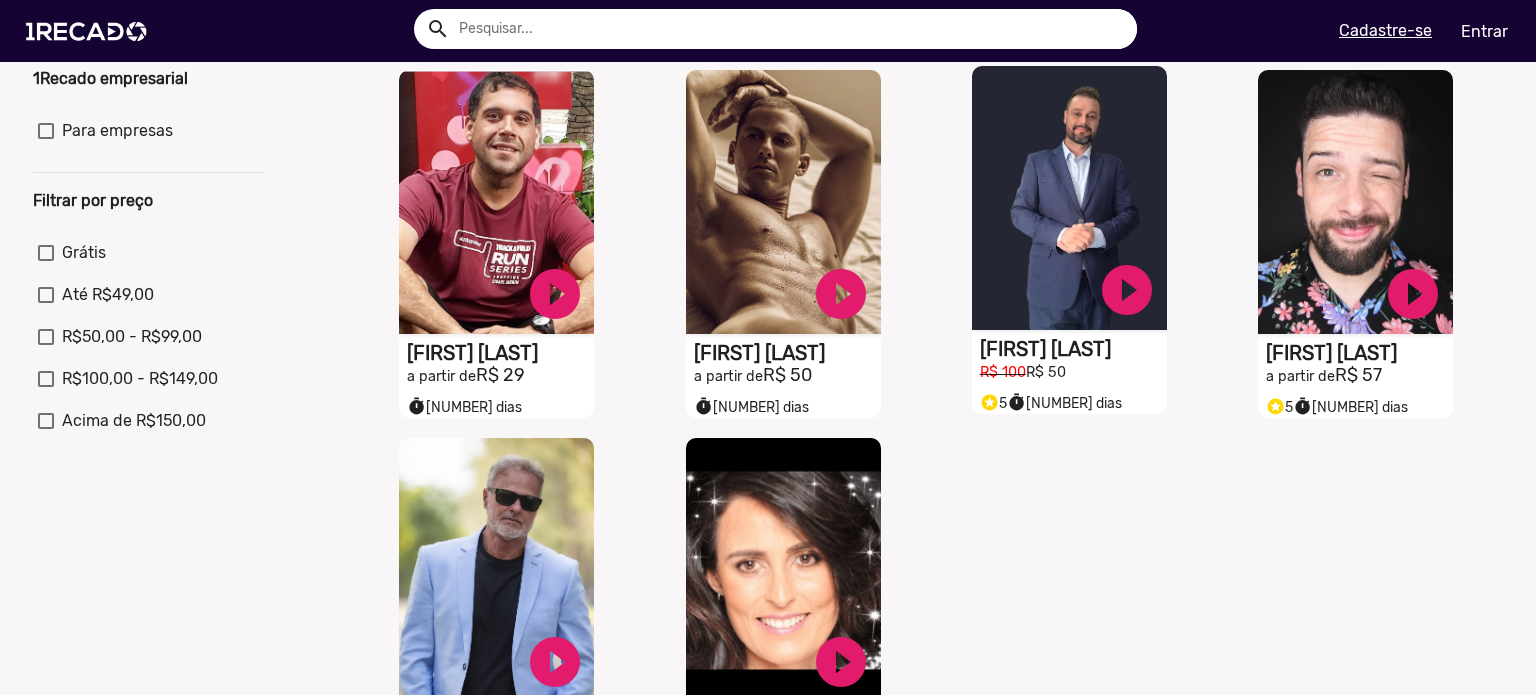 click on "[FIRST] [LAST]" at bounding box center (500, 1) 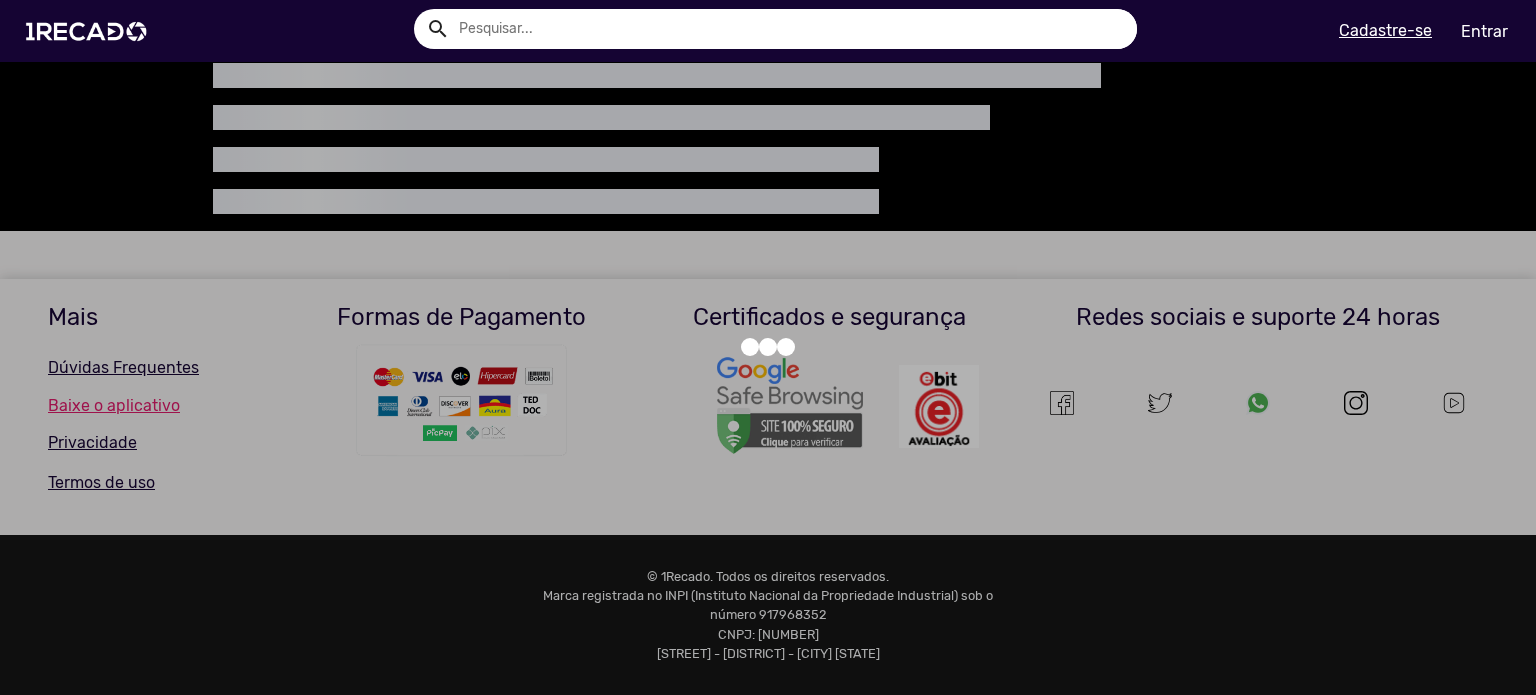 scroll, scrollTop: 0, scrollLeft: 0, axis: both 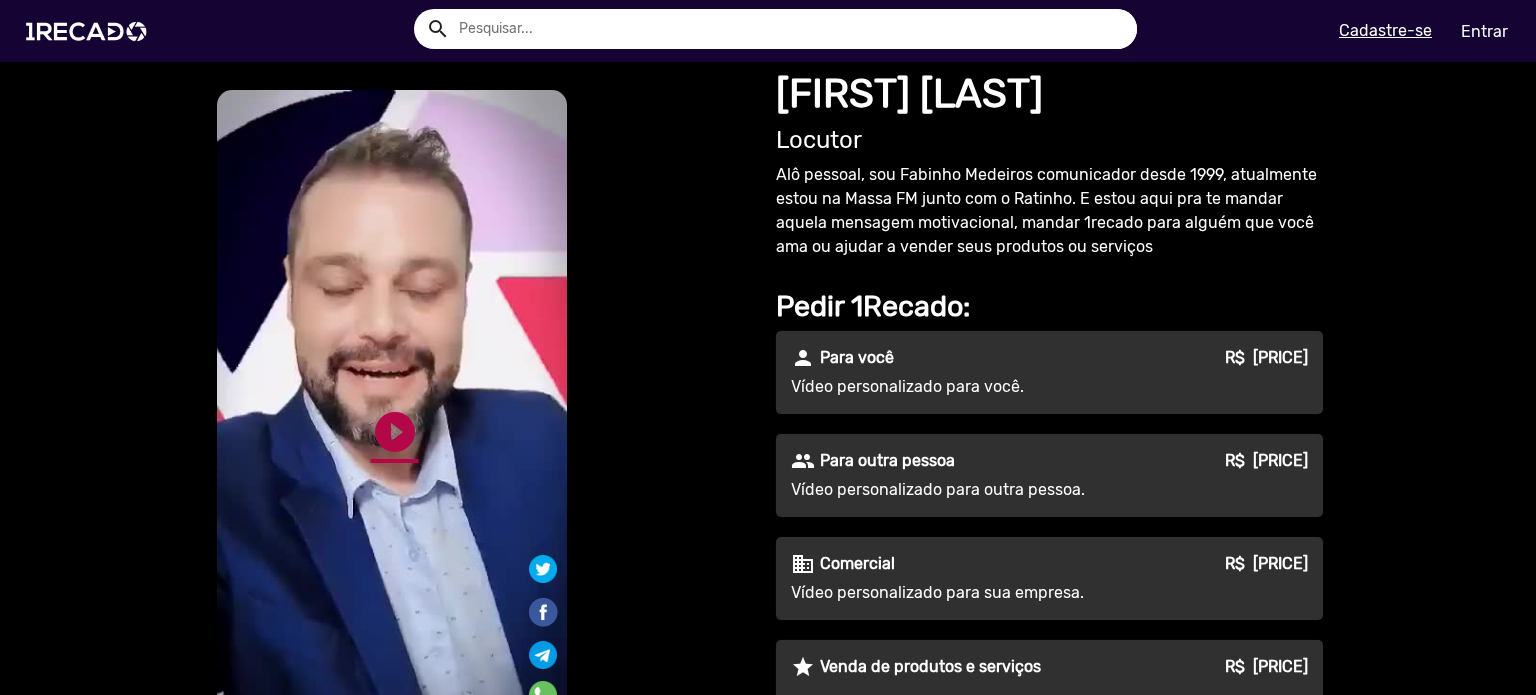 click on "play_circle_filled" 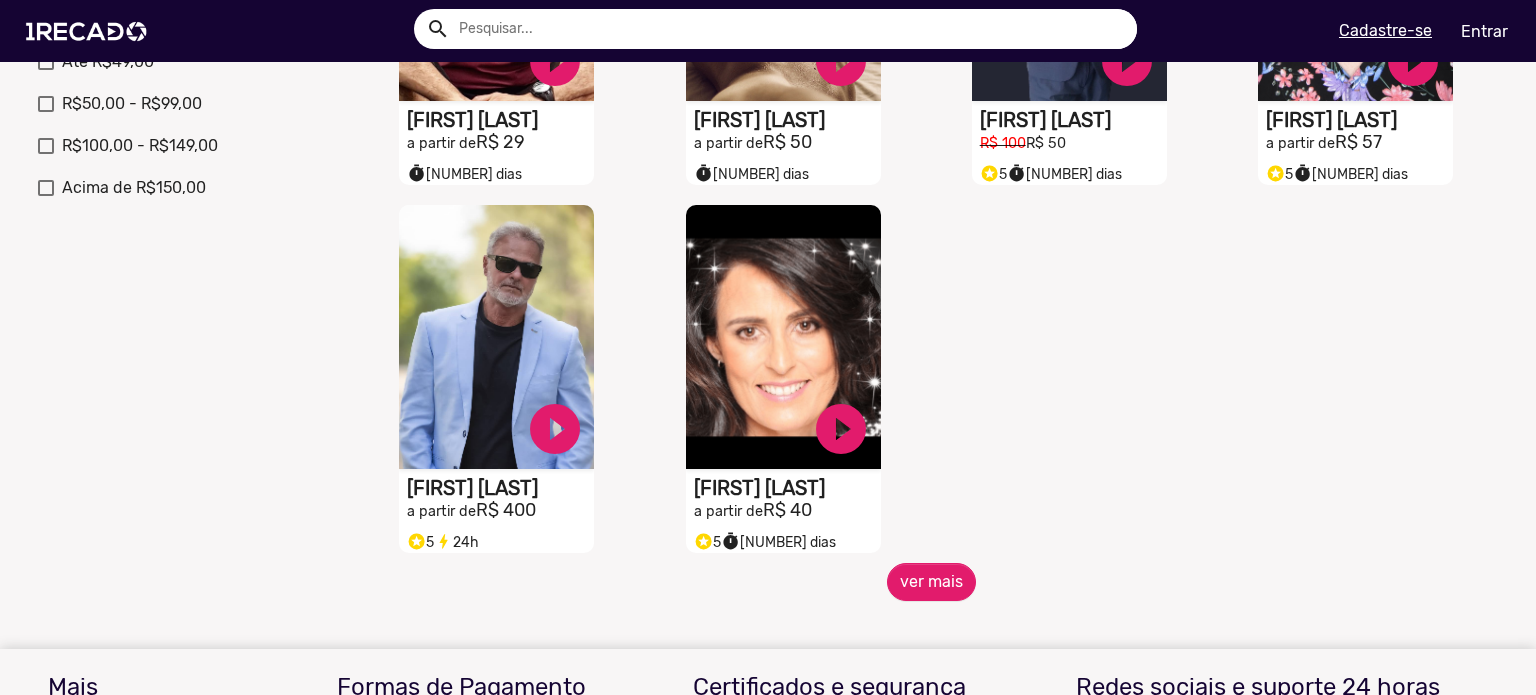 scroll, scrollTop: 800, scrollLeft: 0, axis: vertical 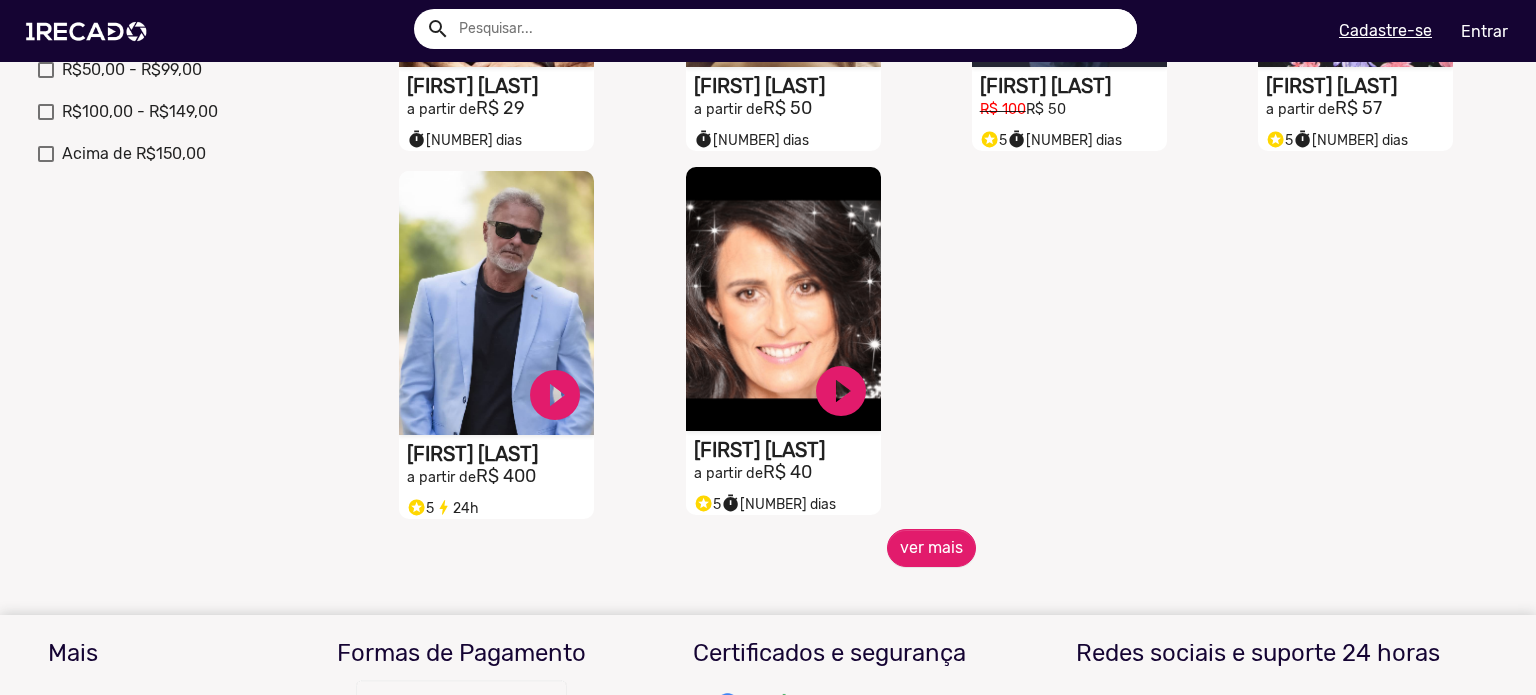 click on "Cristiana Galvão" at bounding box center (500, -266) 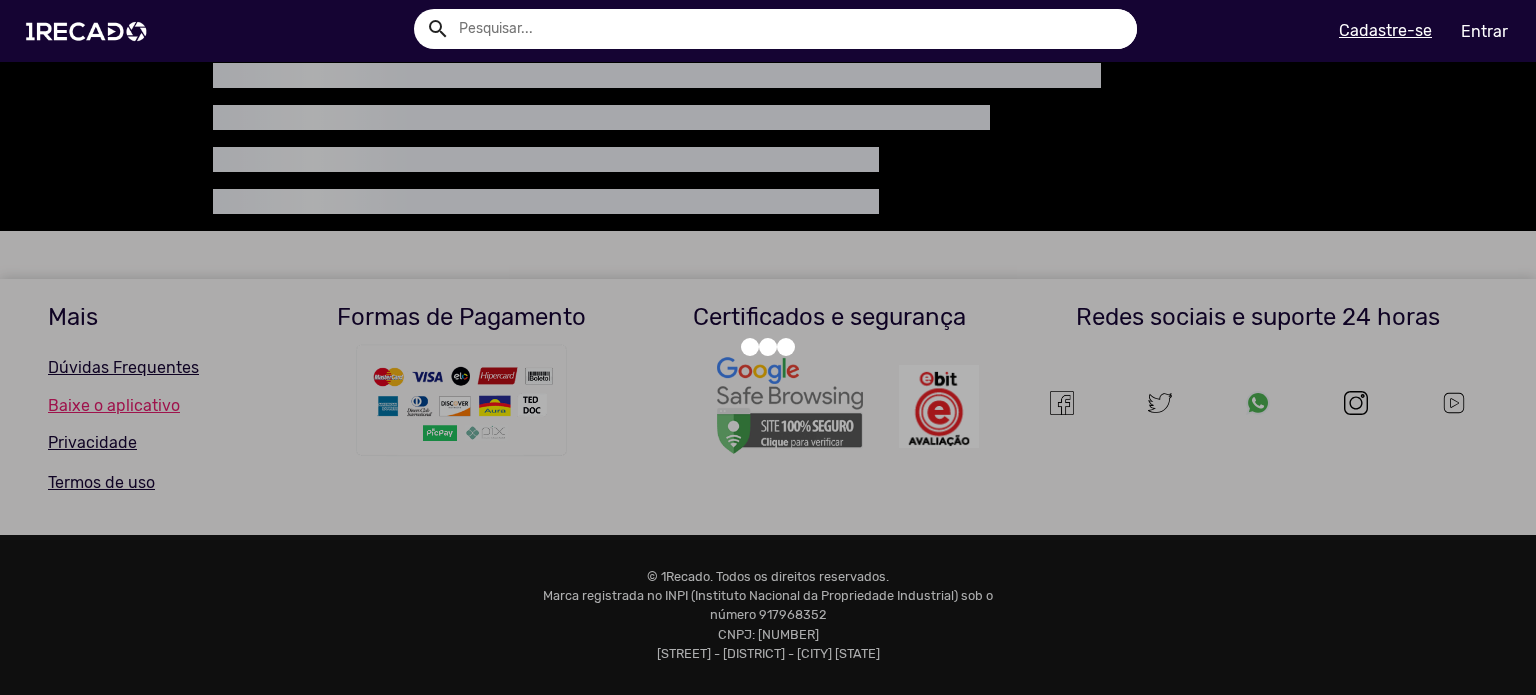 scroll, scrollTop: 0, scrollLeft: 0, axis: both 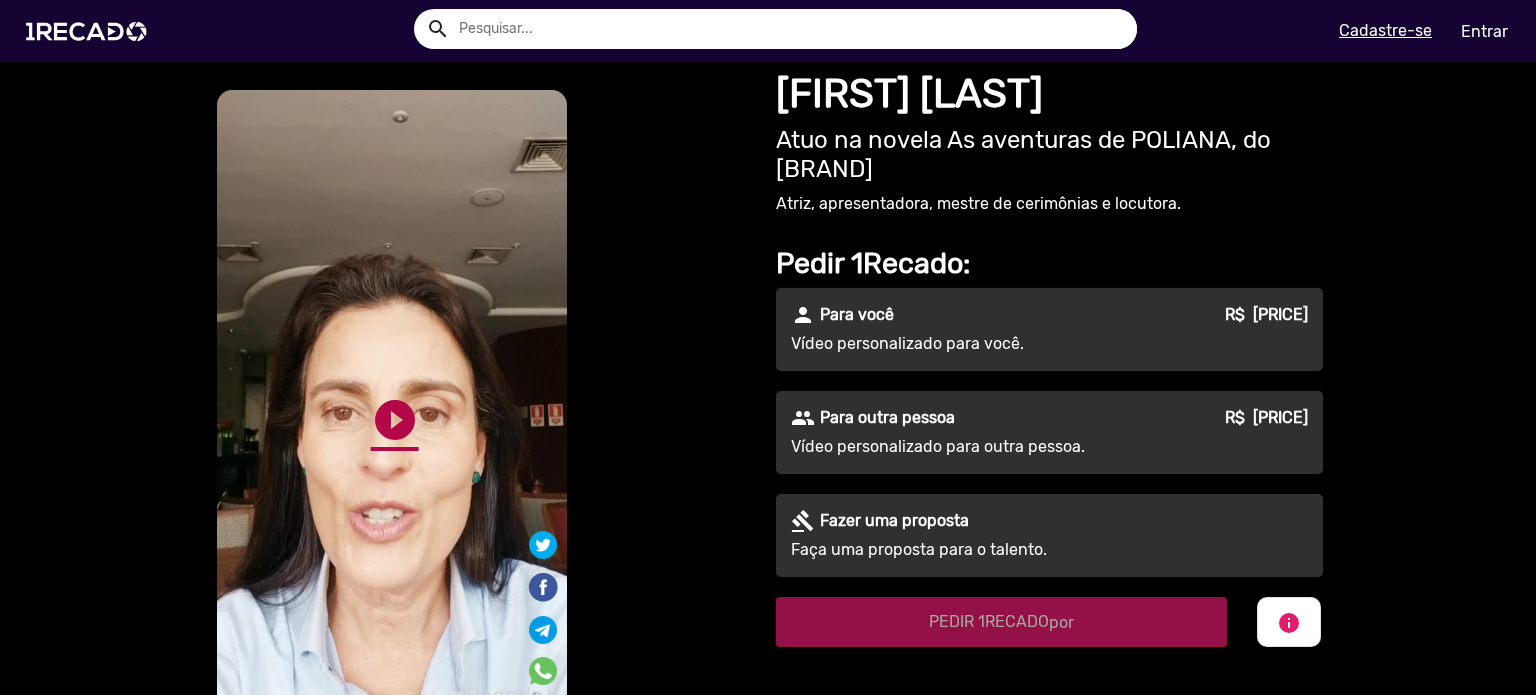 click on "play_circle_filled" 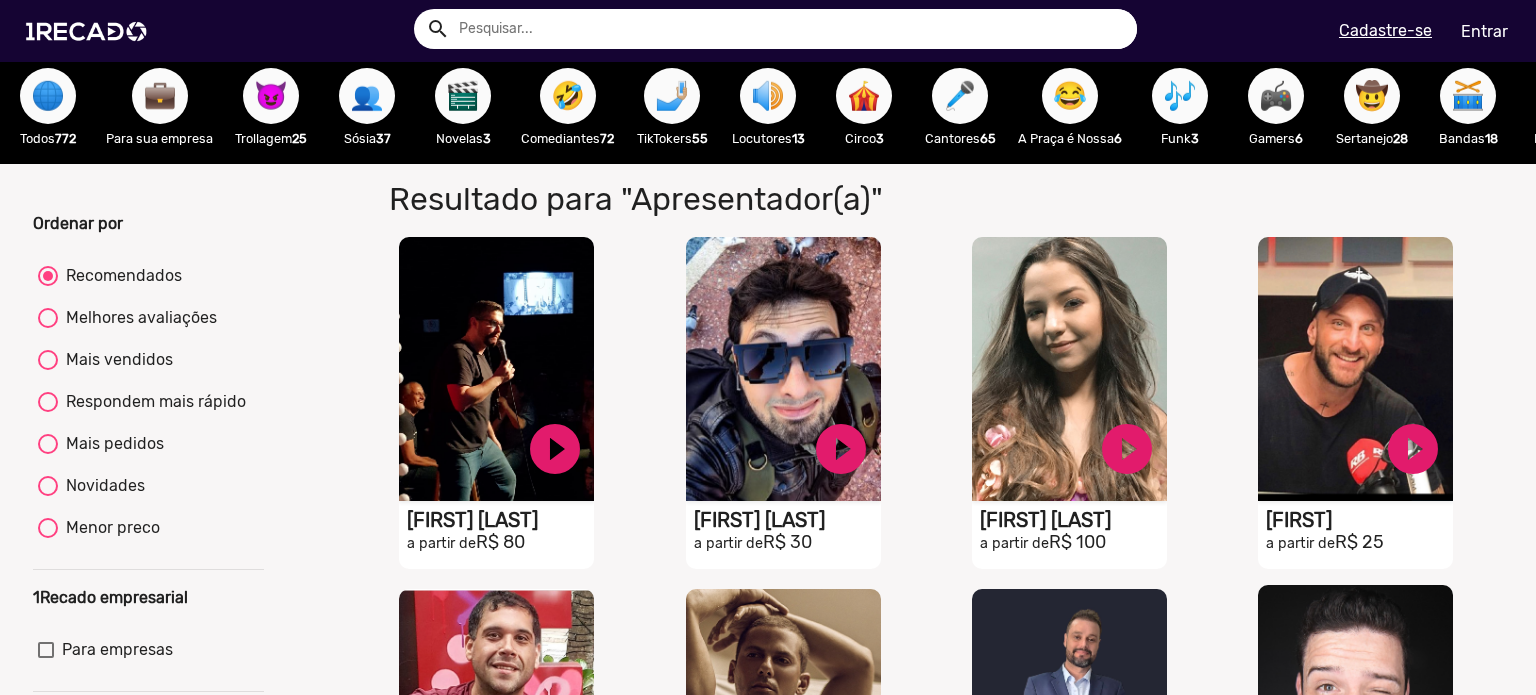 scroll, scrollTop: 0, scrollLeft: 0, axis: both 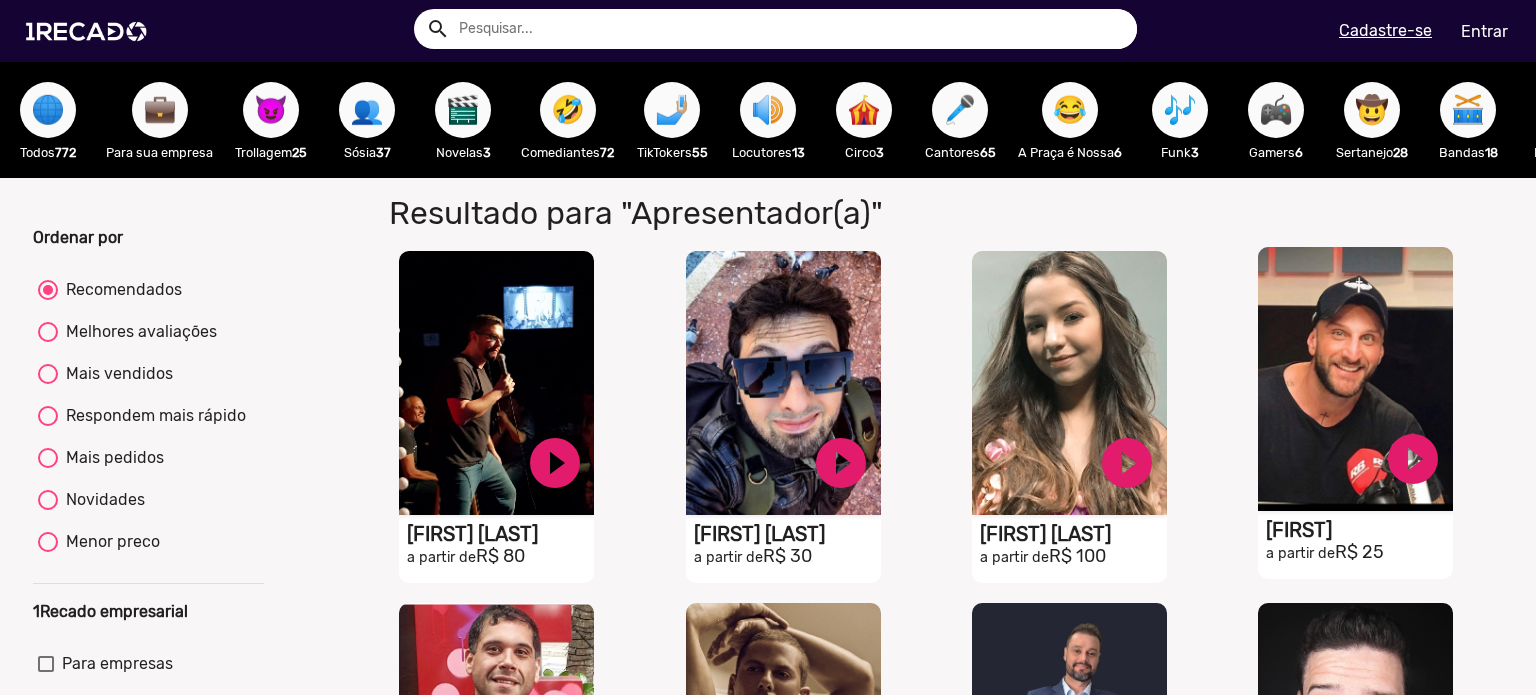 click on "S1RECADO vídeos dedicados para fãs e empresas" at bounding box center [496, 383] 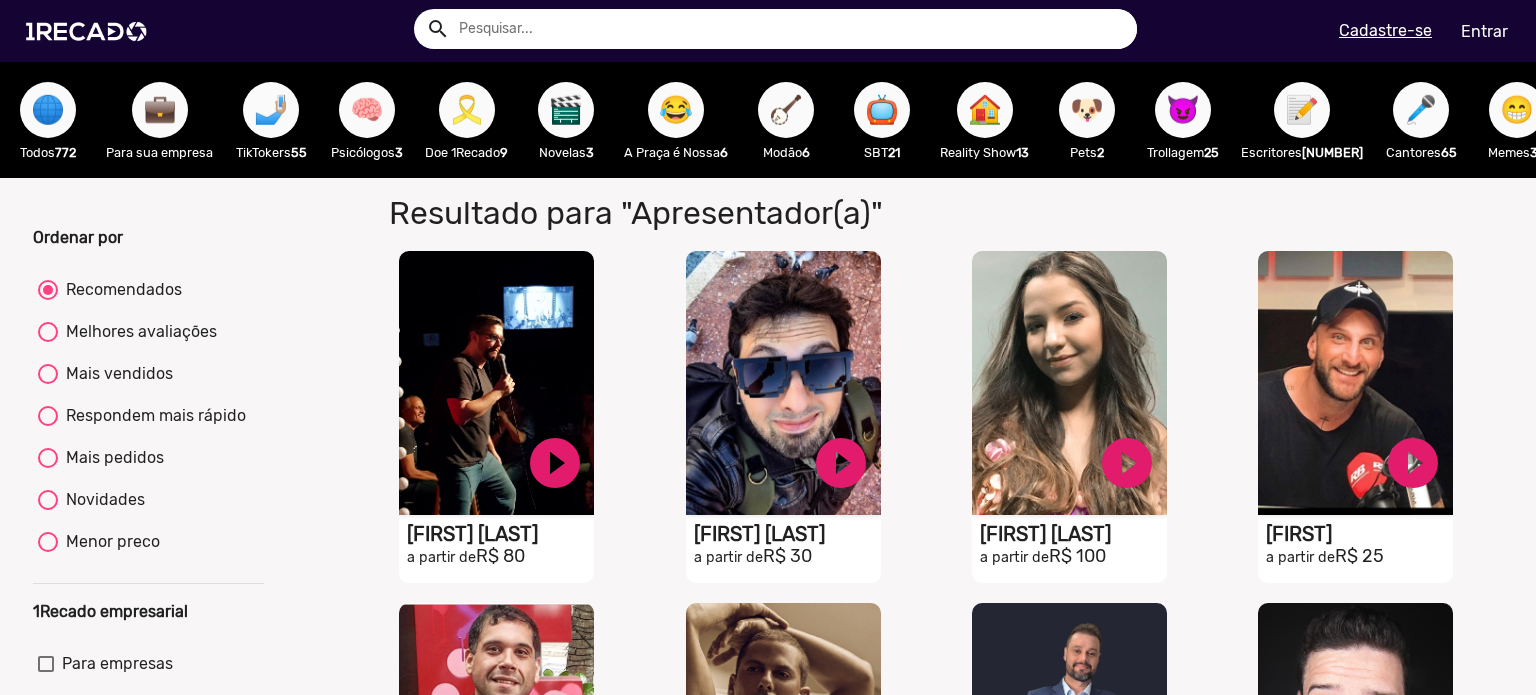 click on "Modão  6" at bounding box center [786, 152] 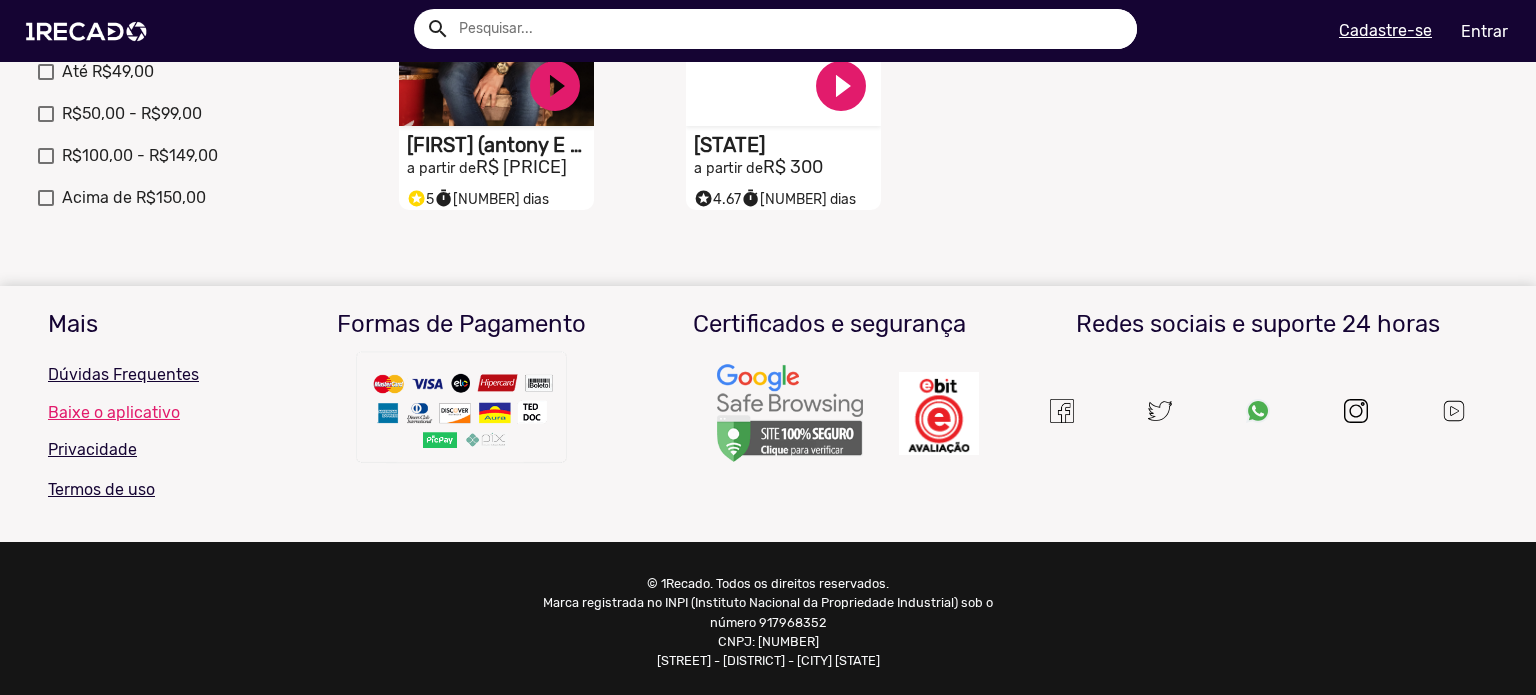scroll, scrollTop: 777, scrollLeft: 0, axis: vertical 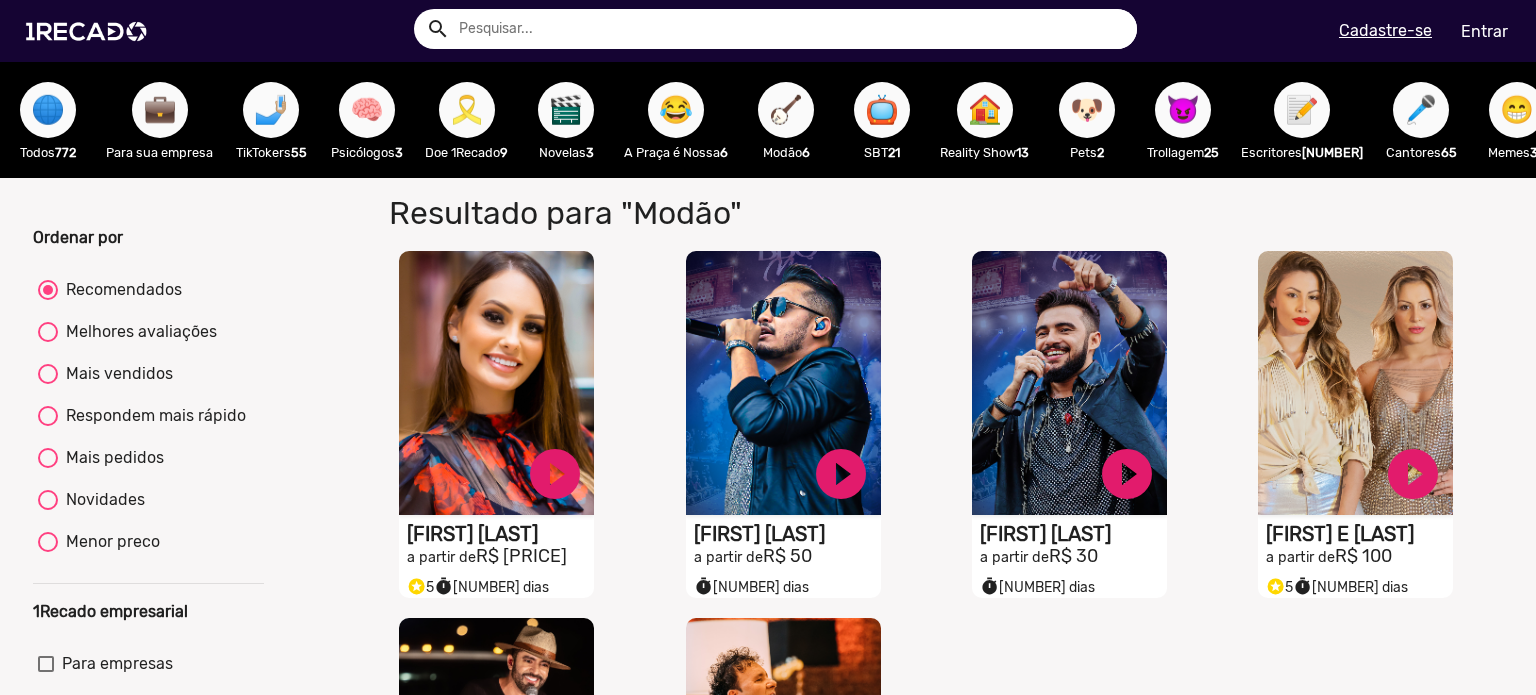 click on "🪕" at bounding box center [786, 110] 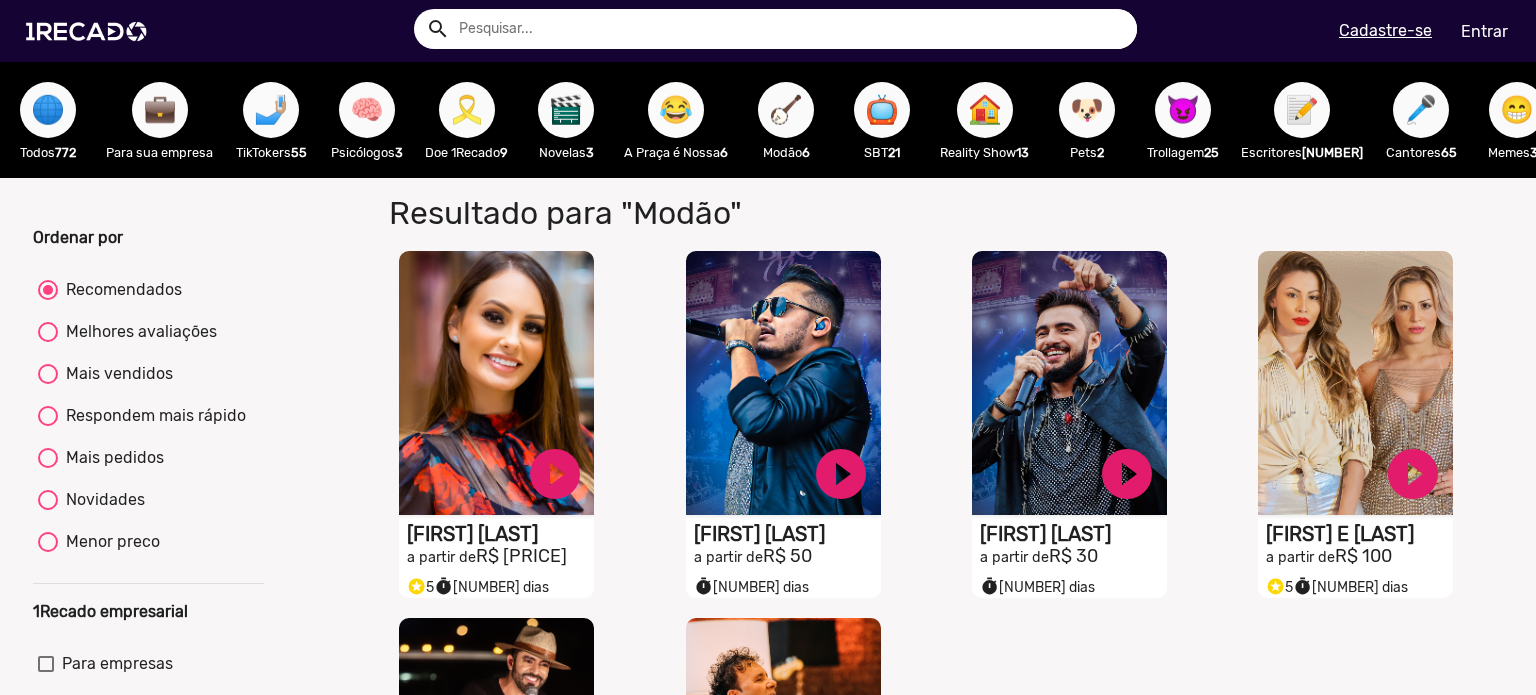 click on "😂" at bounding box center [676, 110] 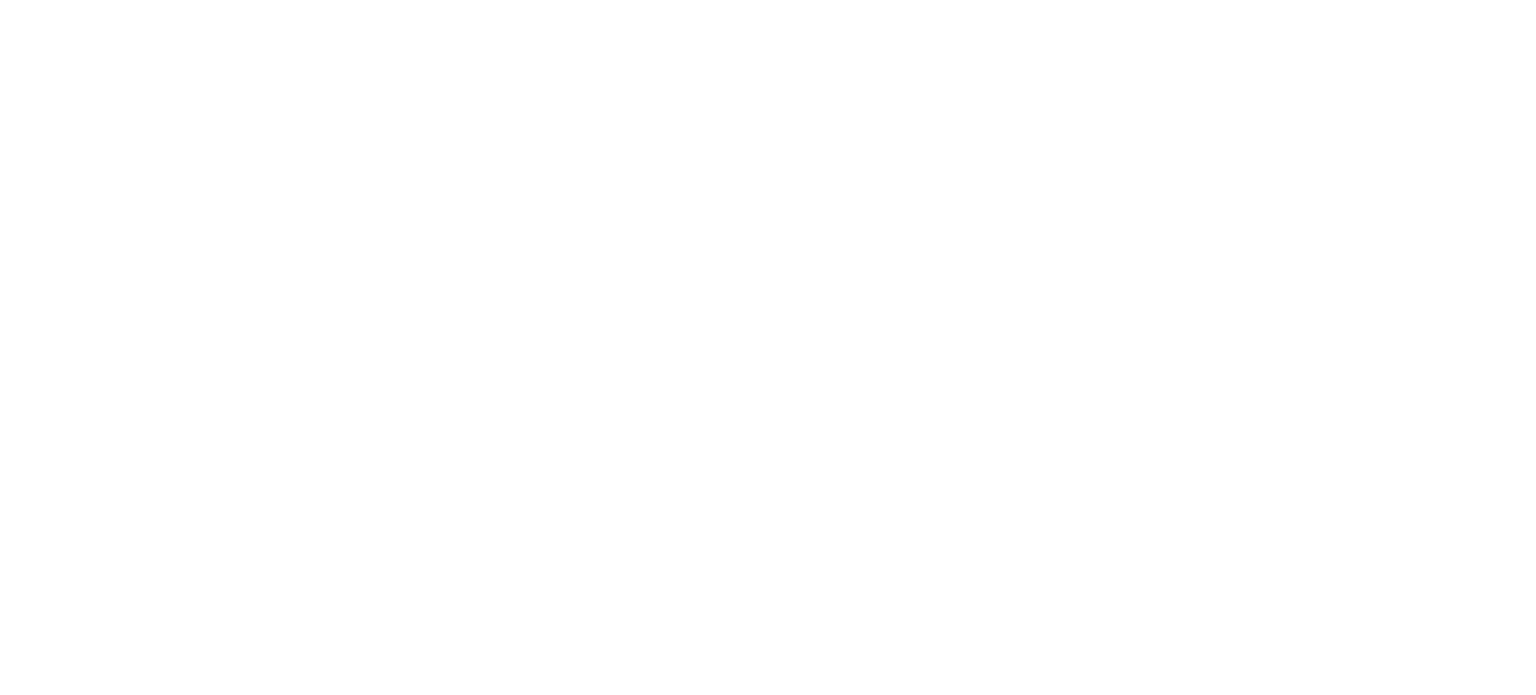 scroll, scrollTop: 0, scrollLeft: 0, axis: both 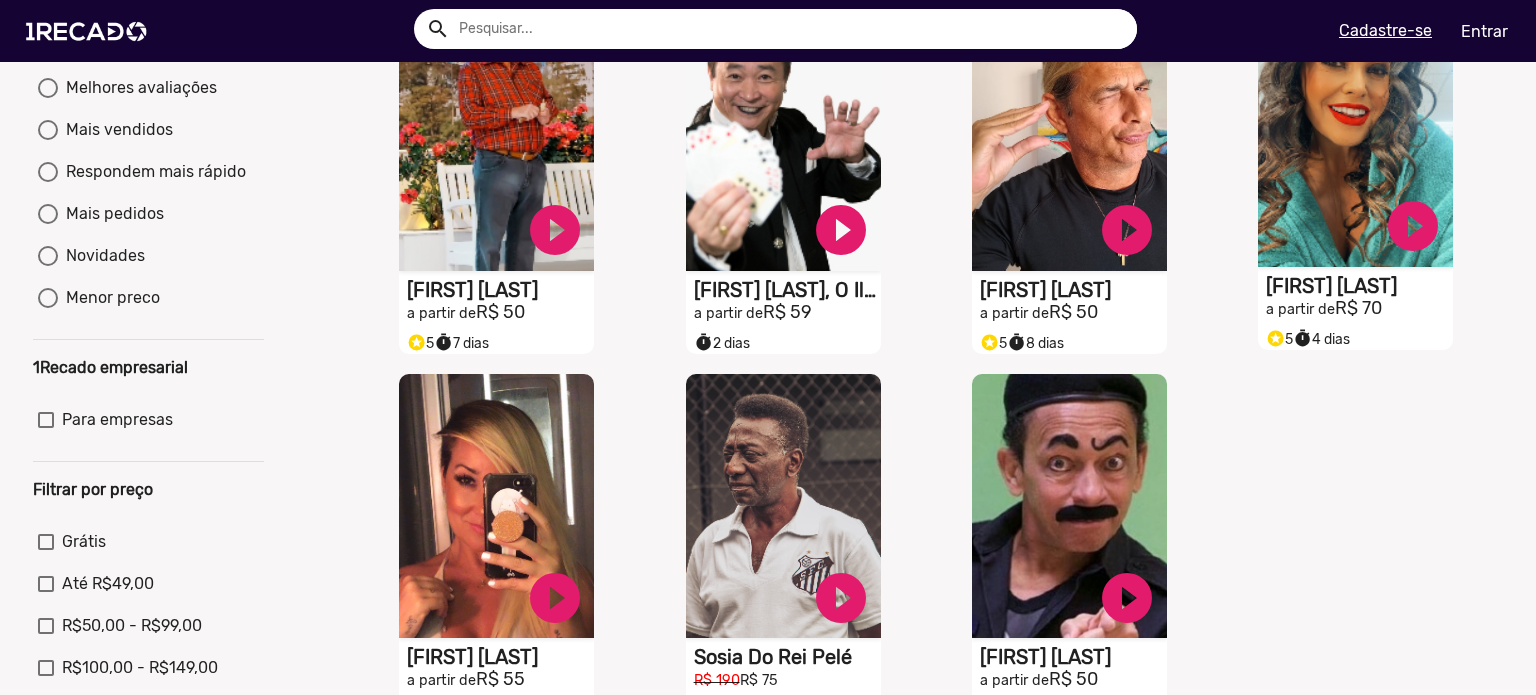 click on "[FIRST] [LAST]" at bounding box center (500, 290) 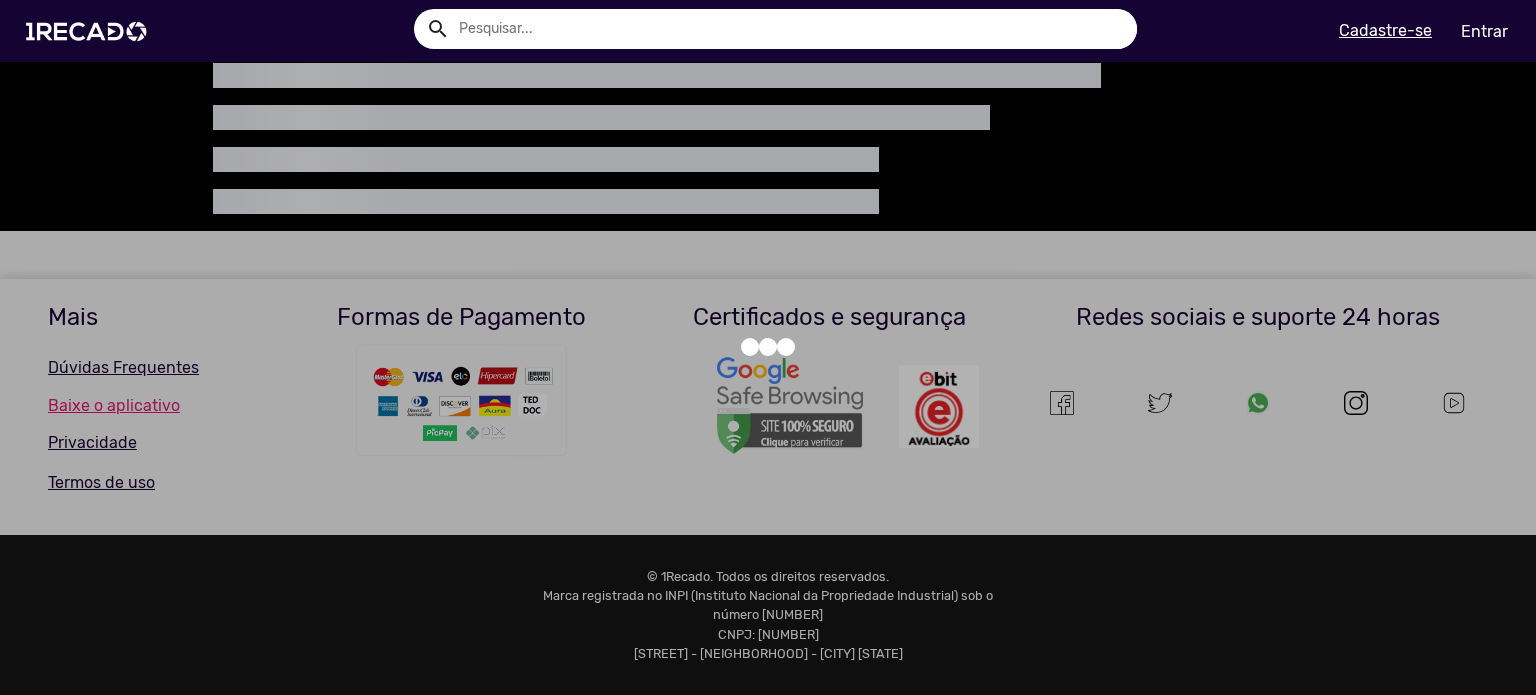 scroll, scrollTop: 0, scrollLeft: 0, axis: both 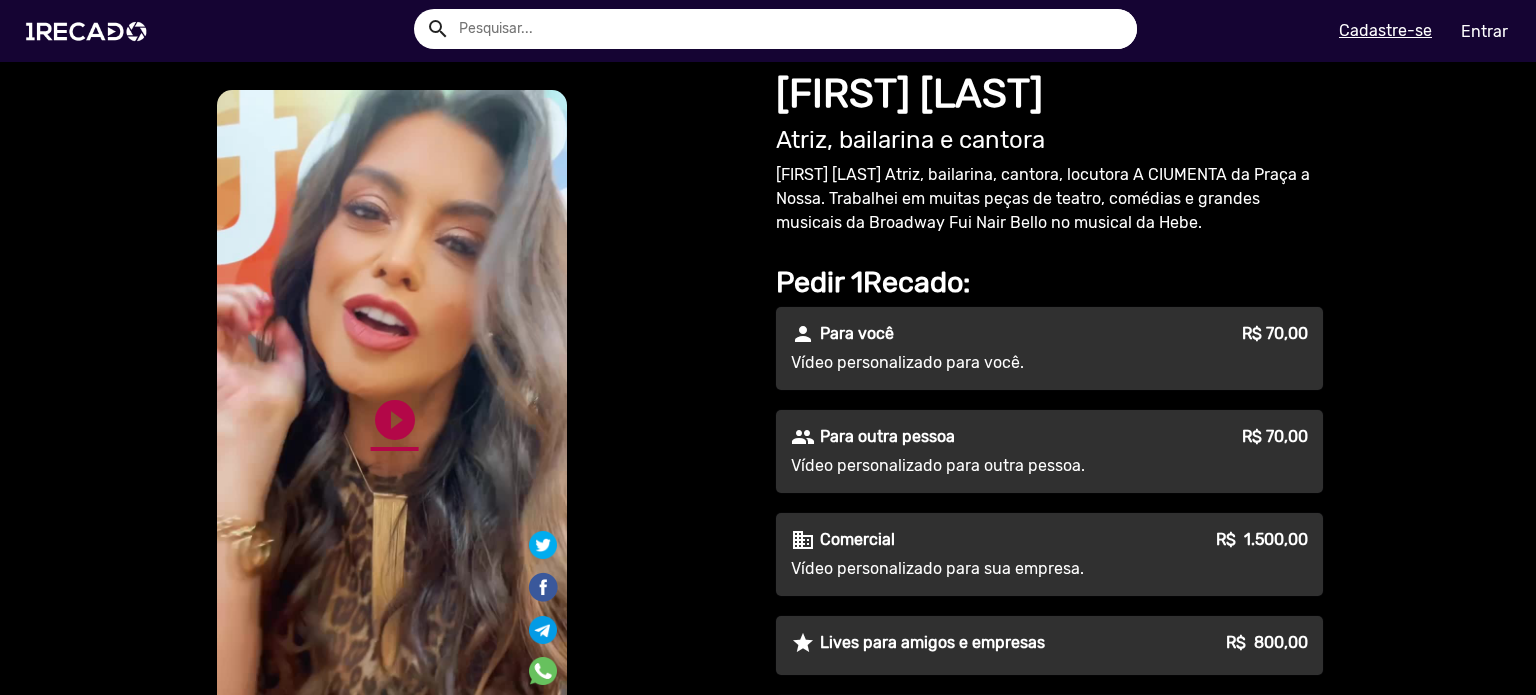 click on "play_circle_filled" 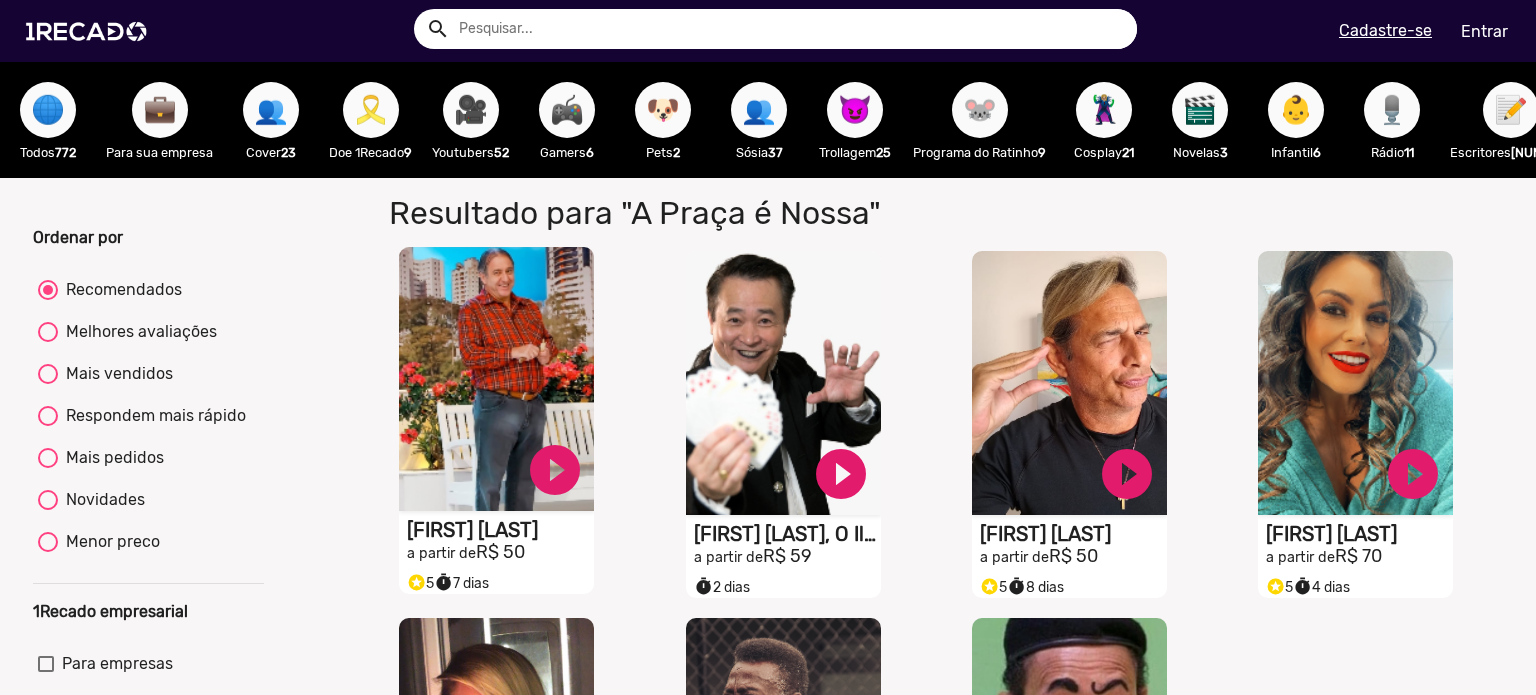 click on "S1RECADO vídeos dedicados para fãs e empresas" at bounding box center (496, 379) 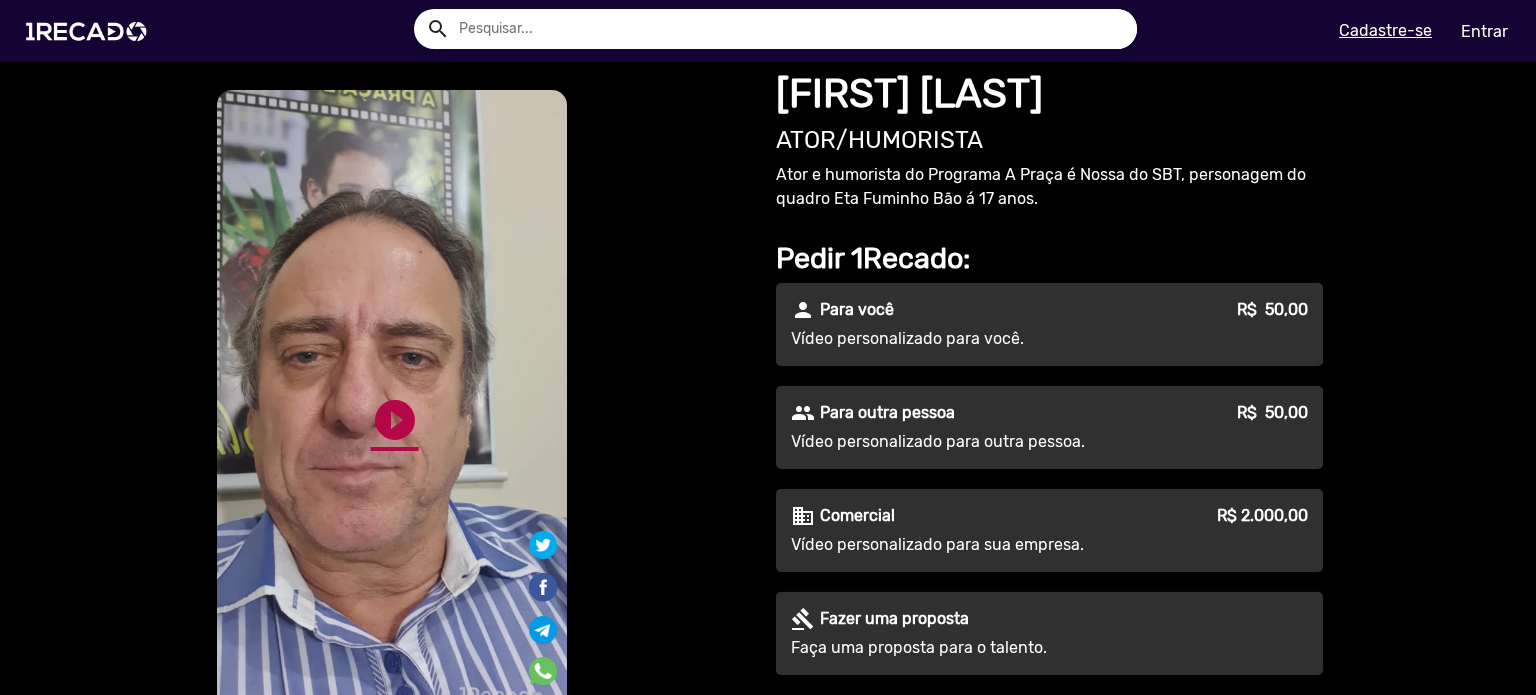 click on "play_circle_filled" 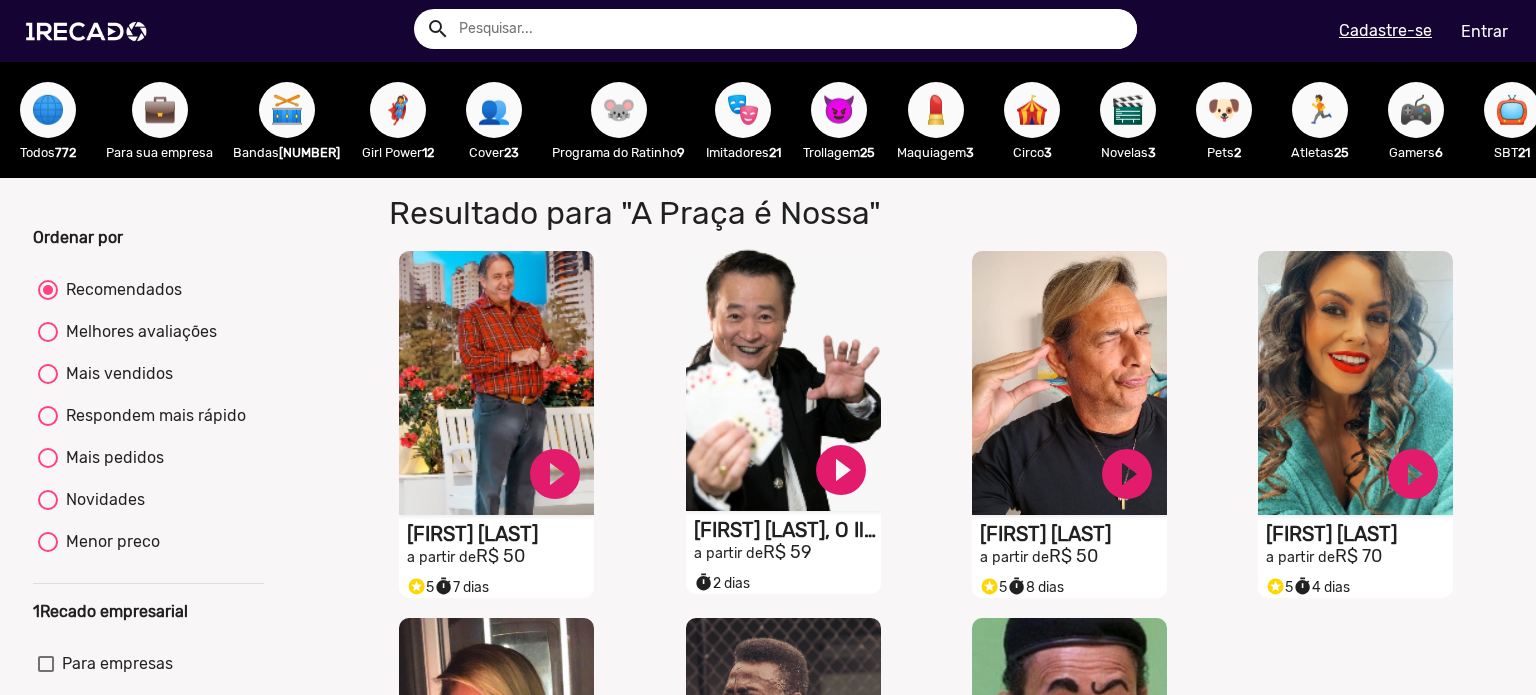 click on "S1RECADO vídeos dedicados para fãs e empresas" at bounding box center (496, 383) 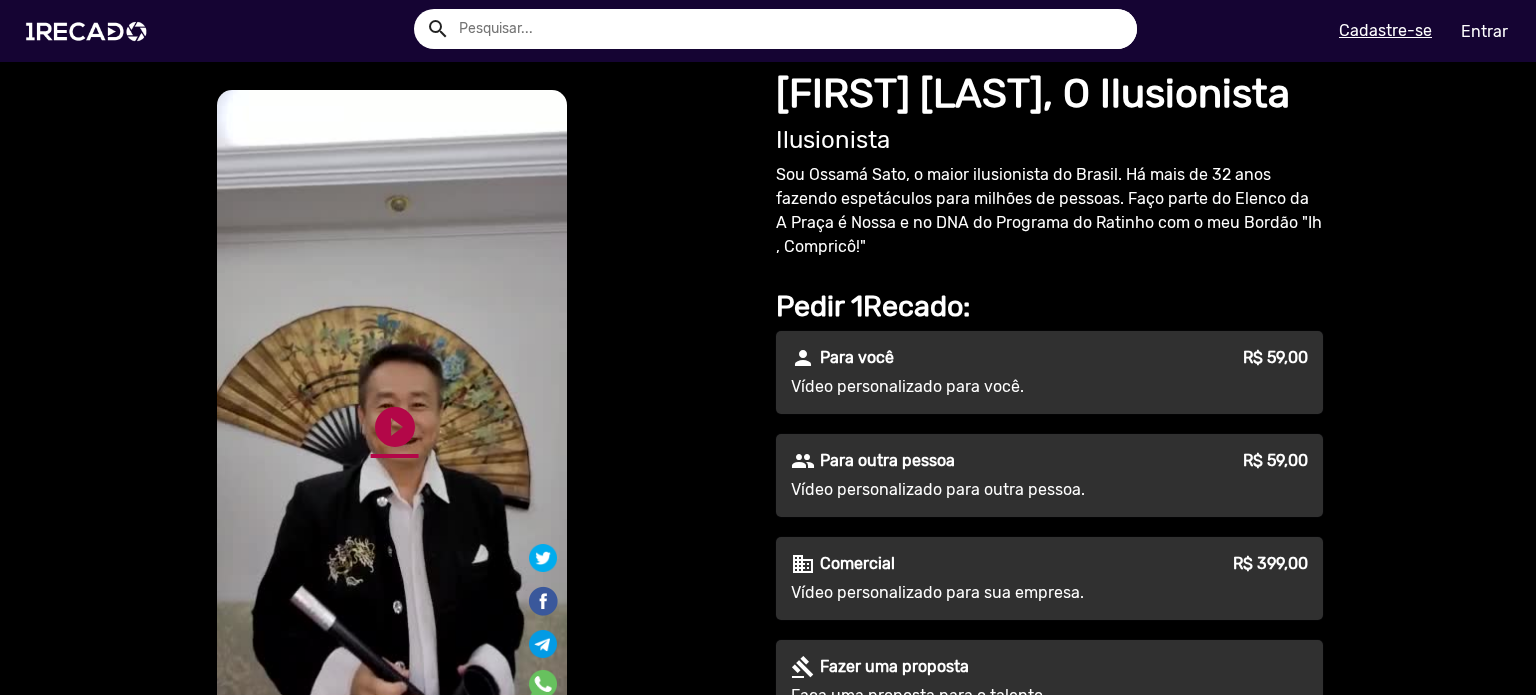 click on "play_circle_filled" 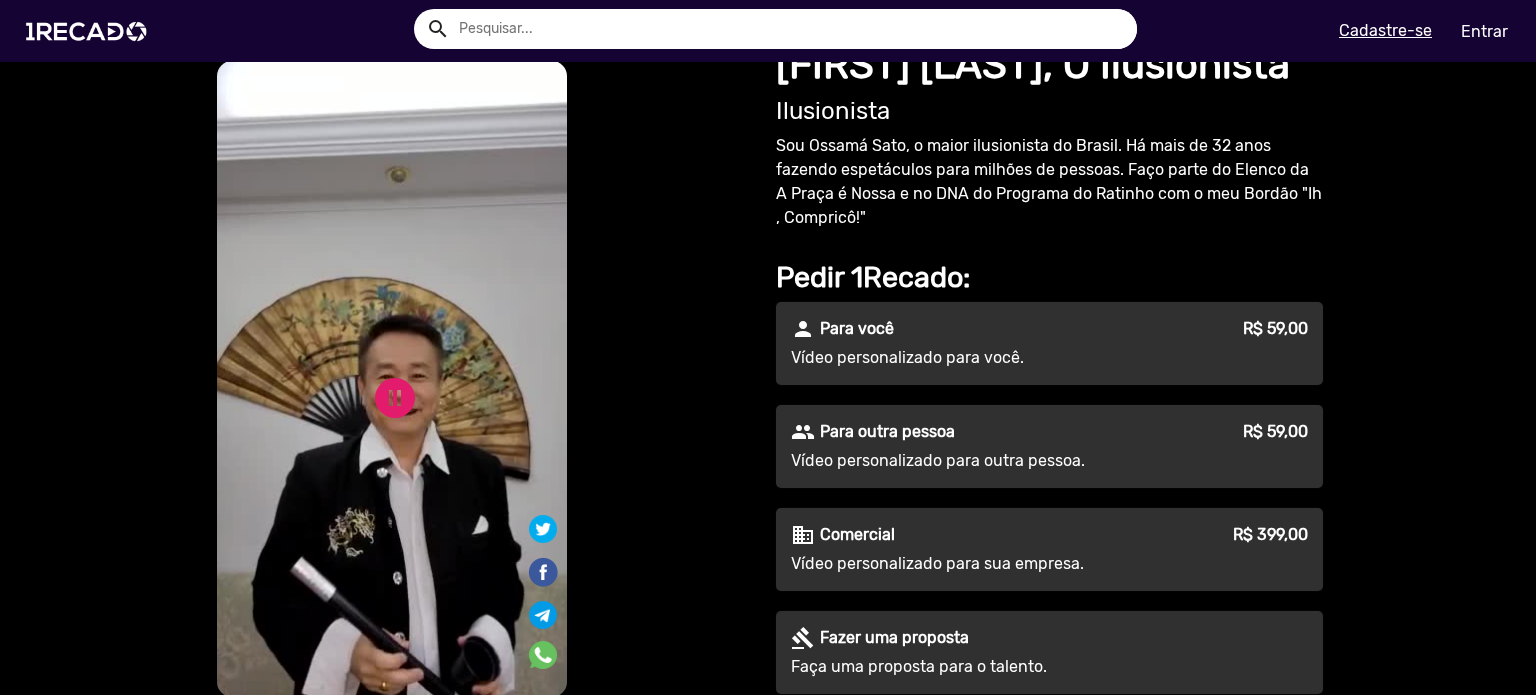 scroll, scrollTop: 0, scrollLeft: 0, axis: both 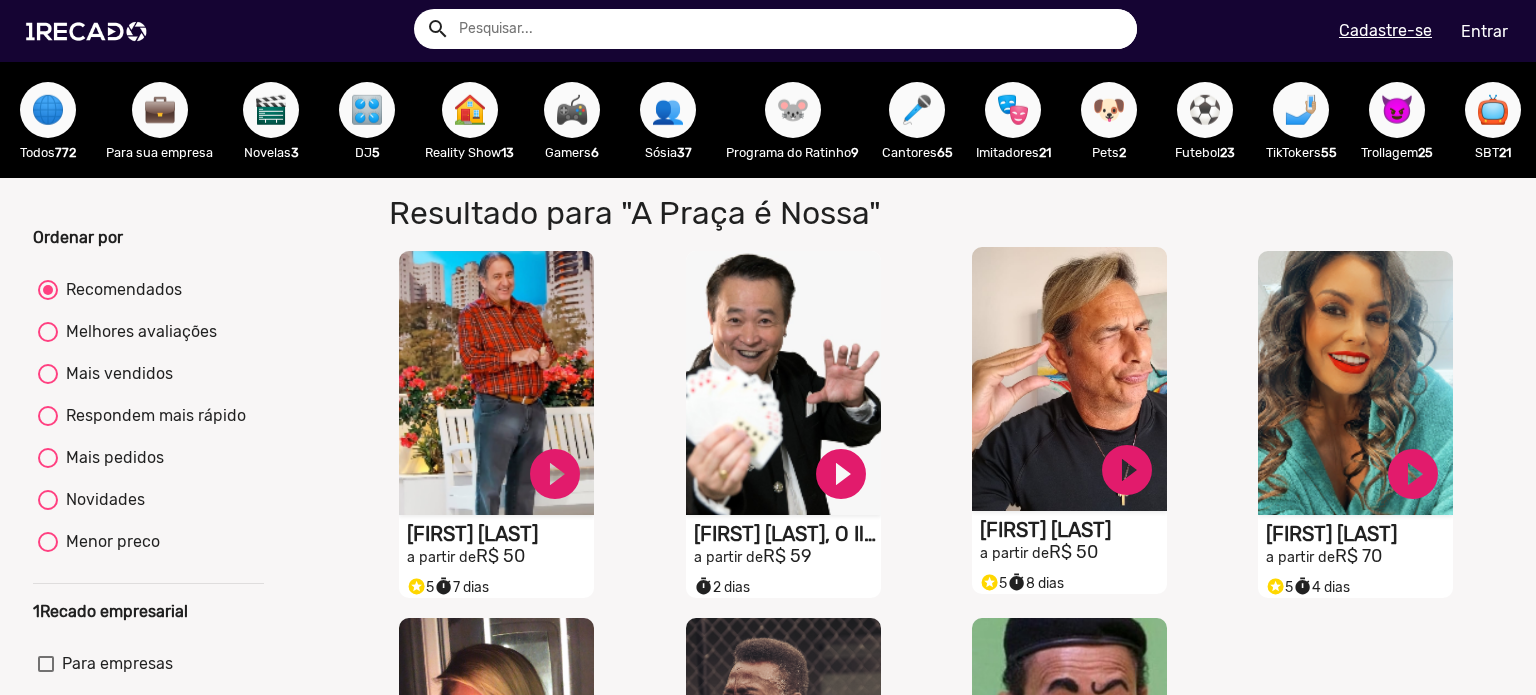 click on "S1RECADO vídeos dedicados para fãs e empresas" at bounding box center (496, 383) 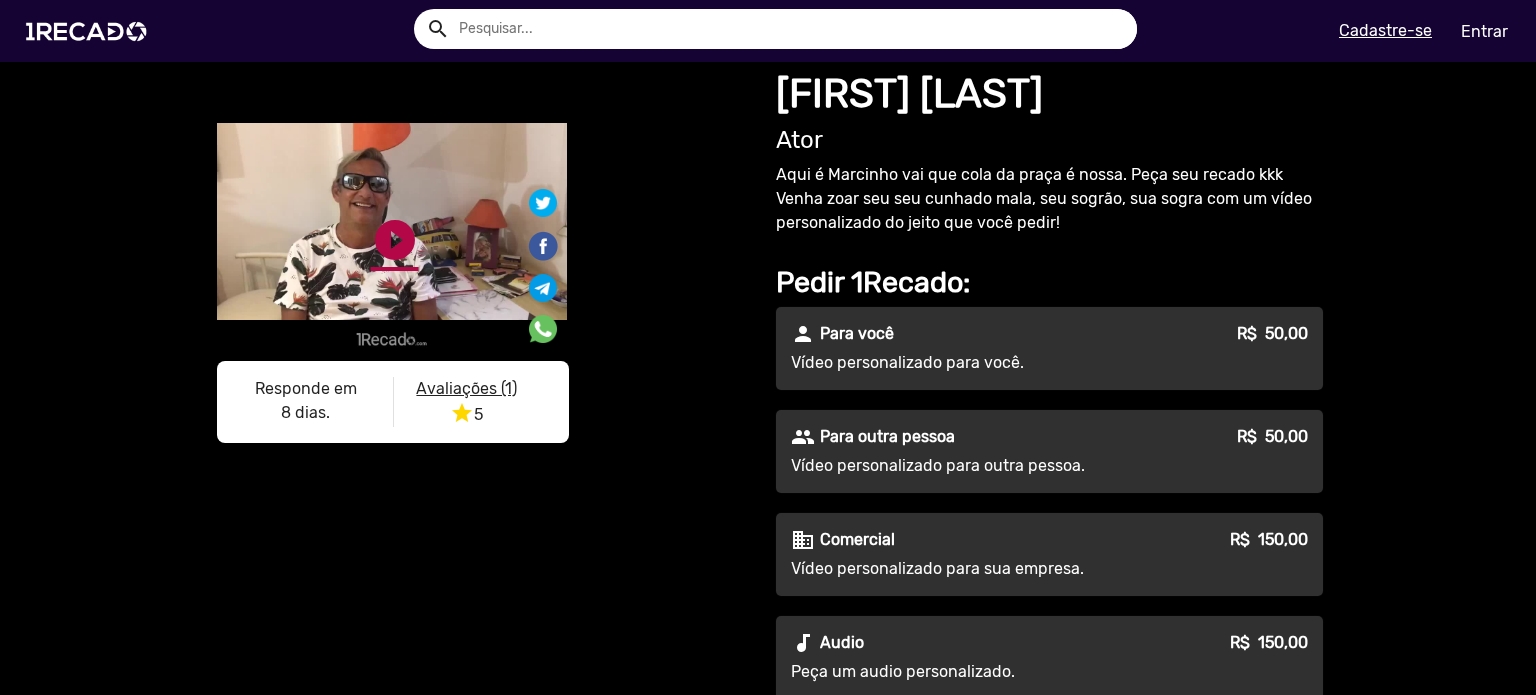 click on "play_circle_filled" 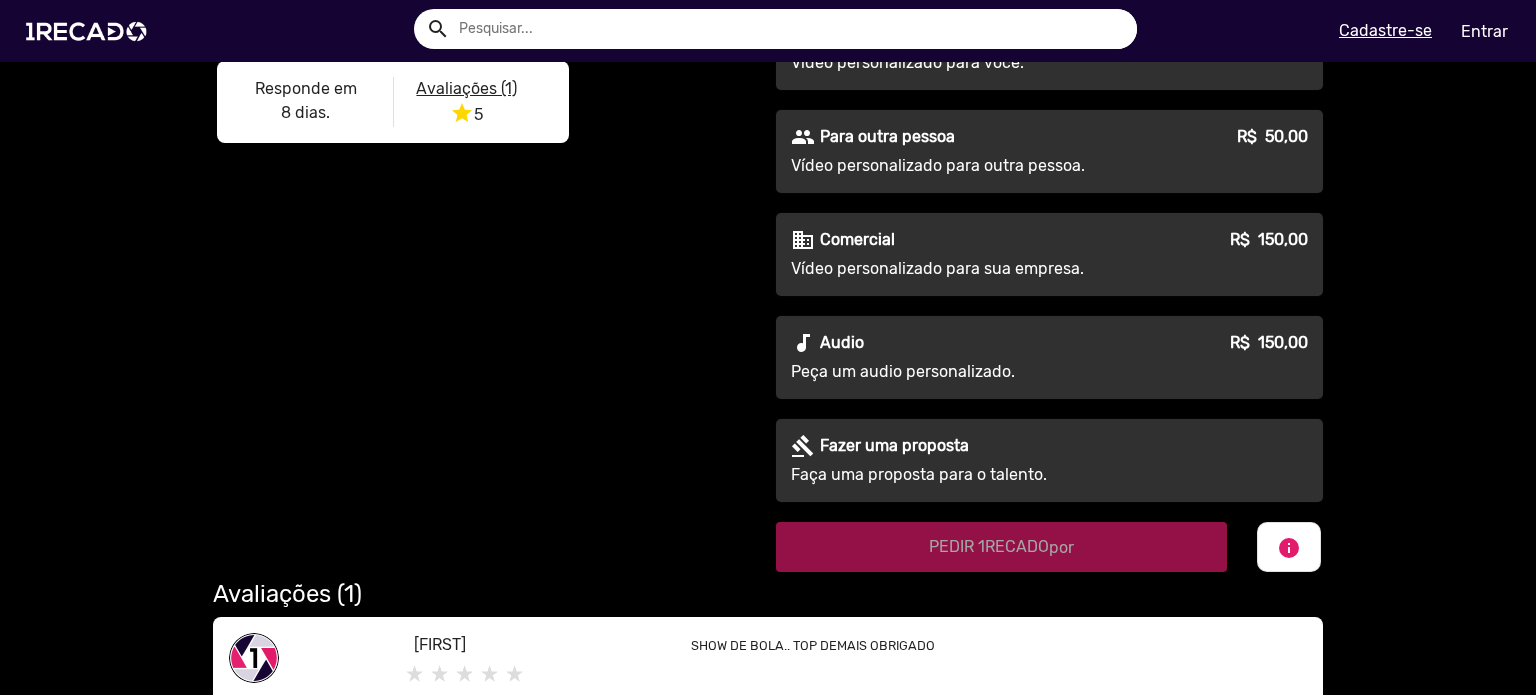 scroll, scrollTop: 267, scrollLeft: 0, axis: vertical 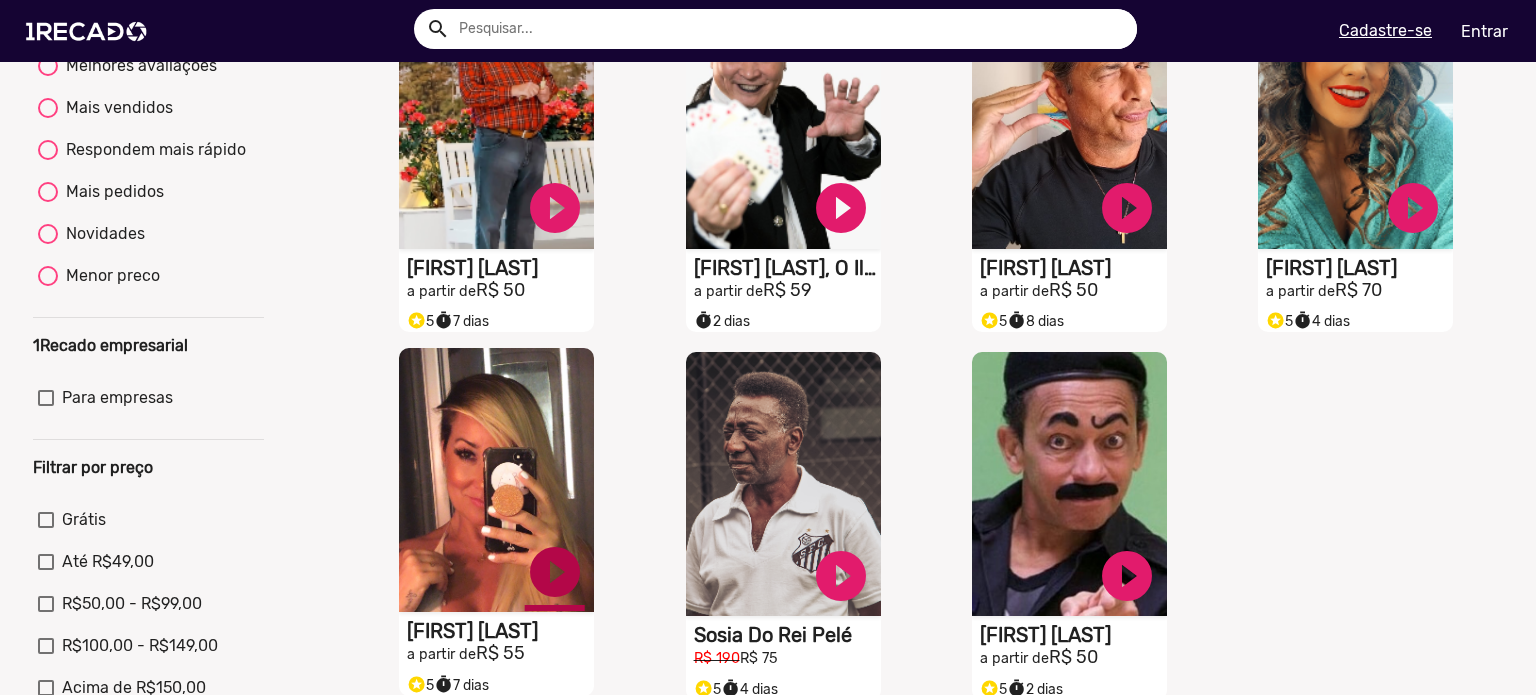 click on "play_circle_filled" at bounding box center (555, 208) 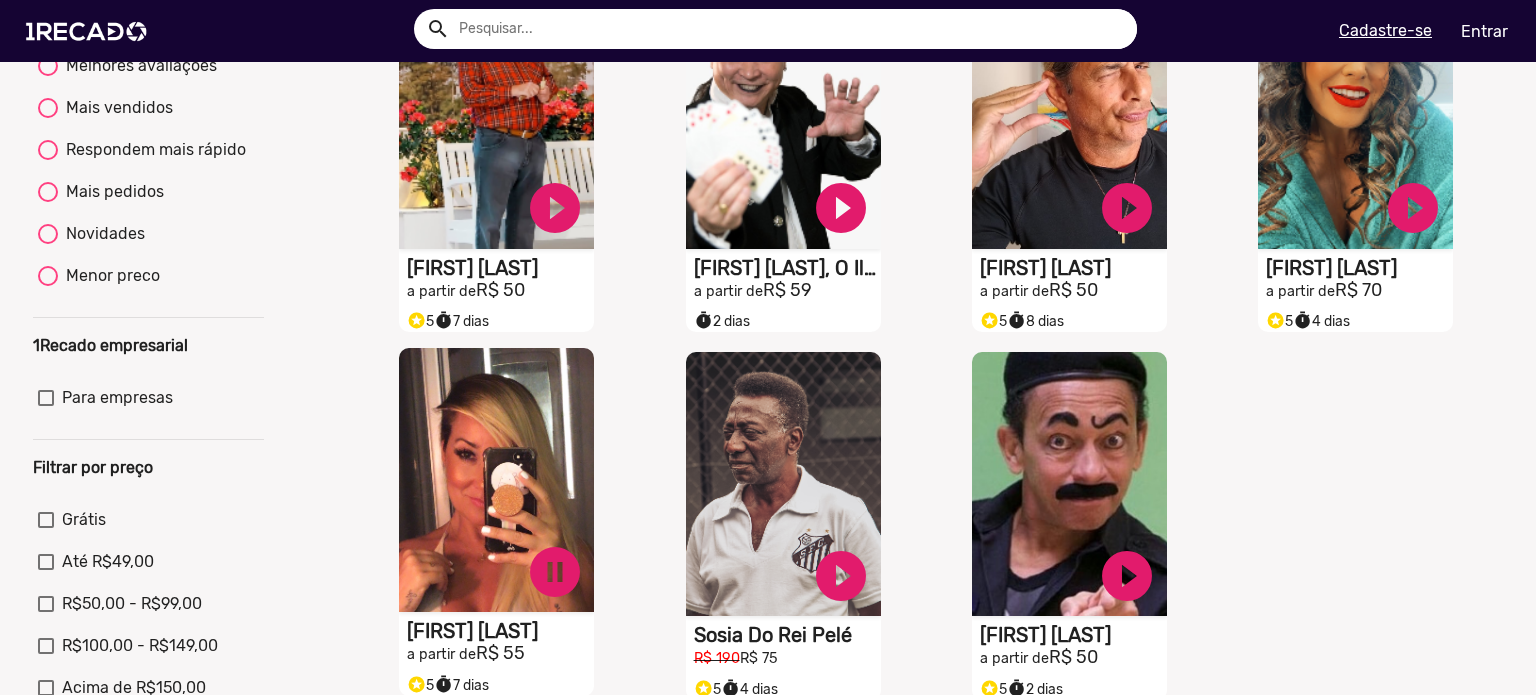 click on "S1RECADO vídeos dedicados para fãs e empresas" at bounding box center (496, 117) 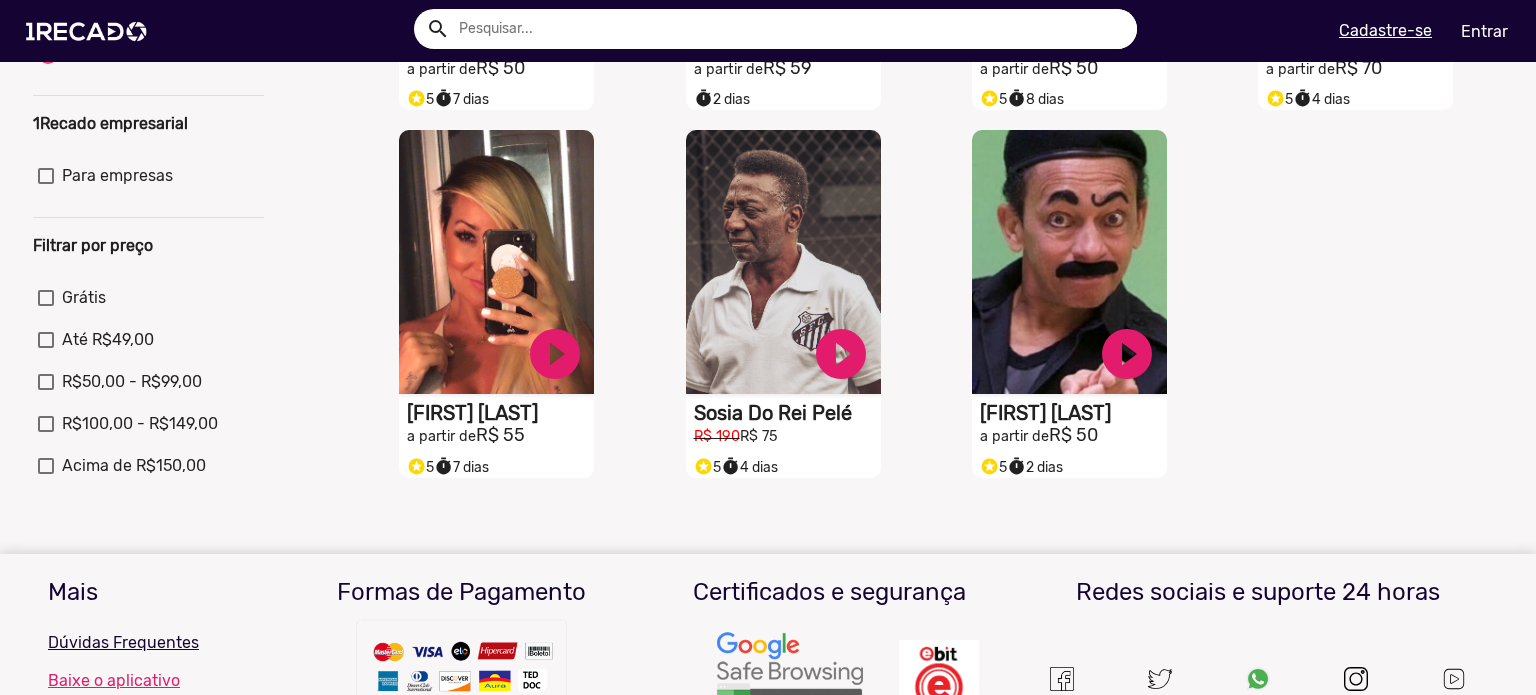 scroll, scrollTop: 533, scrollLeft: 0, axis: vertical 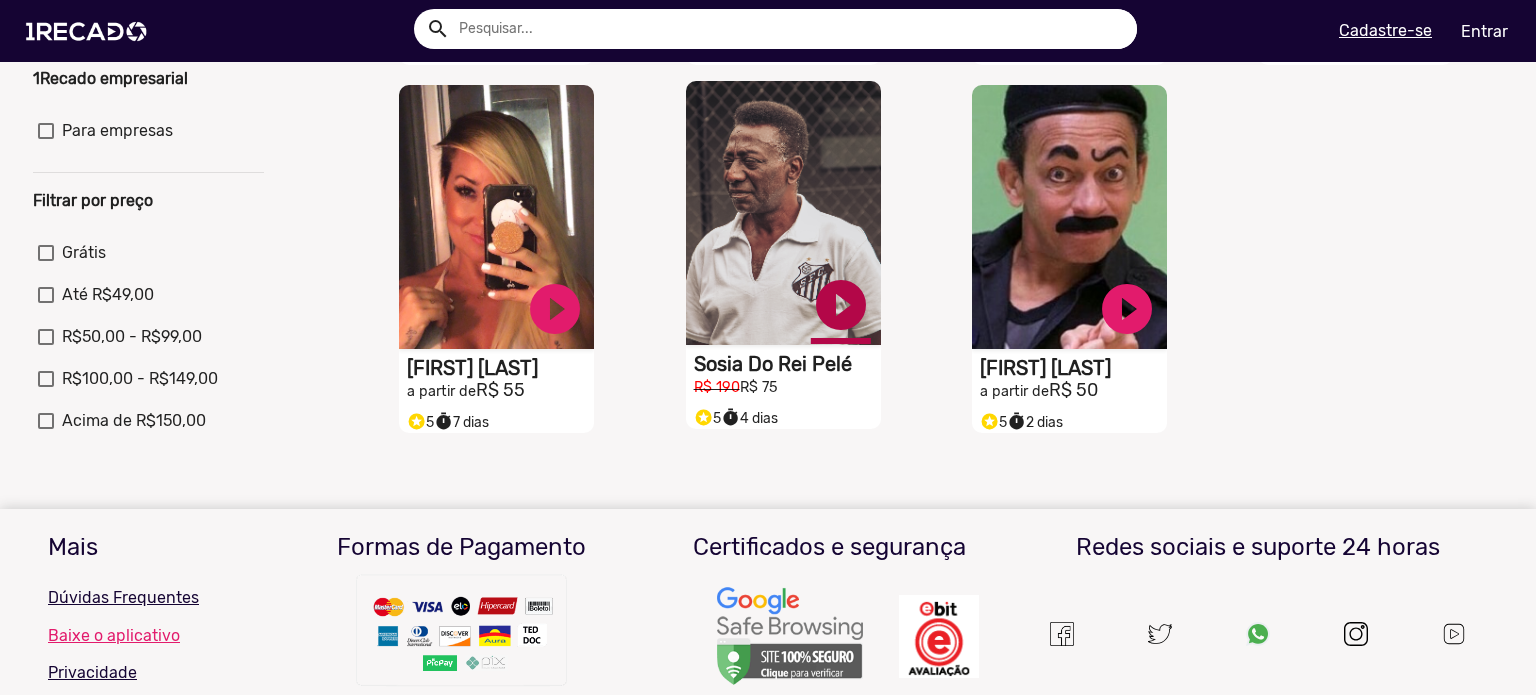 click on "play_circle_filled" at bounding box center (555, -59) 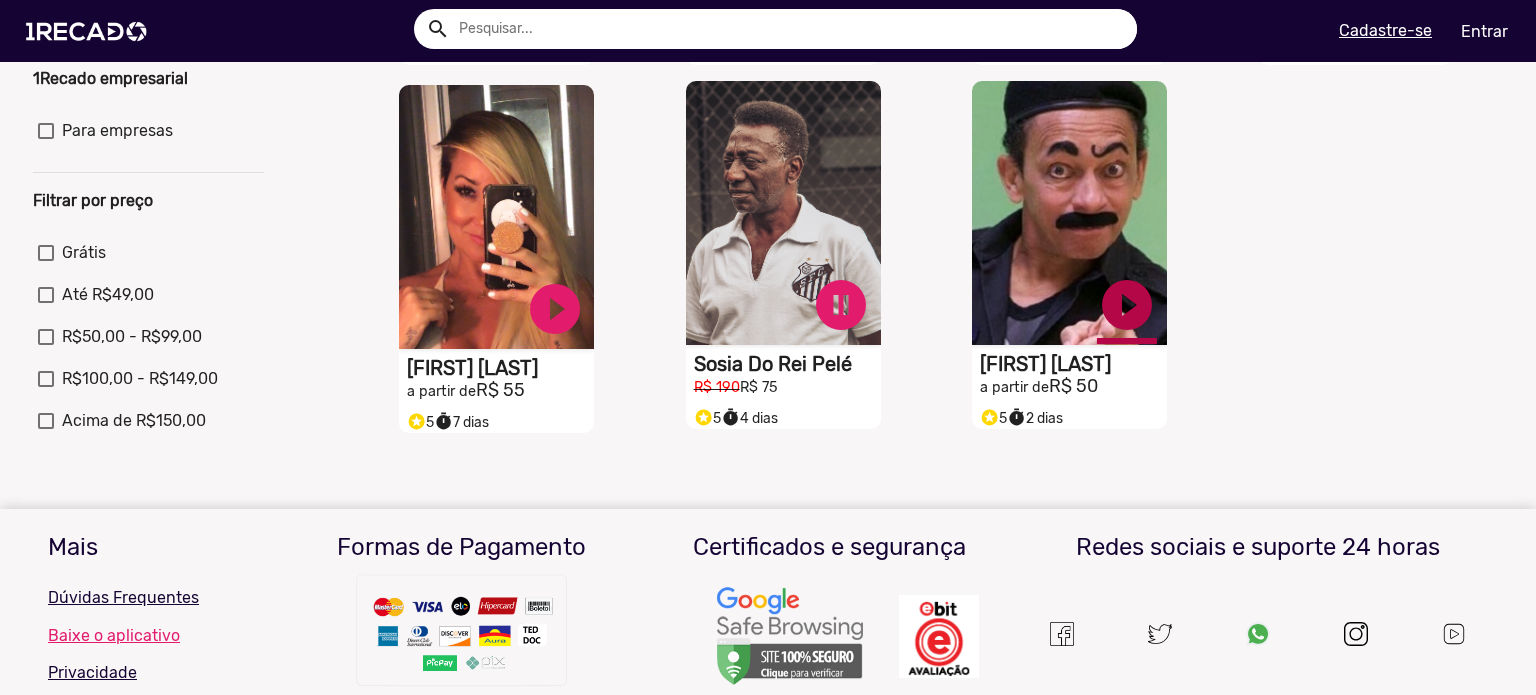 click on "play_circle_filled" at bounding box center [555, -59] 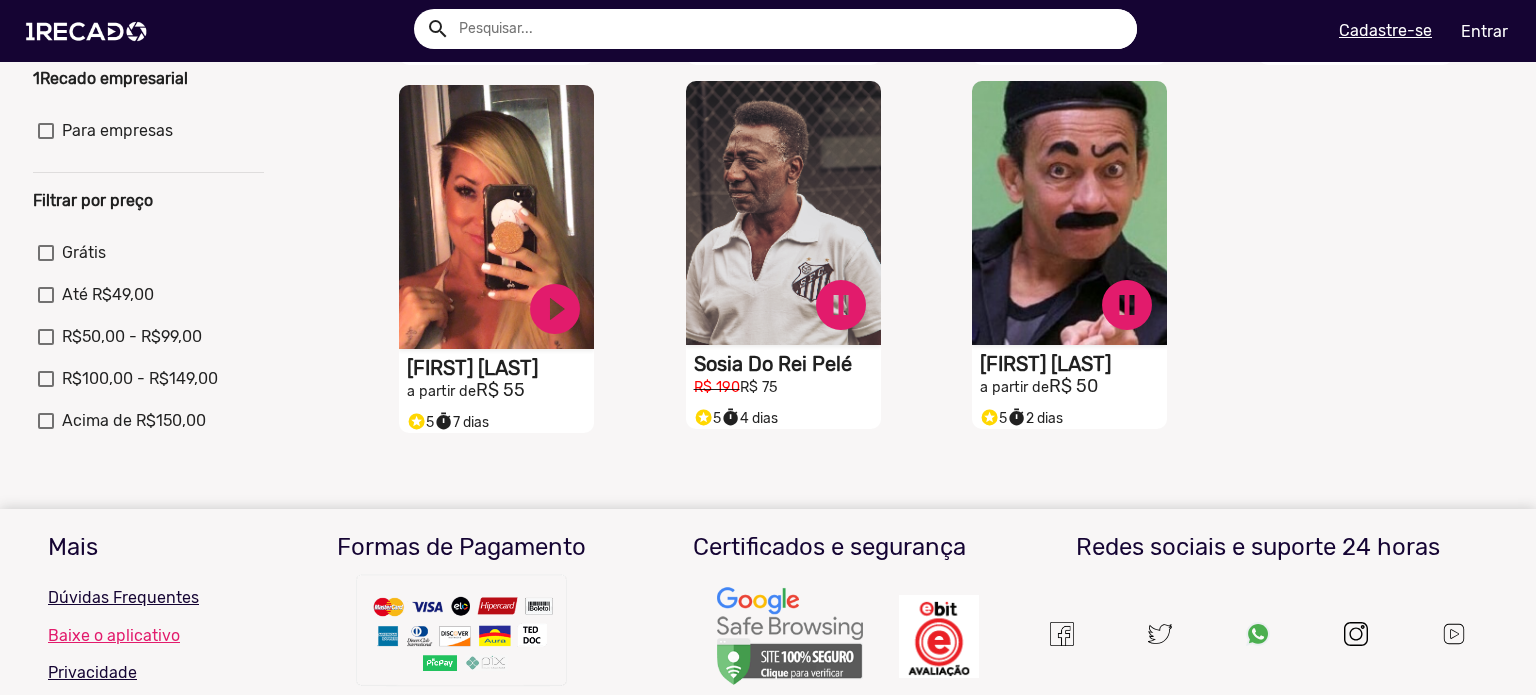 click on "[FIRST] [LAST]" at bounding box center (500, 1) 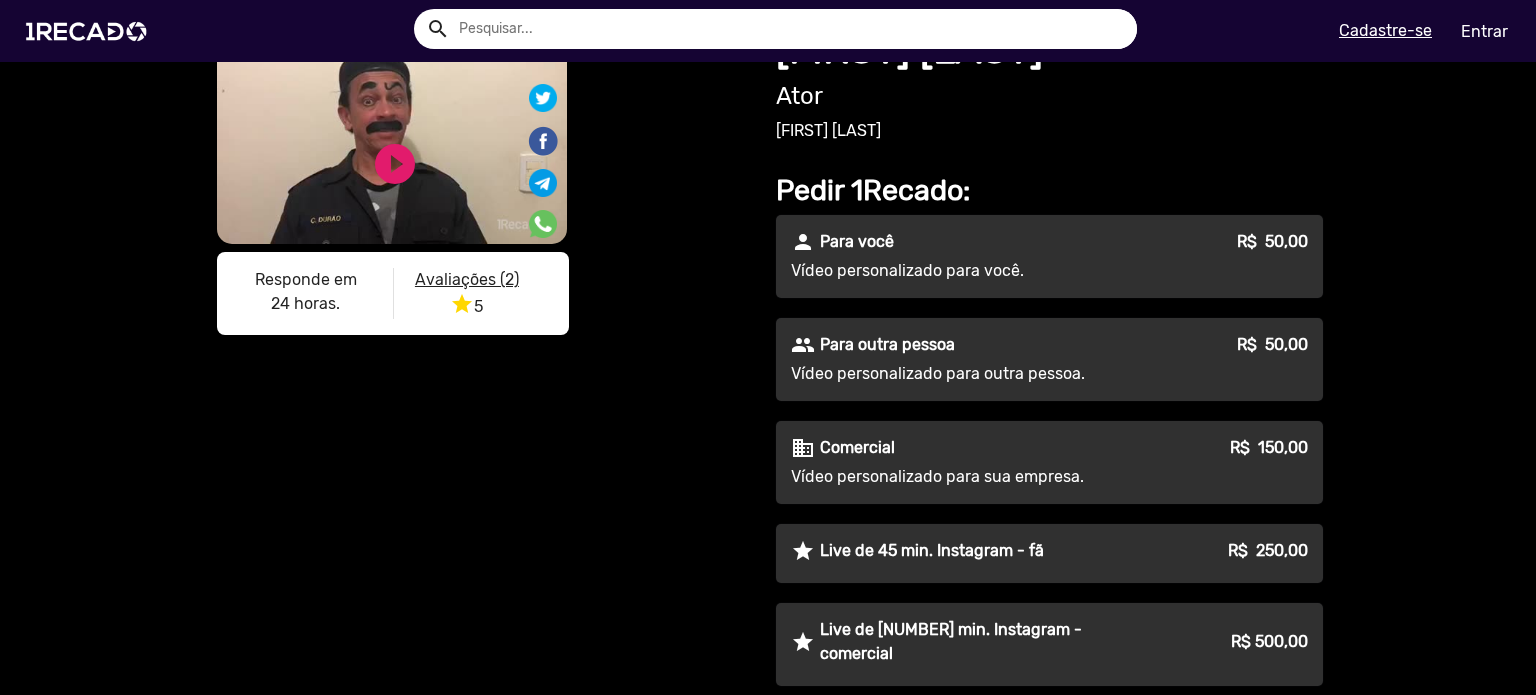 scroll, scrollTop: 0, scrollLeft: 0, axis: both 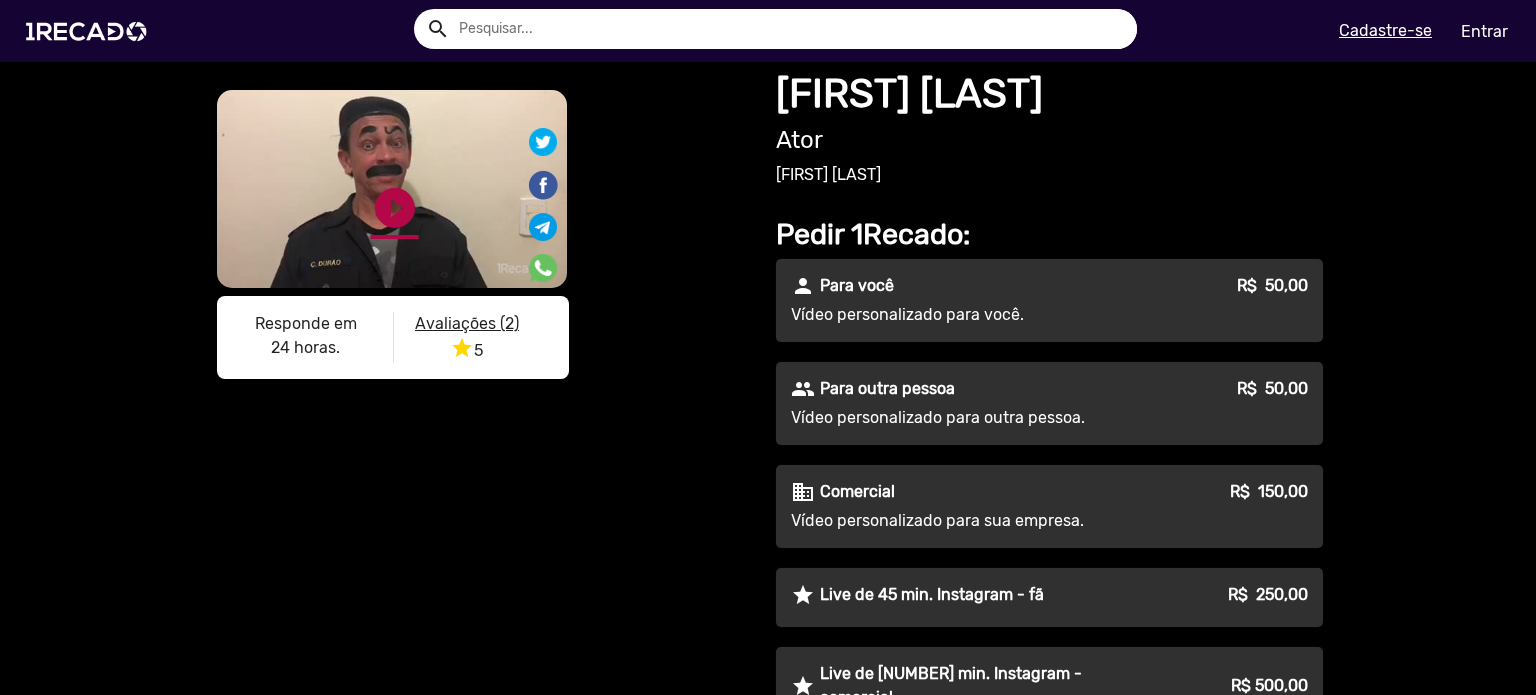 click on "play_circle_filled" 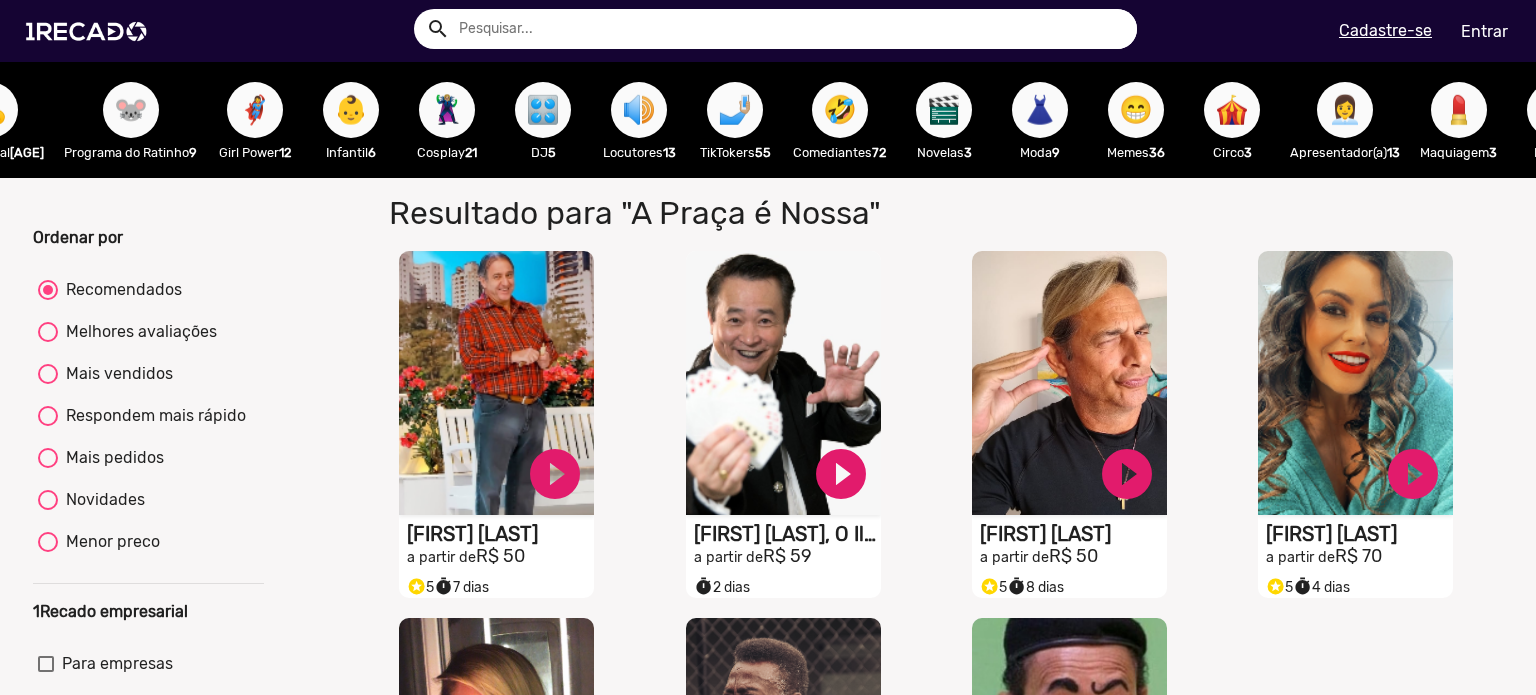 scroll, scrollTop: 0, scrollLeft: 0, axis: both 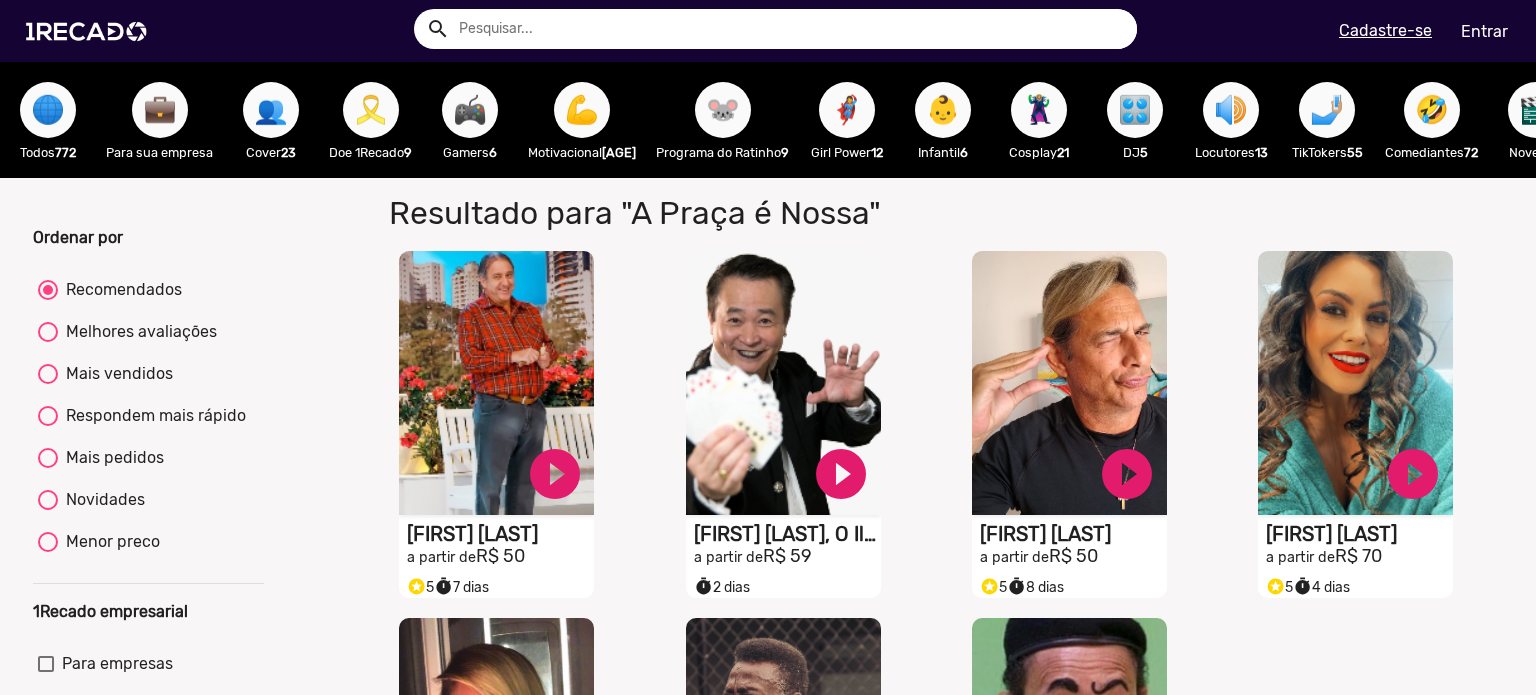 click on "🎗️" at bounding box center (371, 110) 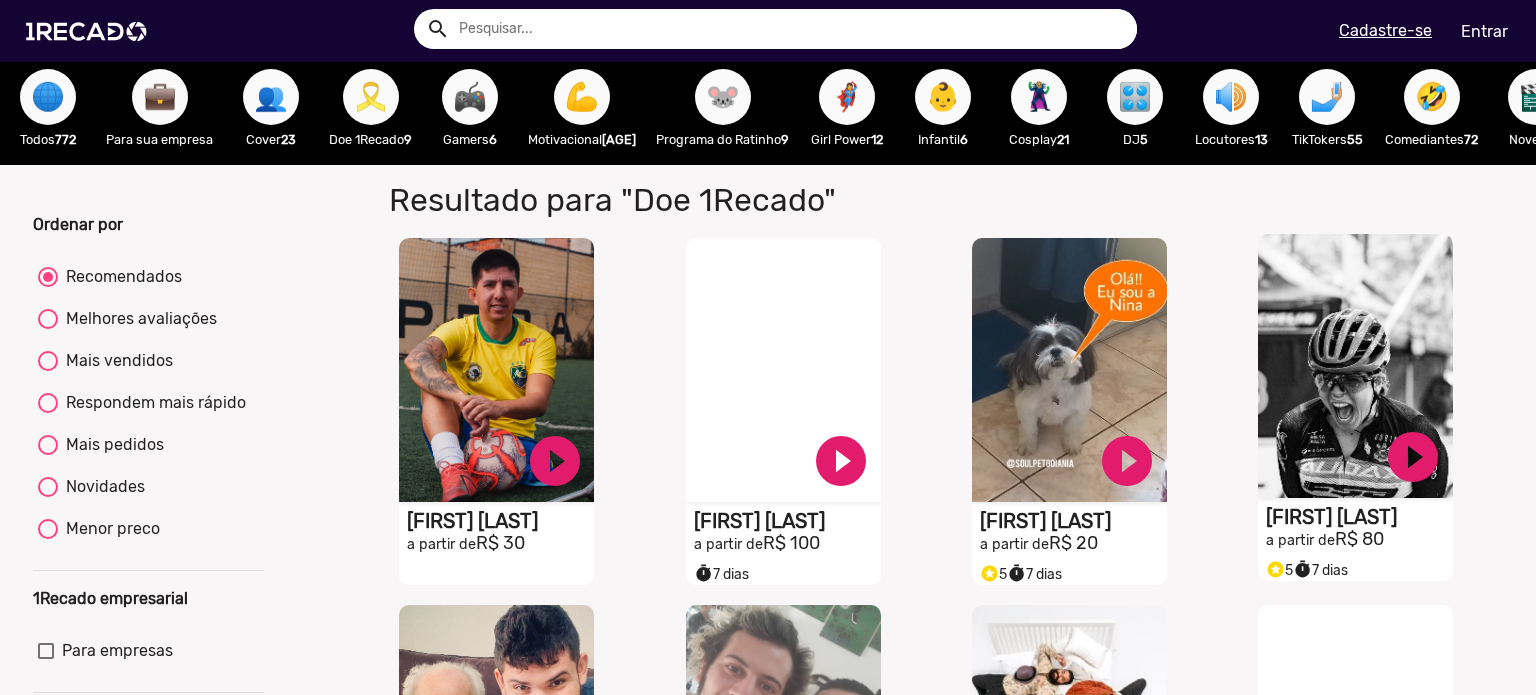 scroll, scrollTop: 0, scrollLeft: 0, axis: both 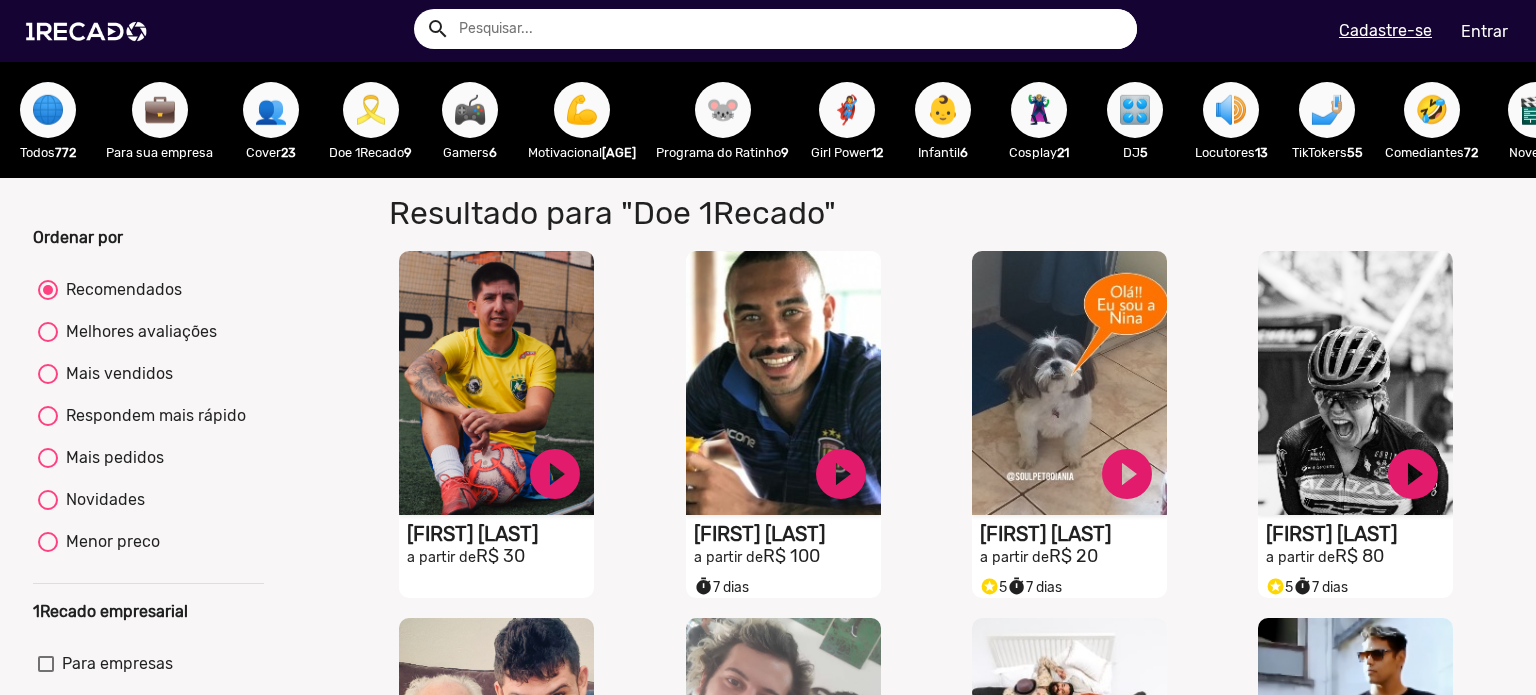 drag, startPoint x: 171, startPoint y: 143, endPoint x: 164, endPoint y: 130, distance: 14.764823 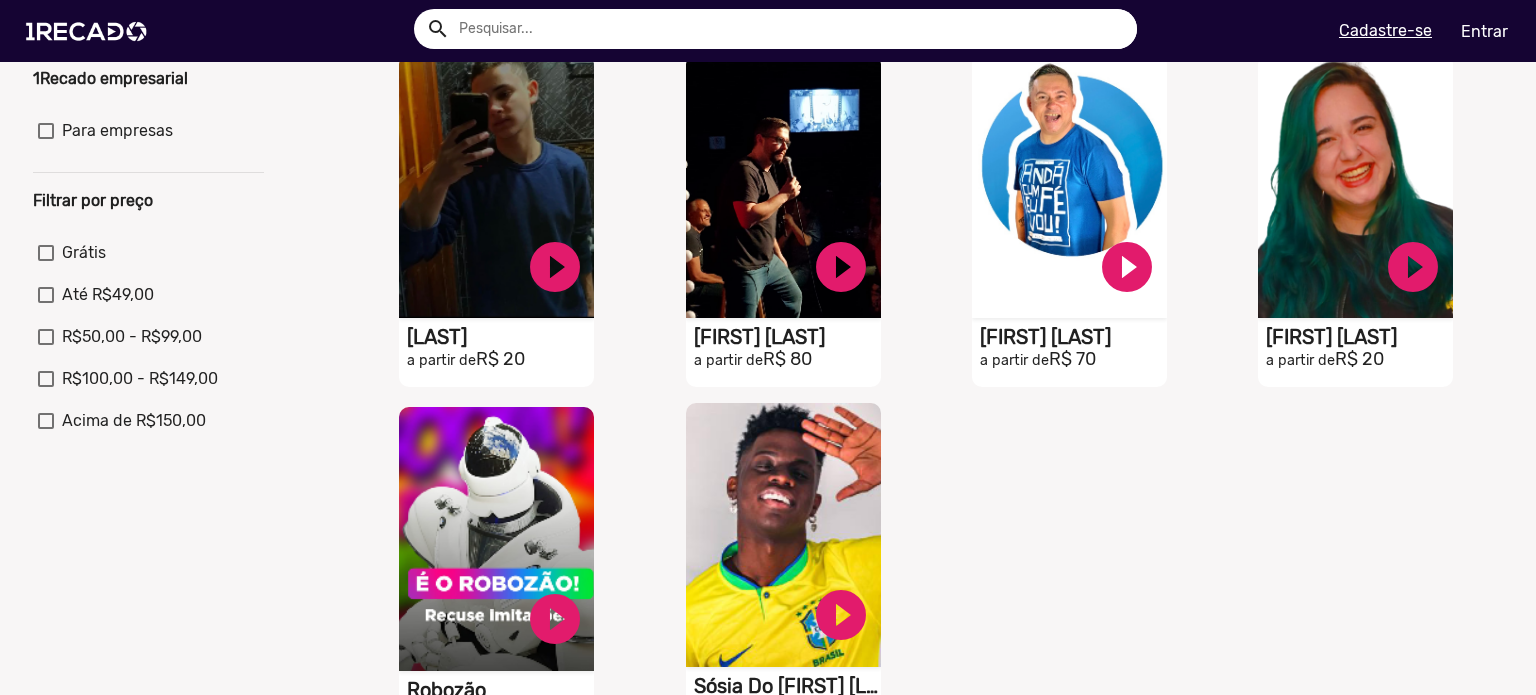 scroll, scrollTop: 800, scrollLeft: 0, axis: vertical 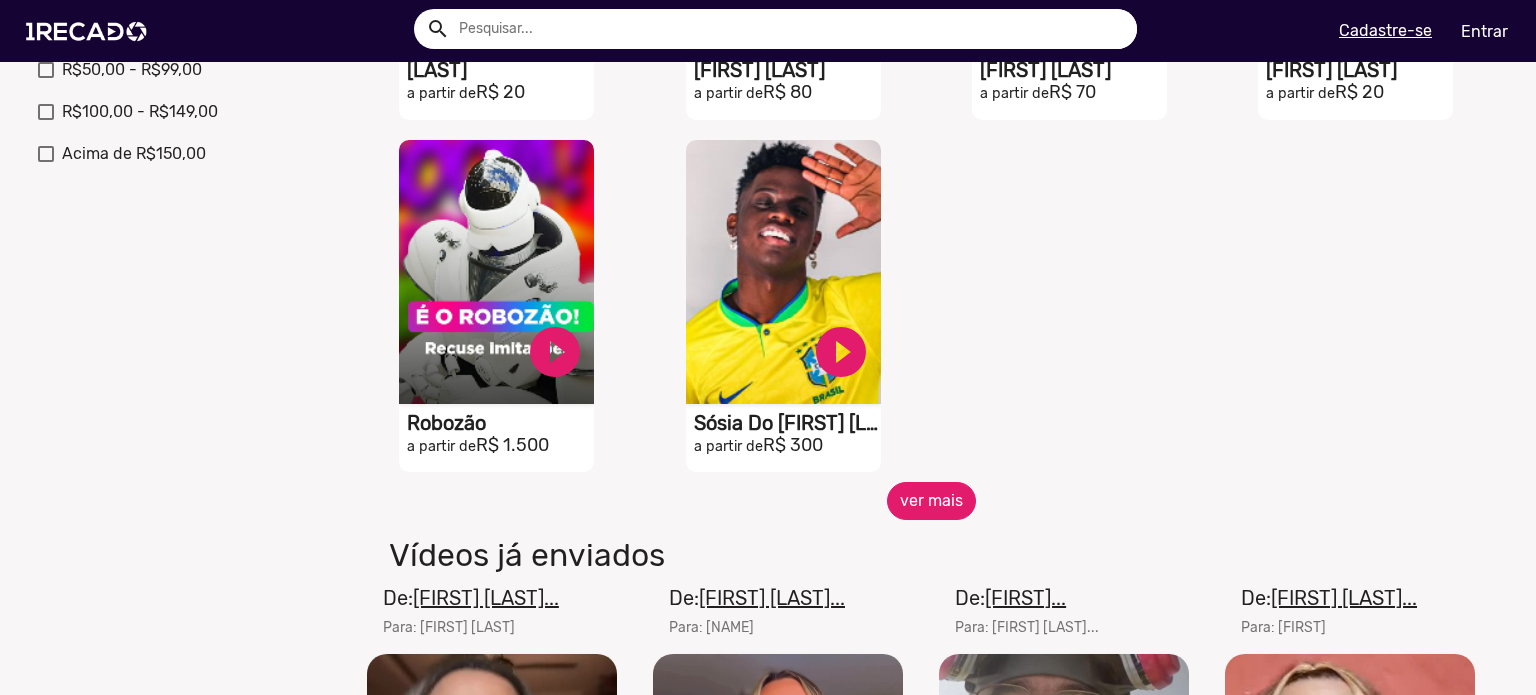 click on "ver mais" 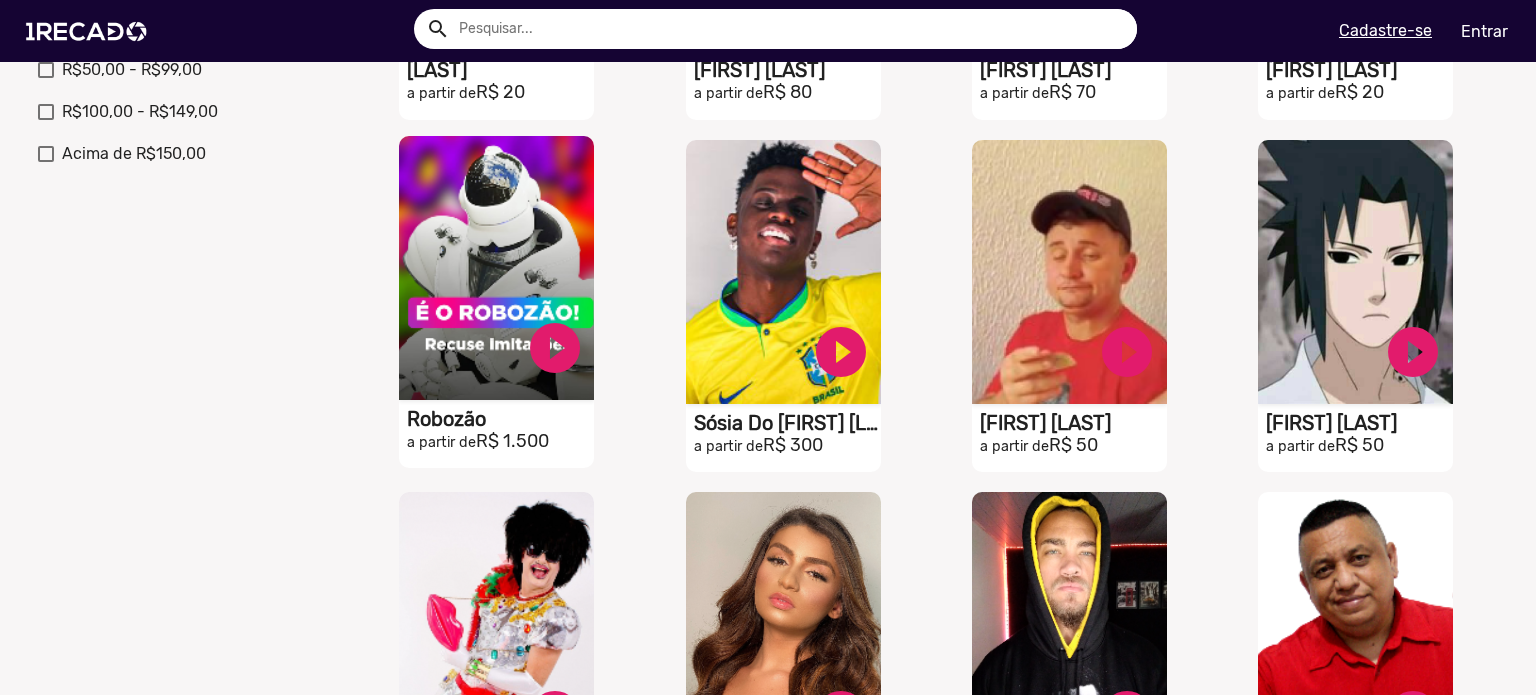 click on "S1RECADO vídeos dedicados para fãs e empresas play_circle_filled Robozão a partir de R$ 1.500" at bounding box center (496, -407) 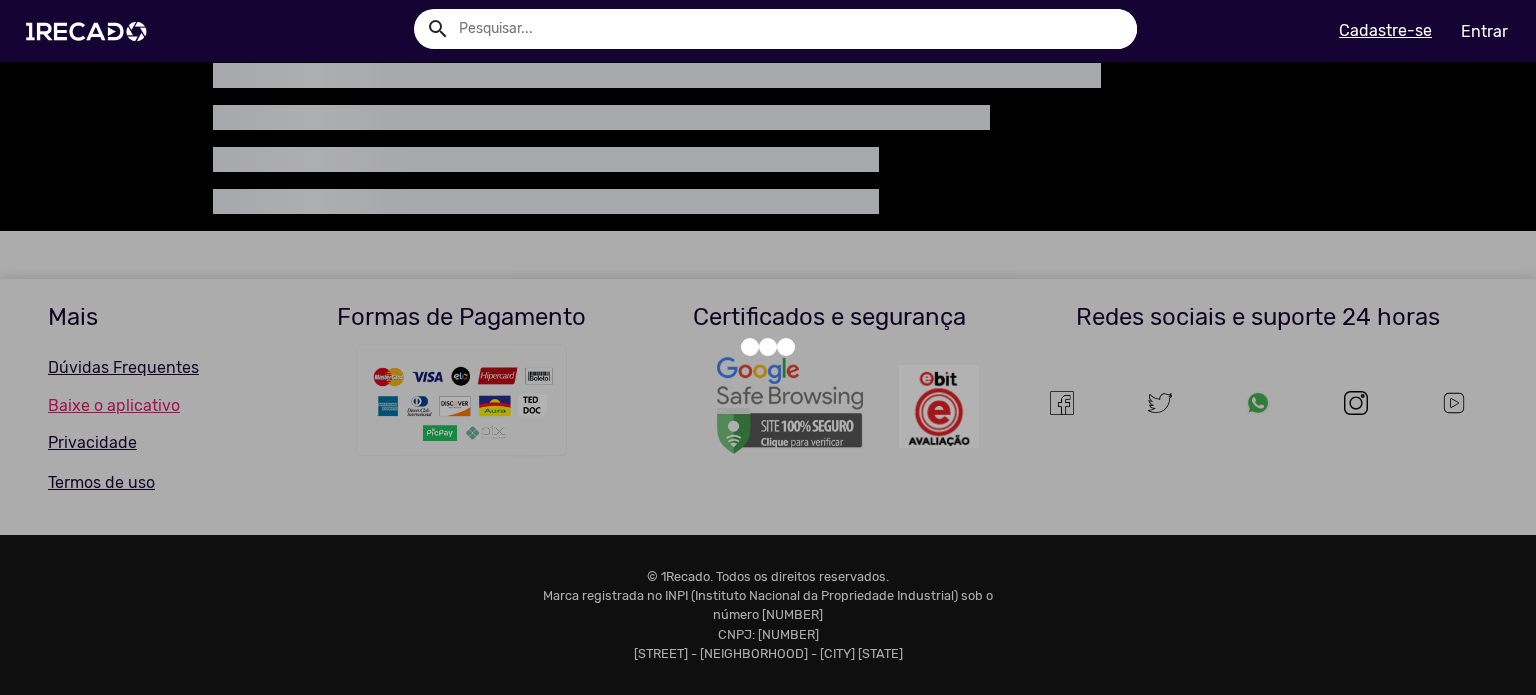 scroll, scrollTop: 0, scrollLeft: 0, axis: both 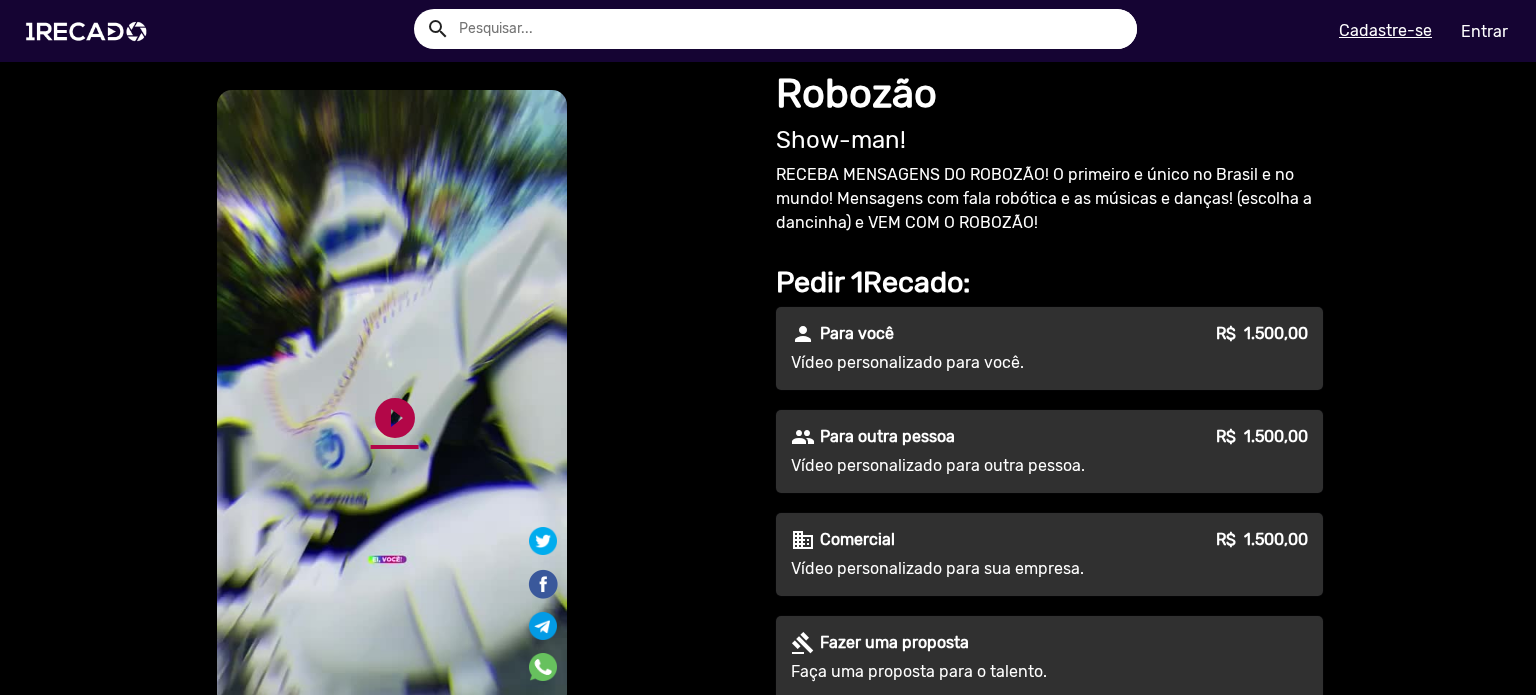click on "play_circle_filled" 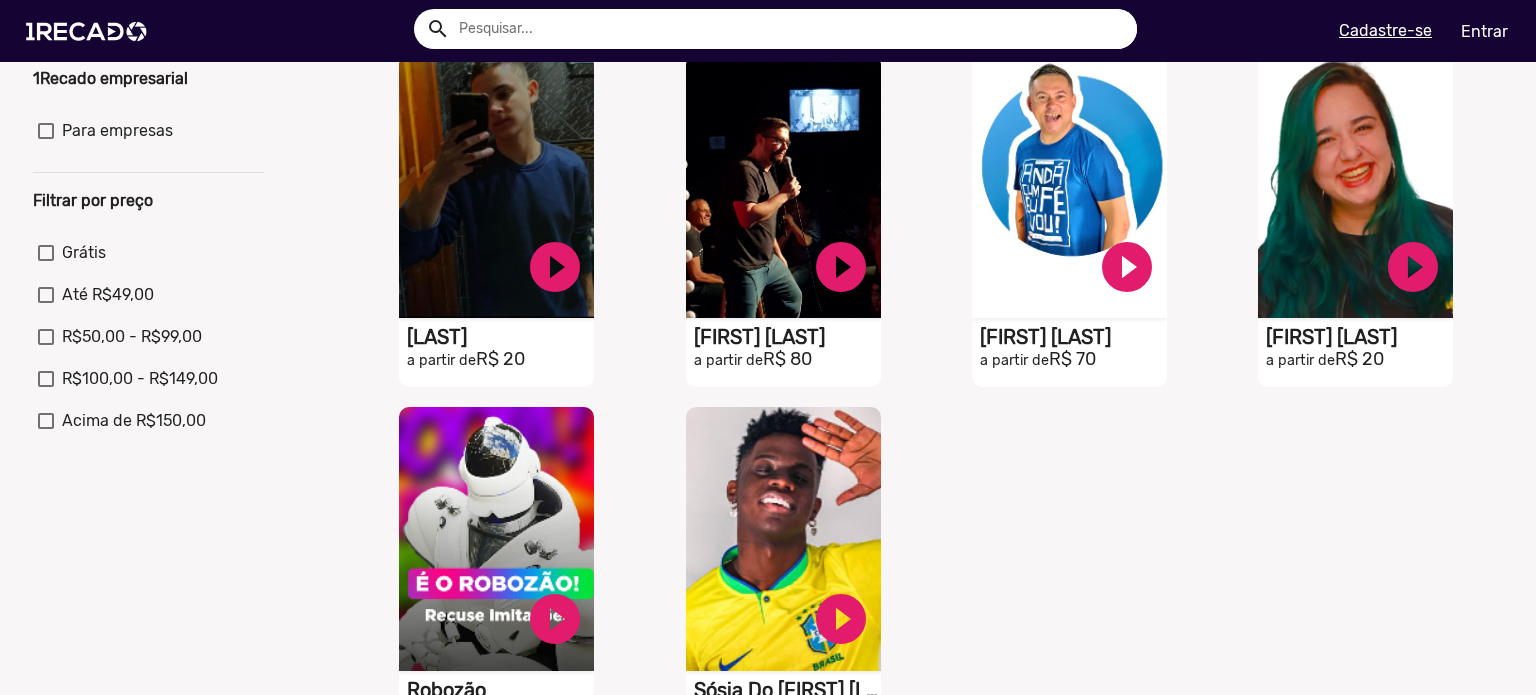 scroll, scrollTop: 800, scrollLeft: 0, axis: vertical 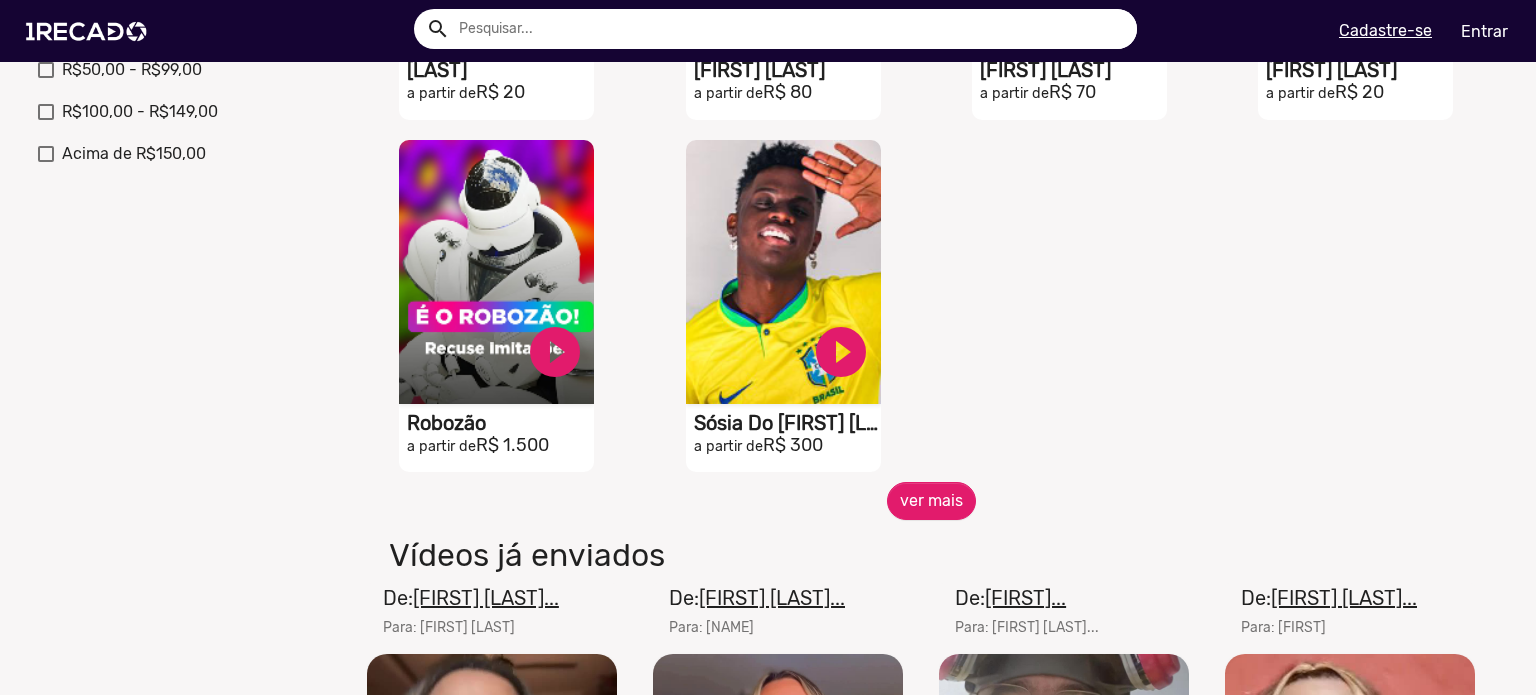 click on "S1RECADO vídeos dedicados para fãs e empresas   play_circle_filled  Sósia Do Vini Jr. a partir de  R$ 300" 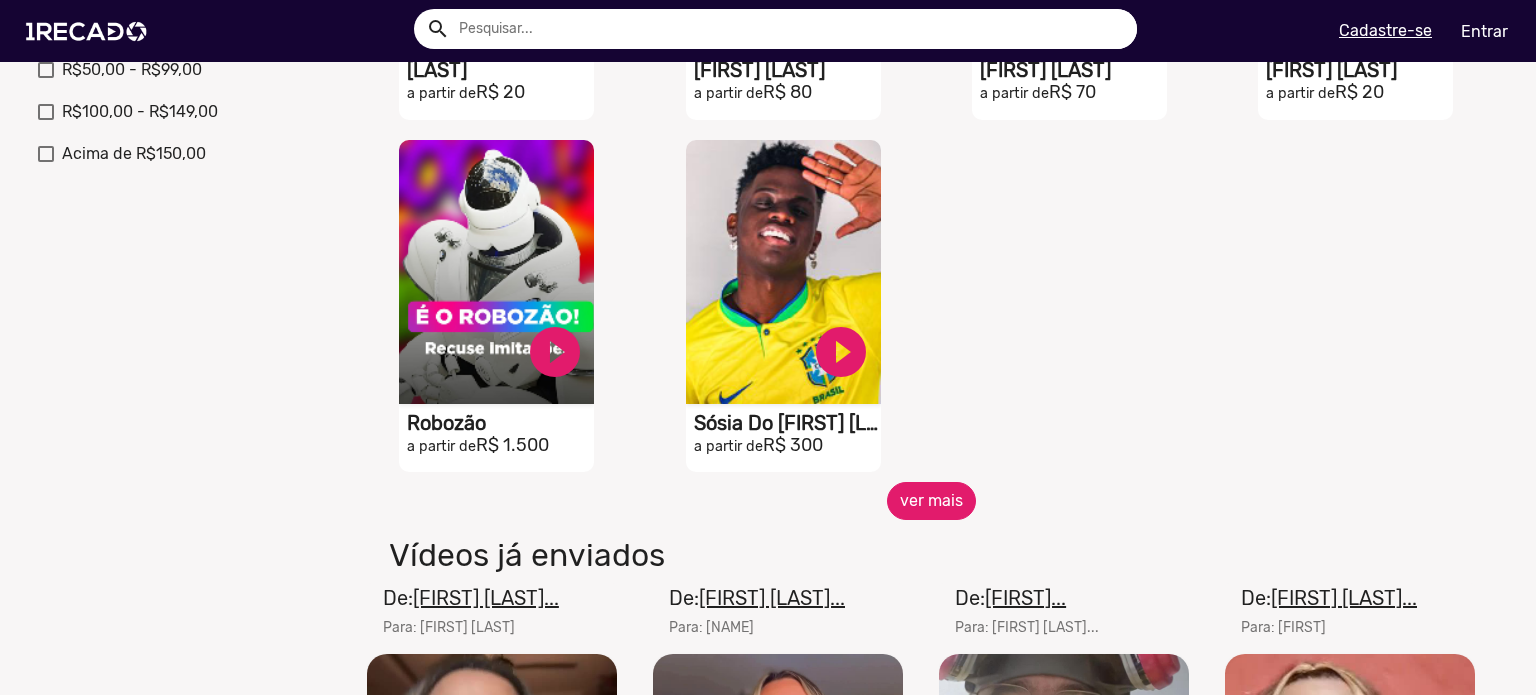 click on "ver mais" 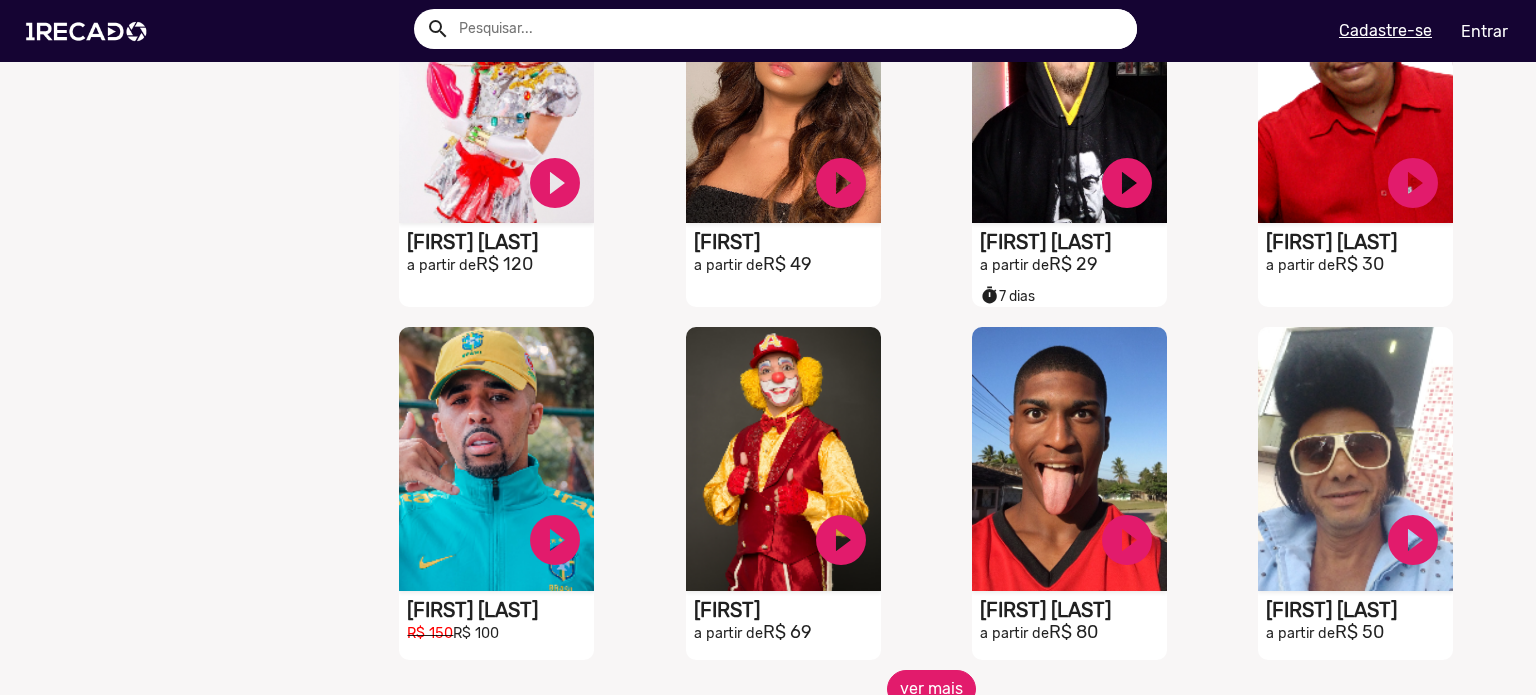 scroll, scrollTop: 1600, scrollLeft: 0, axis: vertical 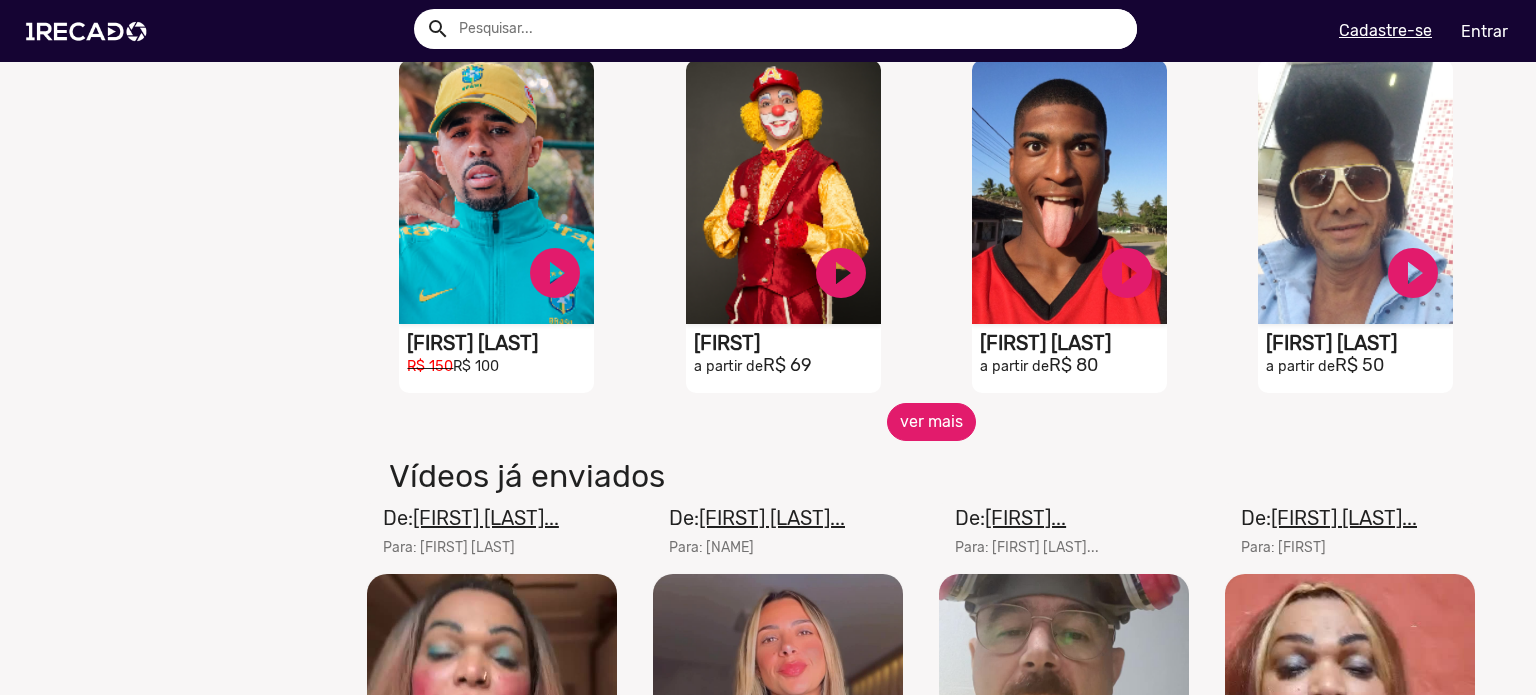 click on "ver mais" 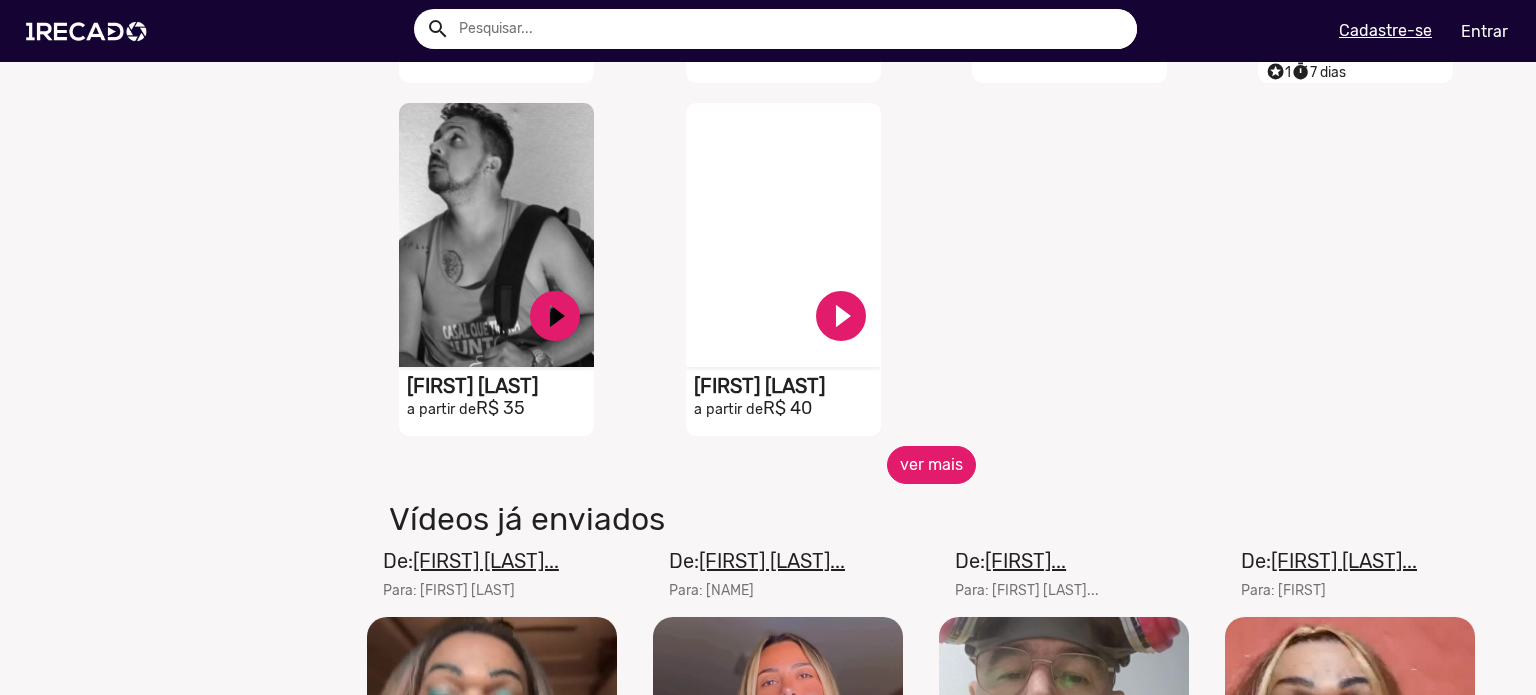 scroll, scrollTop: 2666, scrollLeft: 0, axis: vertical 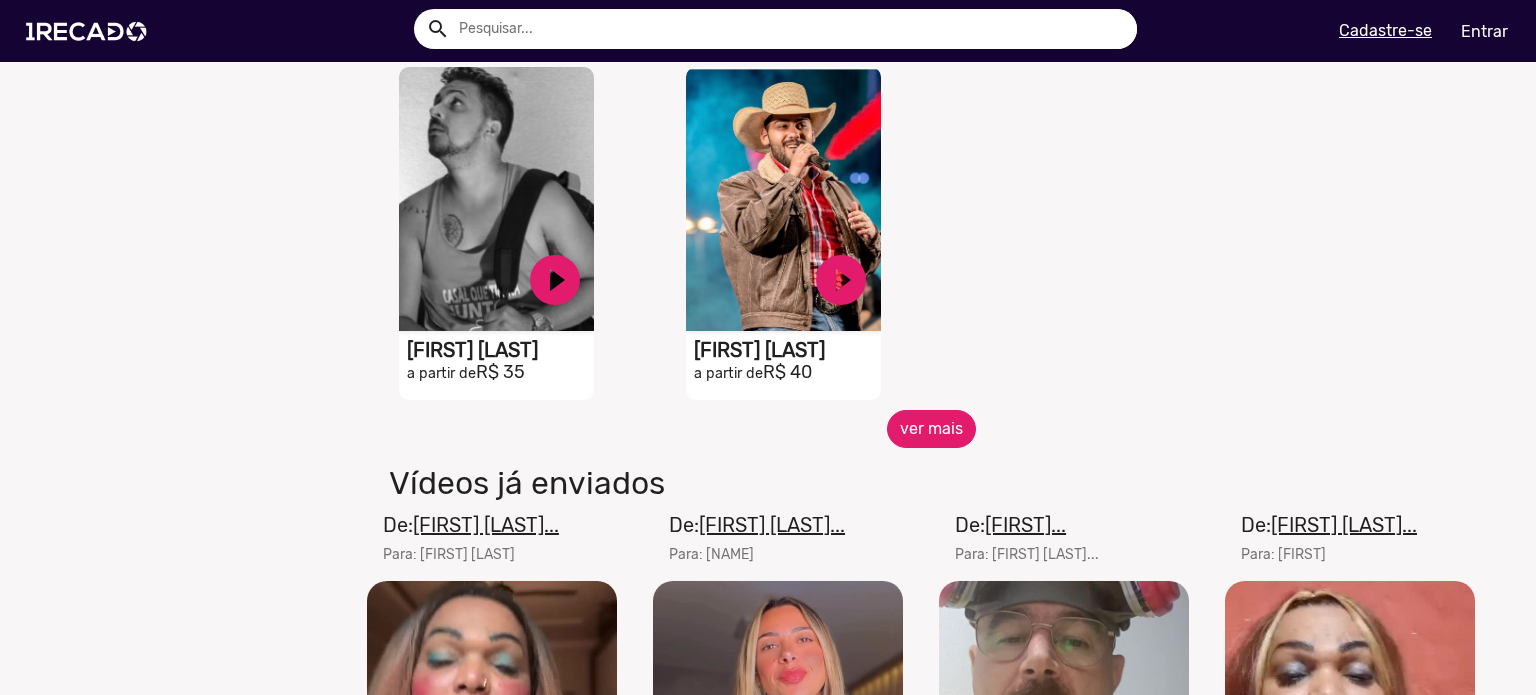 click on "ver mais" 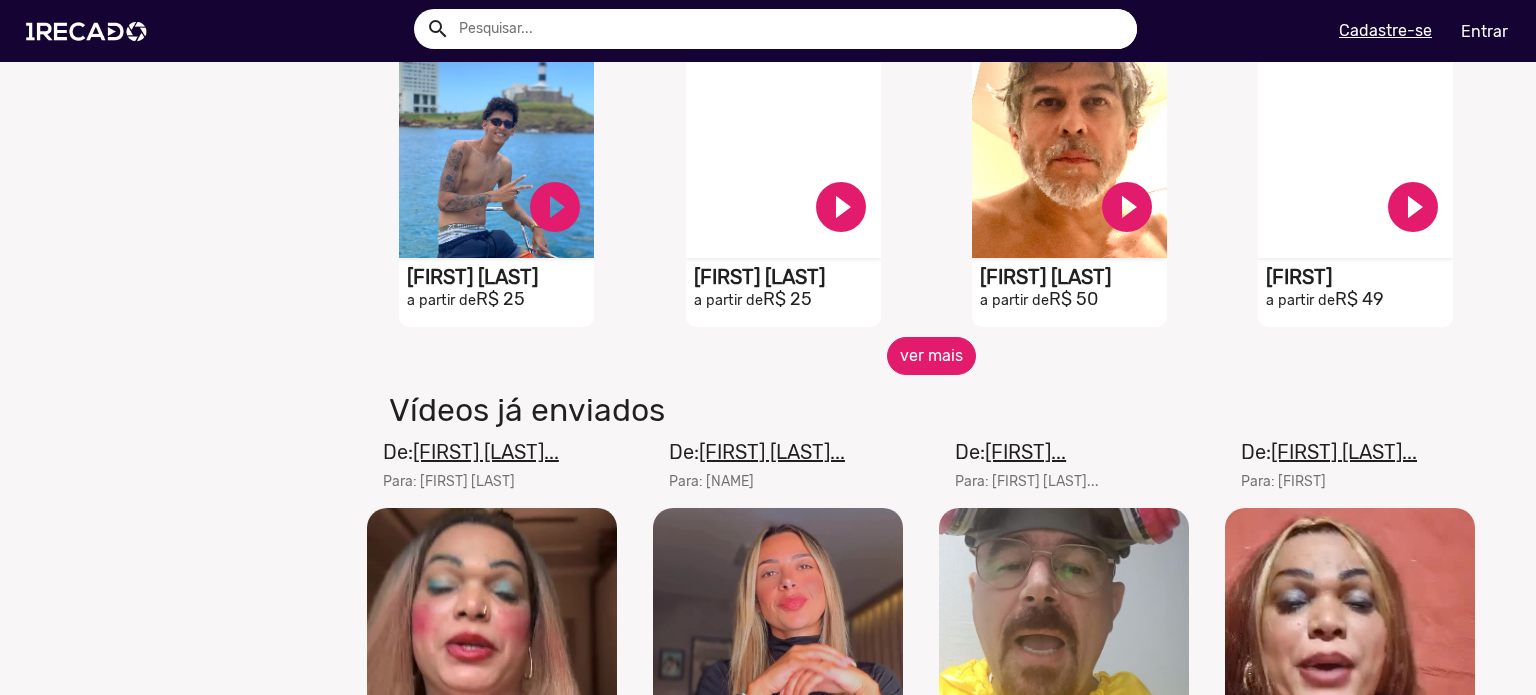 scroll, scrollTop: 3466, scrollLeft: 0, axis: vertical 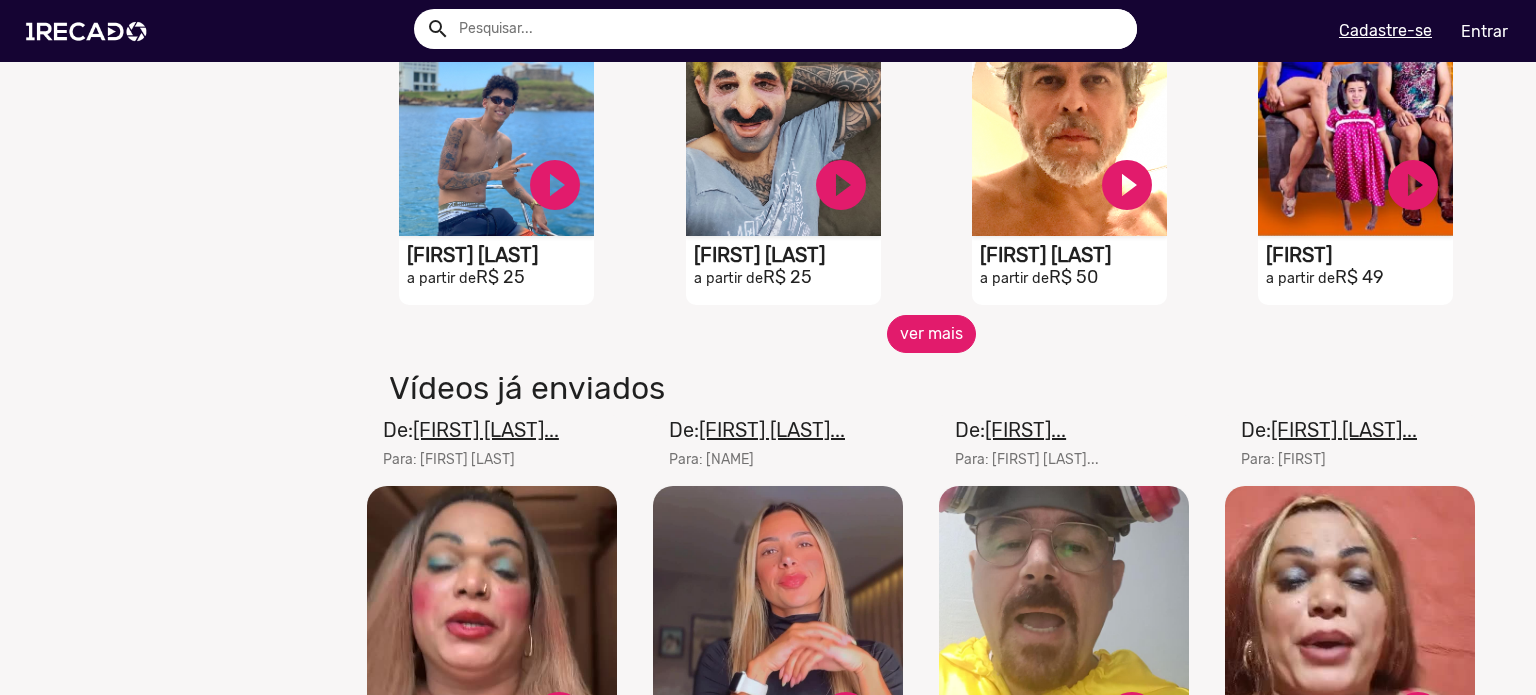 click on "ver mais" 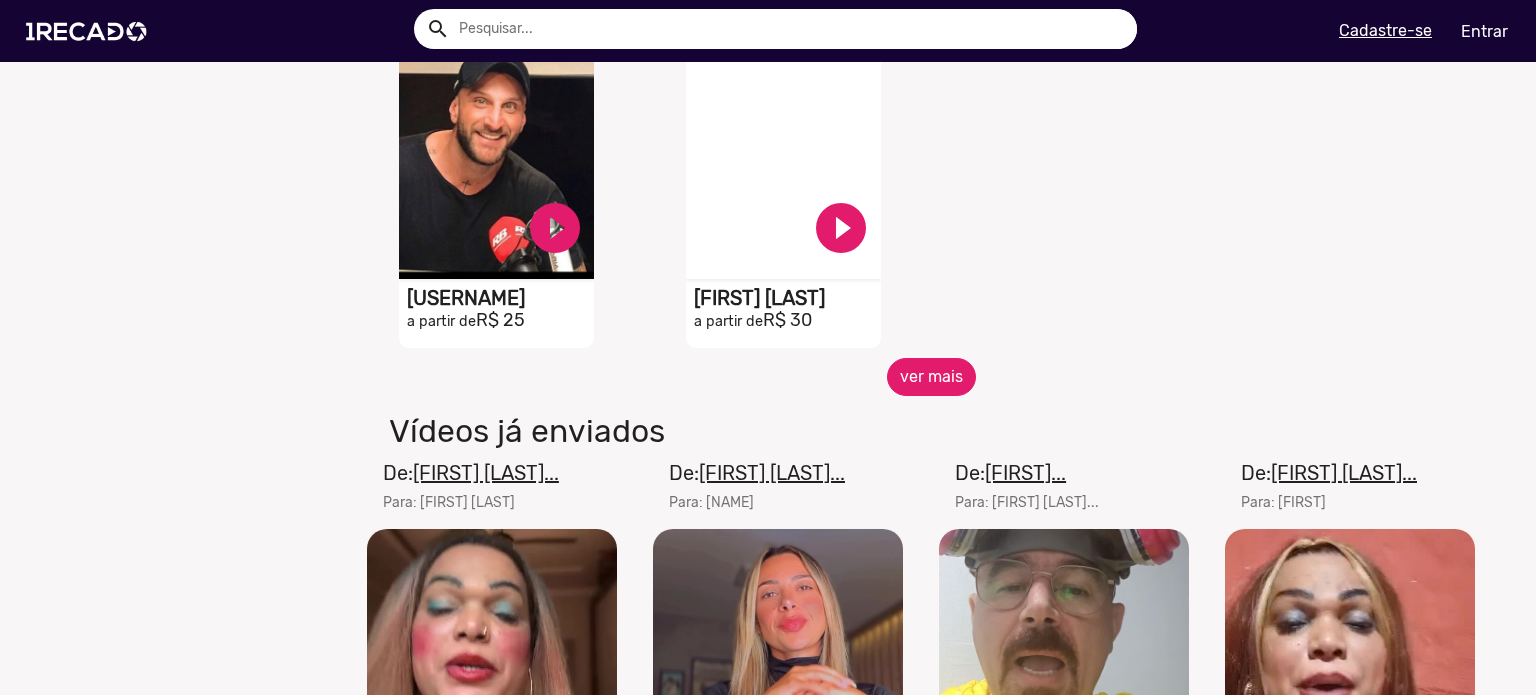scroll, scrollTop: 4533, scrollLeft: 0, axis: vertical 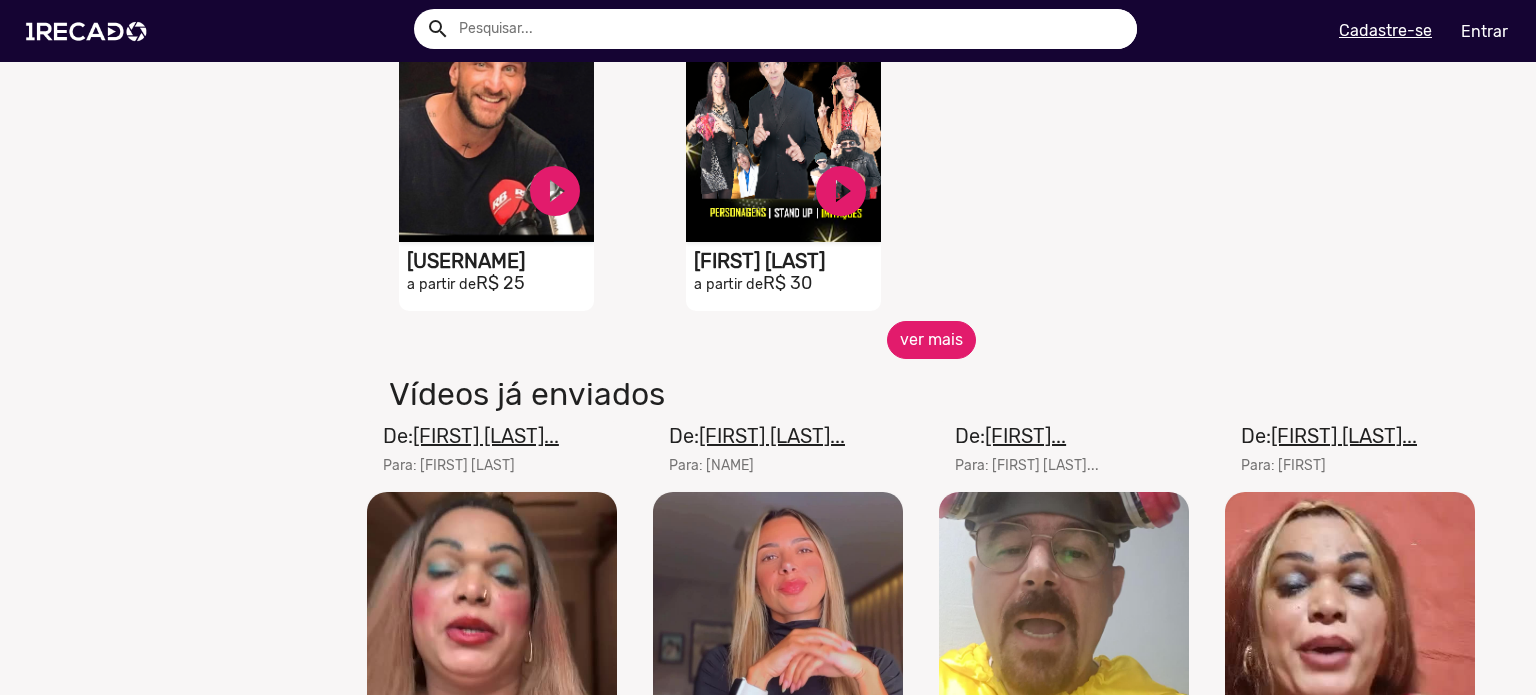 click on "ver mais" 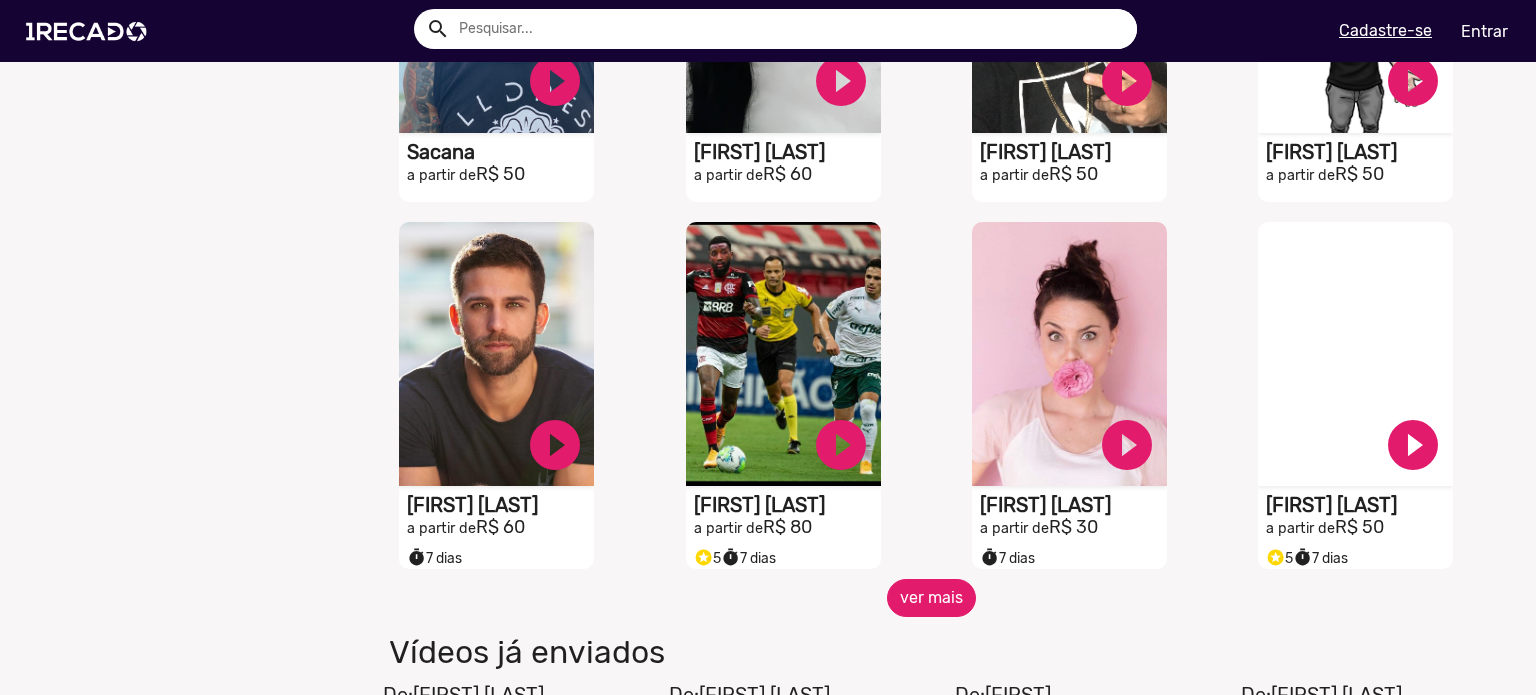scroll, scrollTop: 5066, scrollLeft: 0, axis: vertical 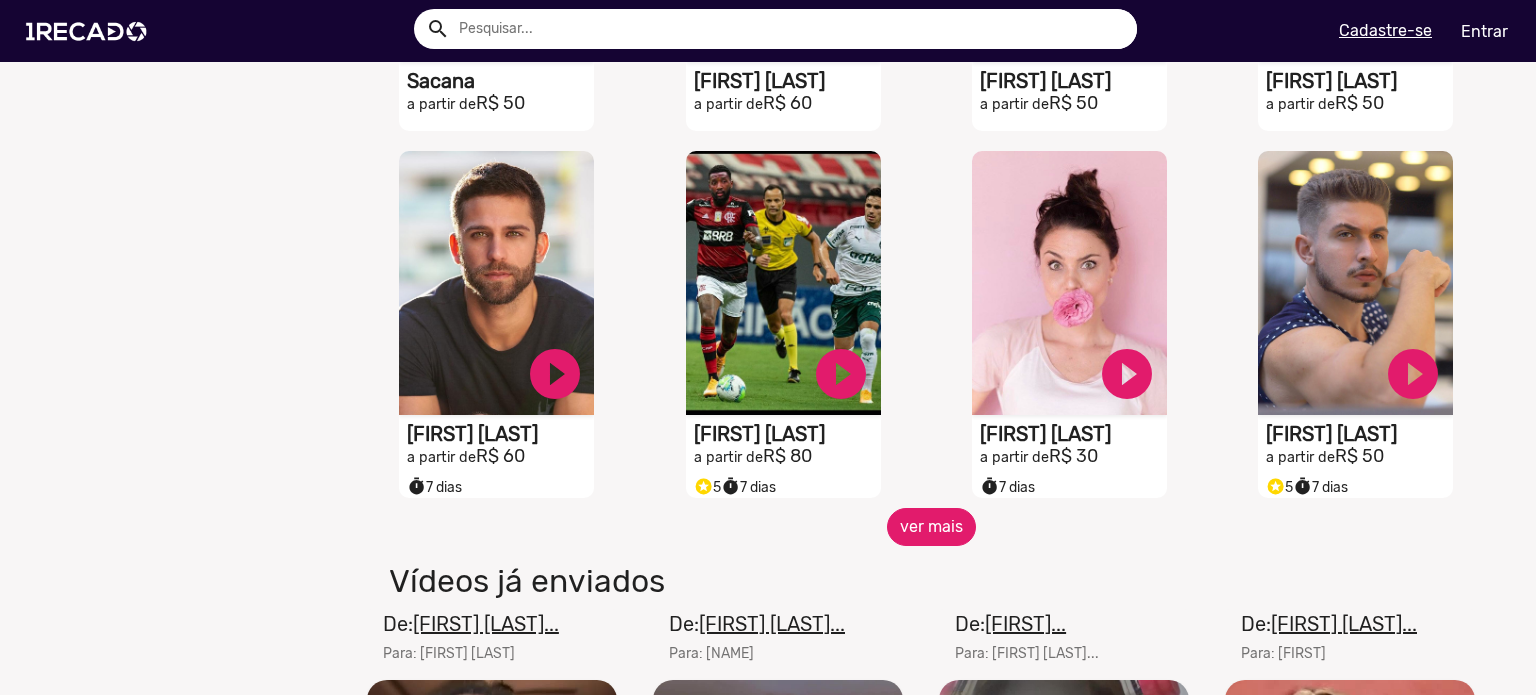 click on "ver mais" 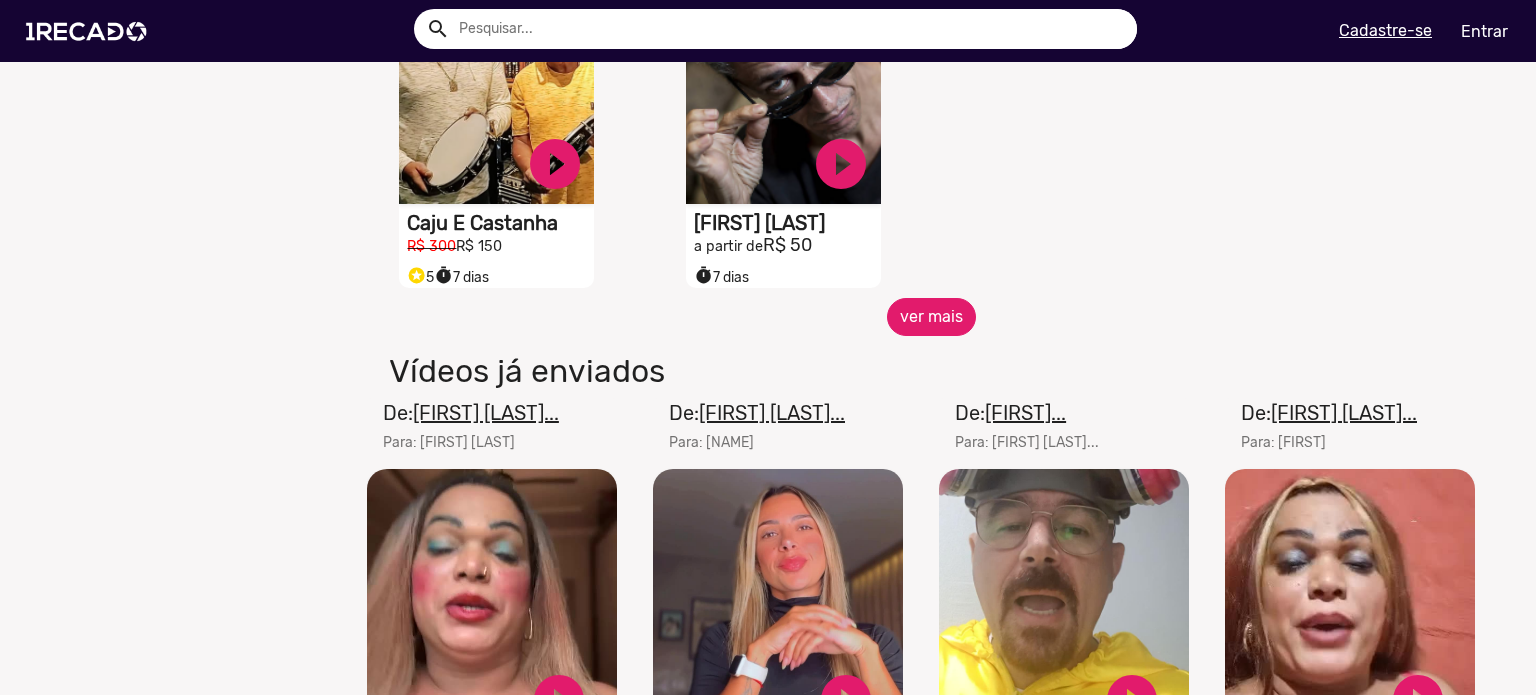 scroll, scrollTop: 6400, scrollLeft: 0, axis: vertical 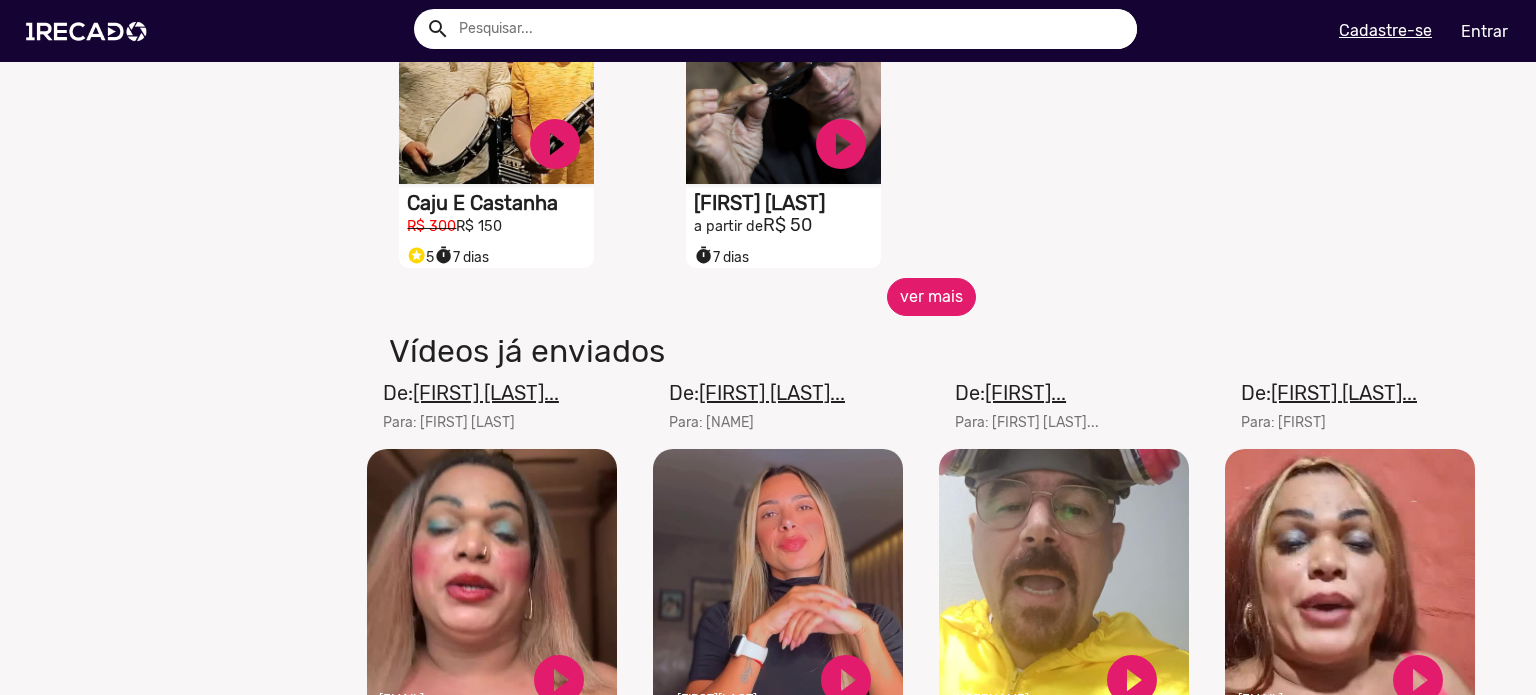 click on "ver mais" 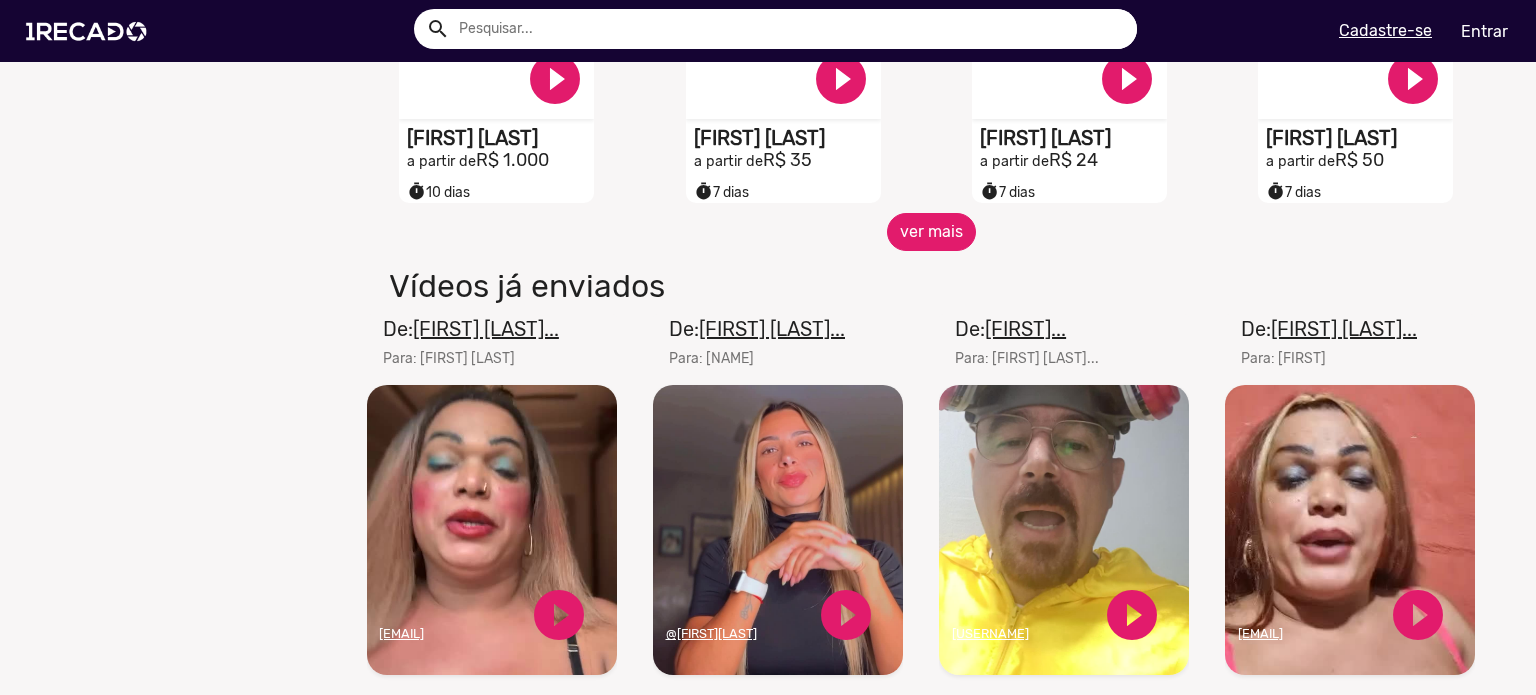 scroll, scrollTop: 6933, scrollLeft: 0, axis: vertical 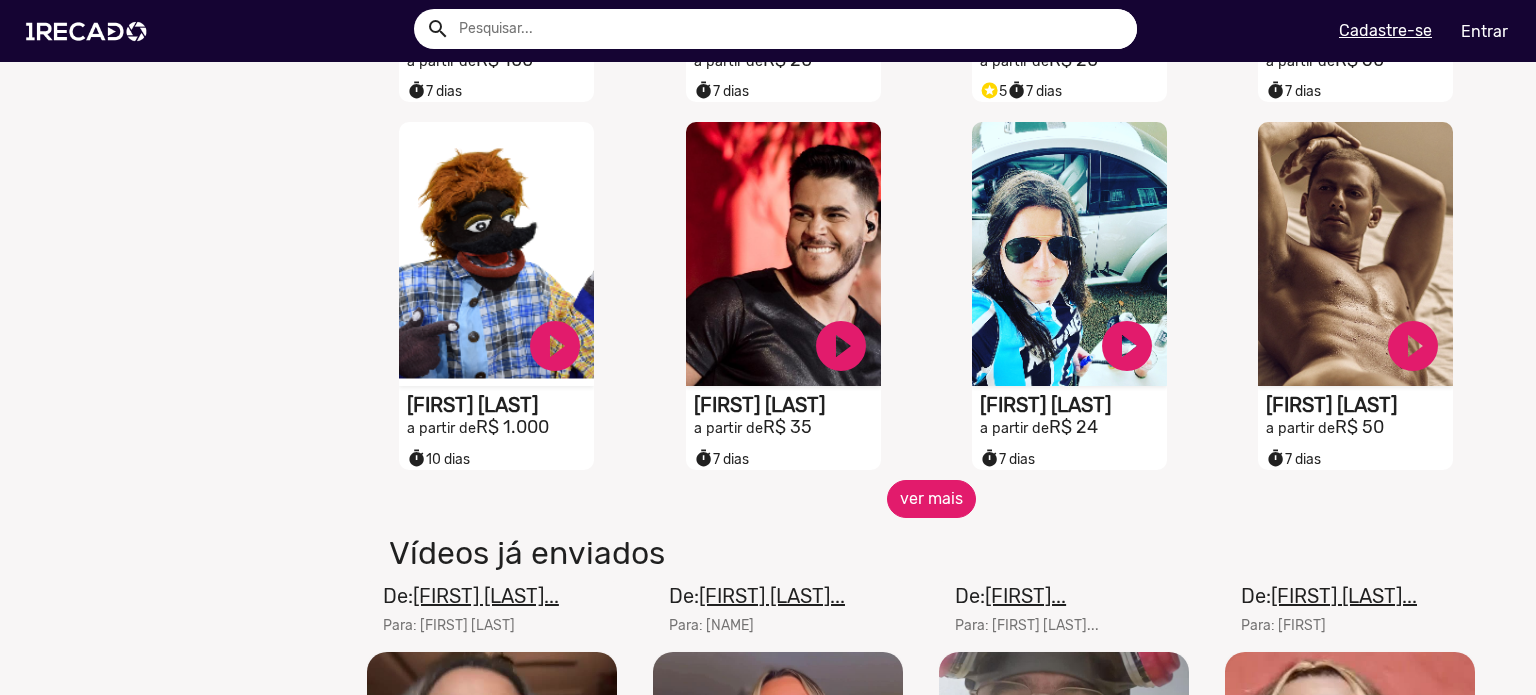 click on "ver mais" 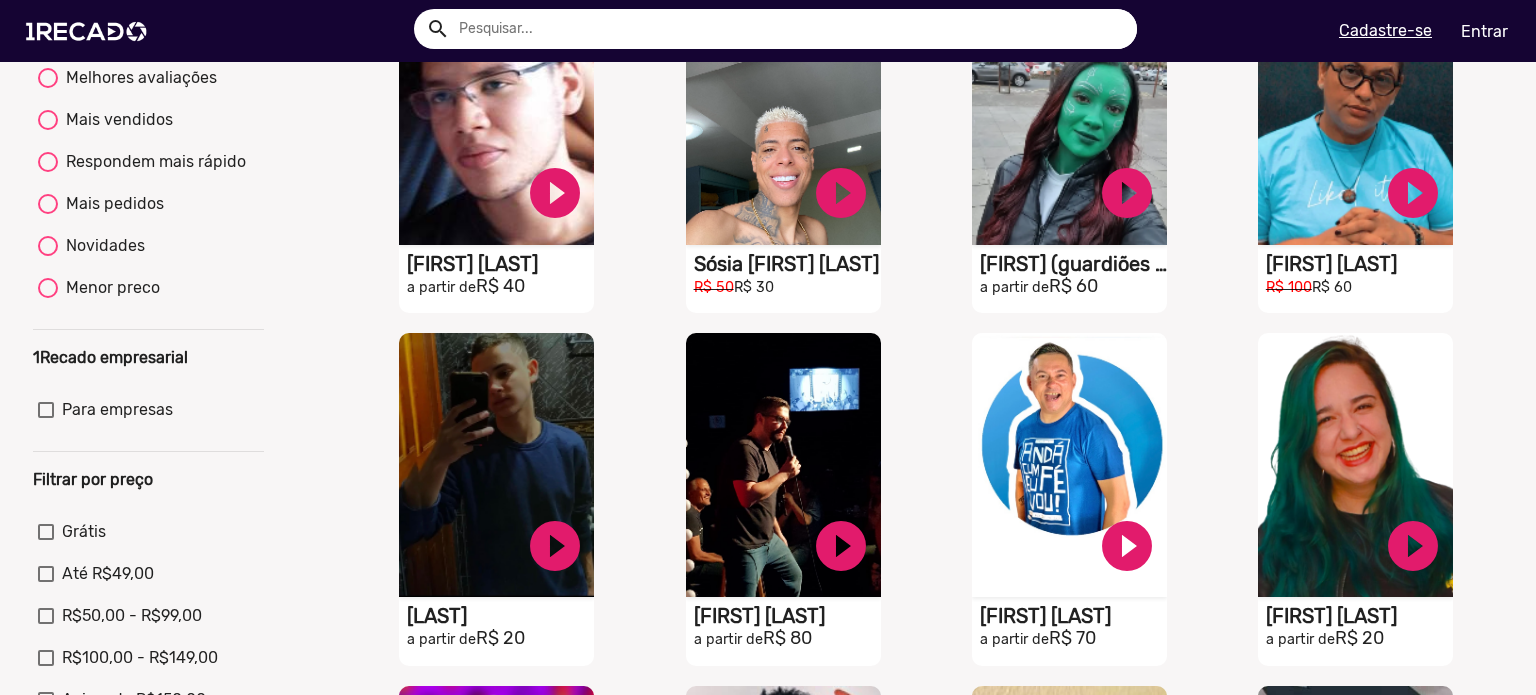 scroll, scrollTop: 0, scrollLeft: 0, axis: both 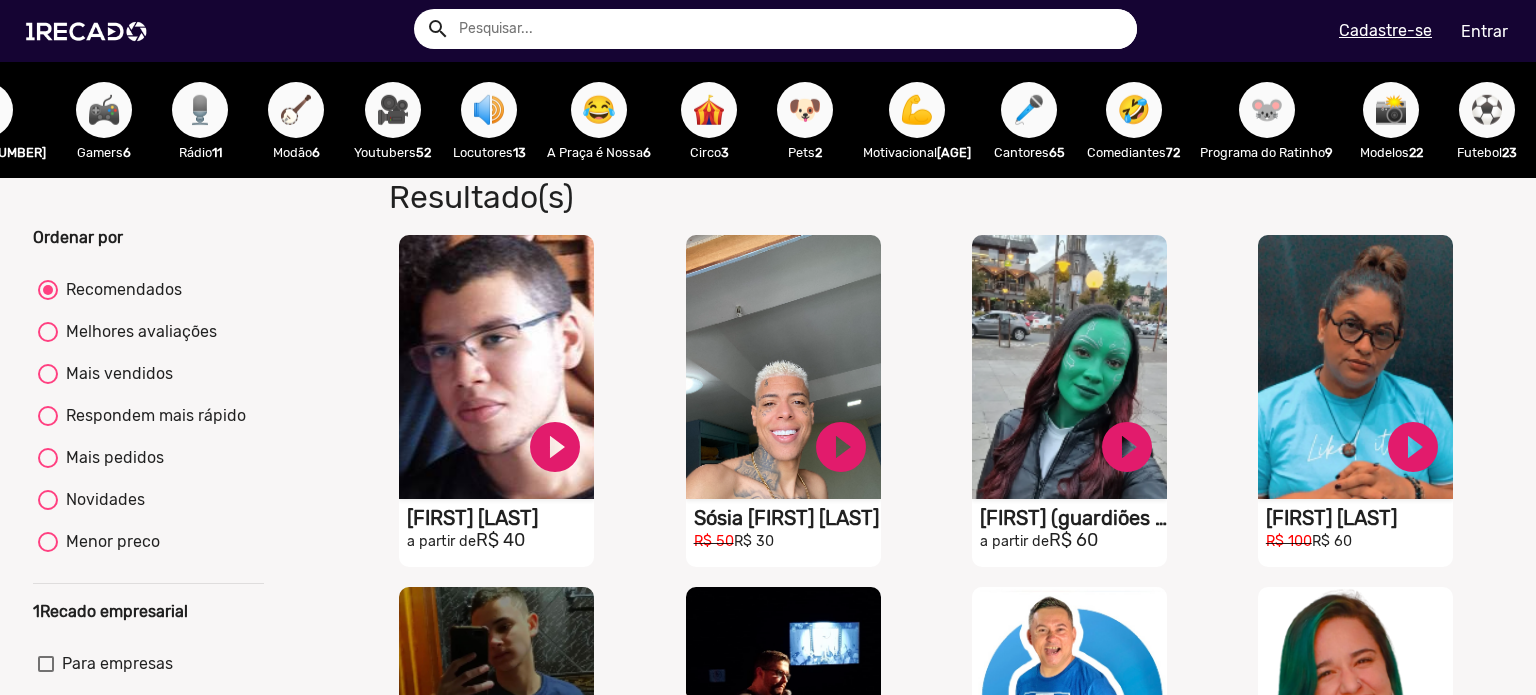 click on "🔊  Locutores  [NUMBER]" at bounding box center [489, 120] 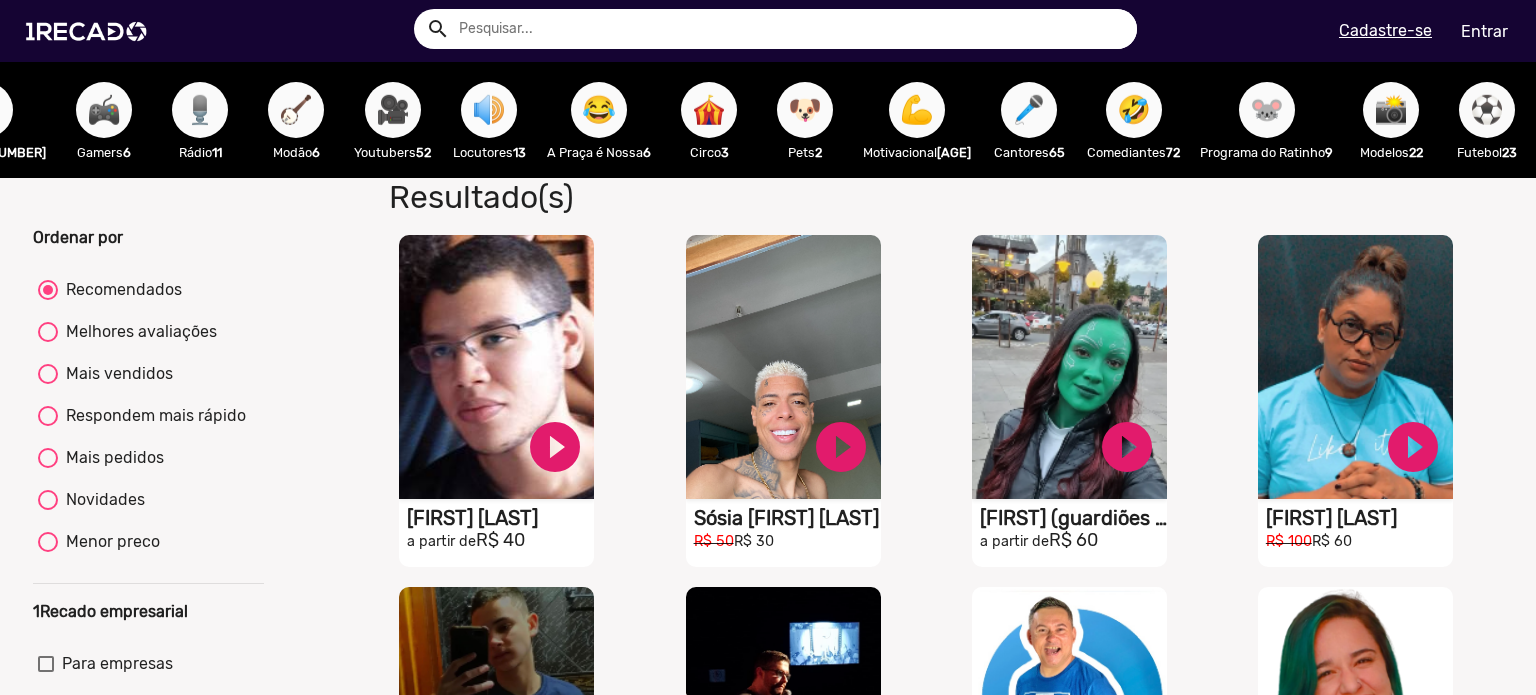 click on "🔊" at bounding box center (489, 110) 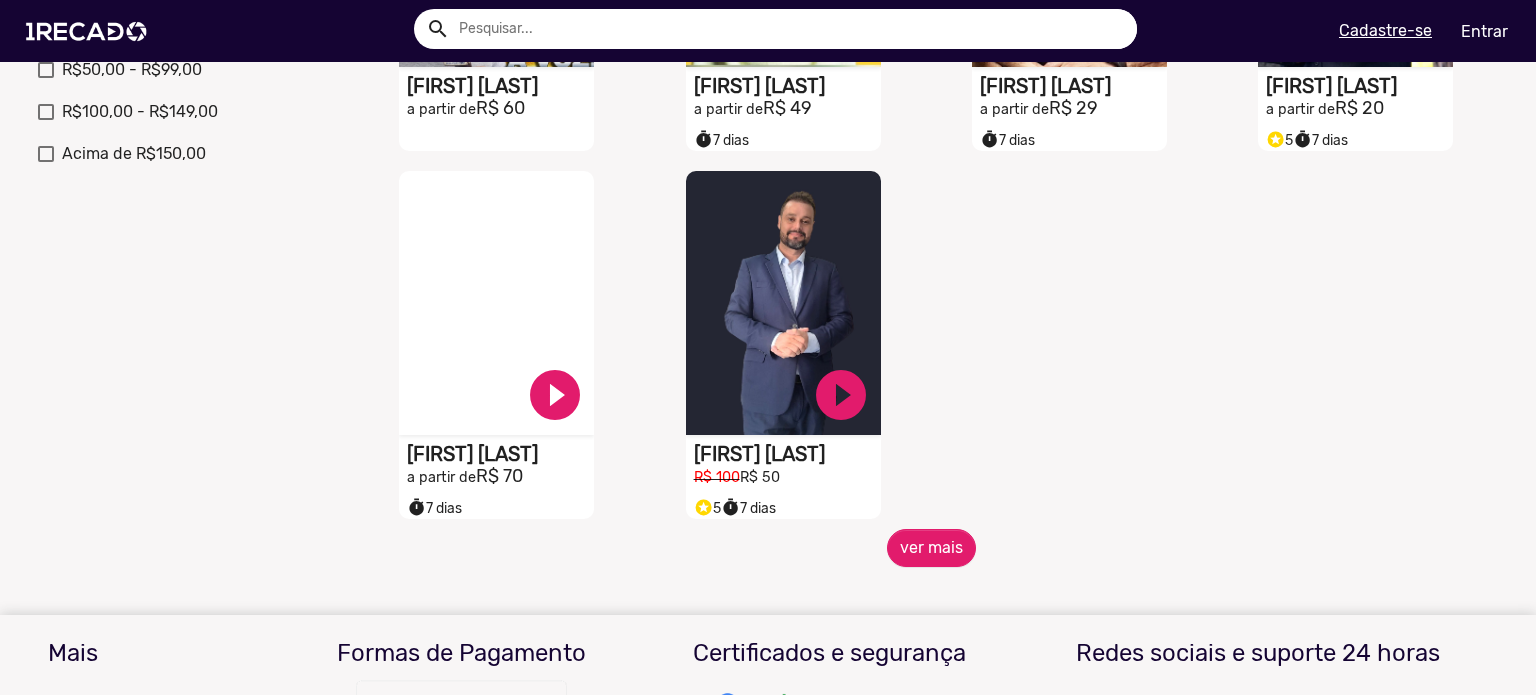 scroll, scrollTop: 0, scrollLeft: 0, axis: both 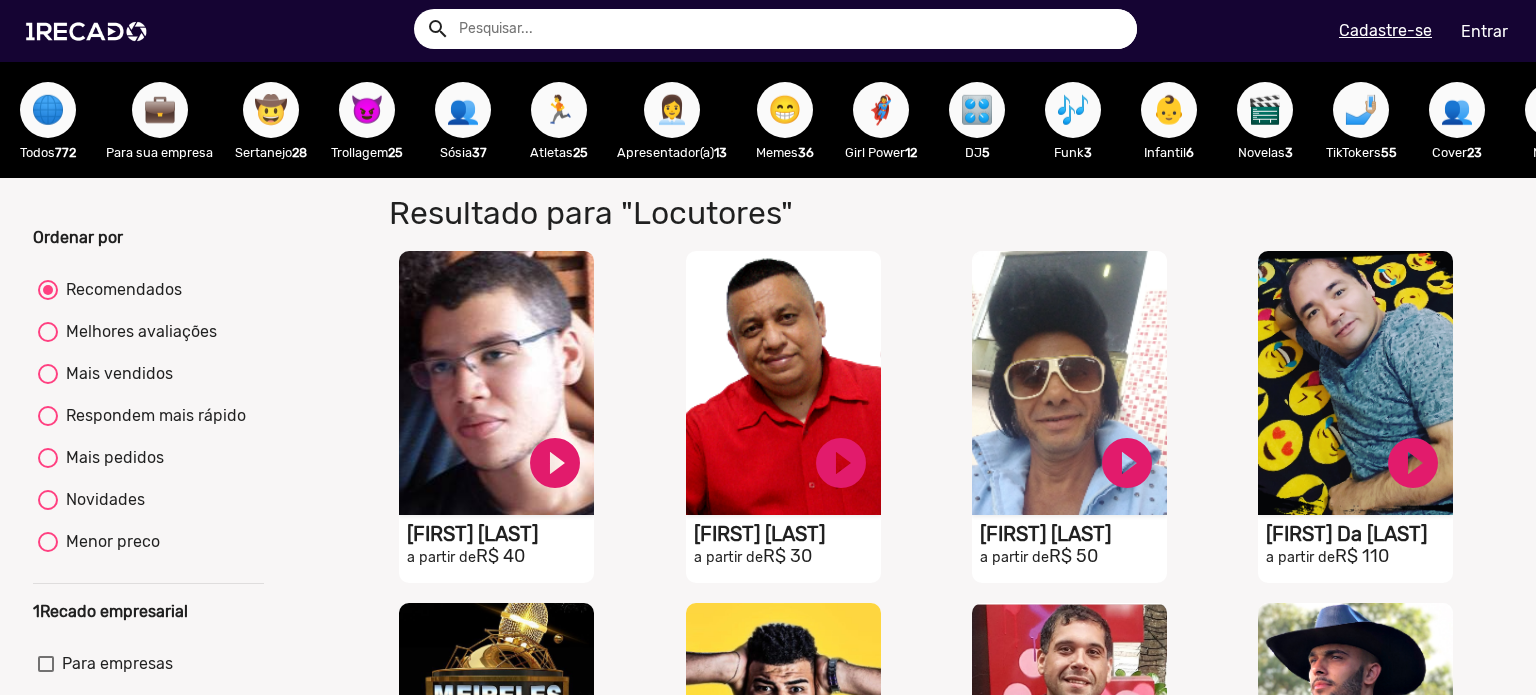 click on "🤠" at bounding box center (271, 110) 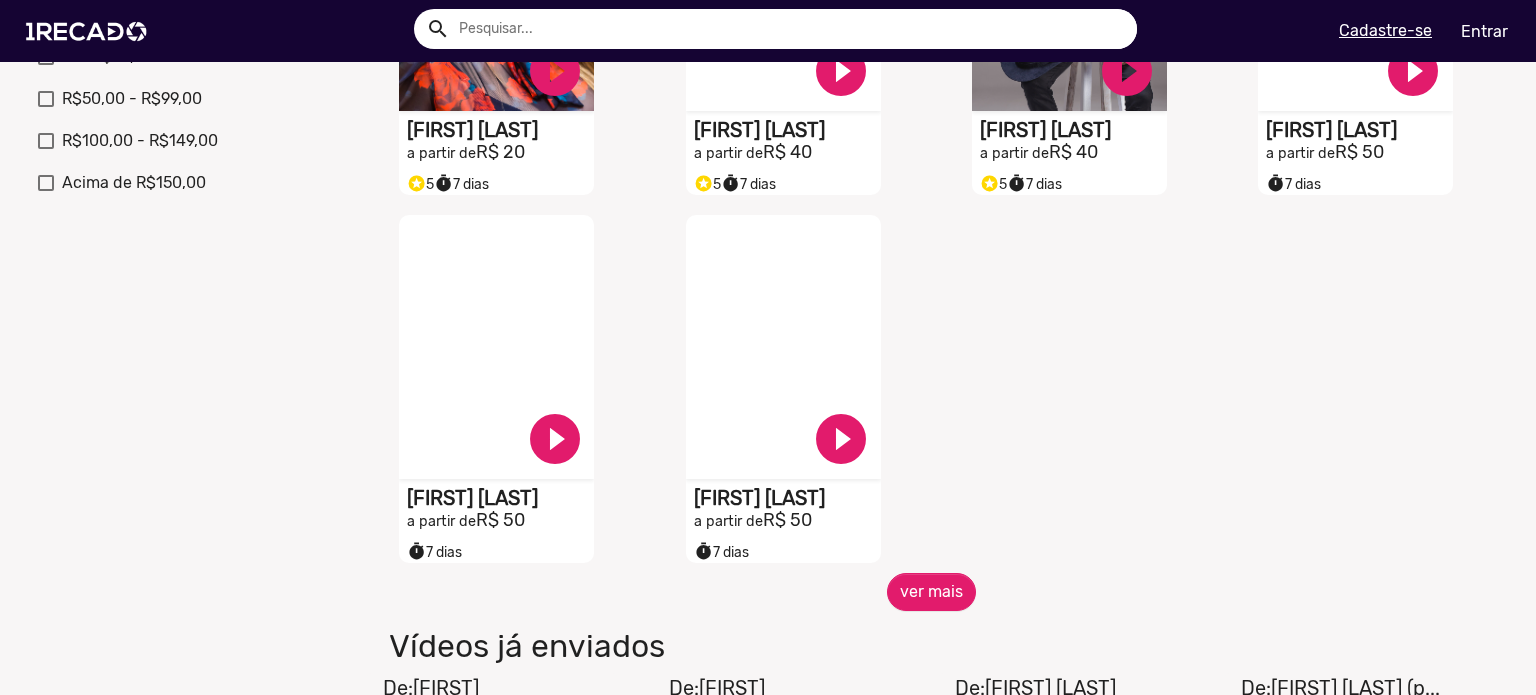 scroll, scrollTop: 800, scrollLeft: 0, axis: vertical 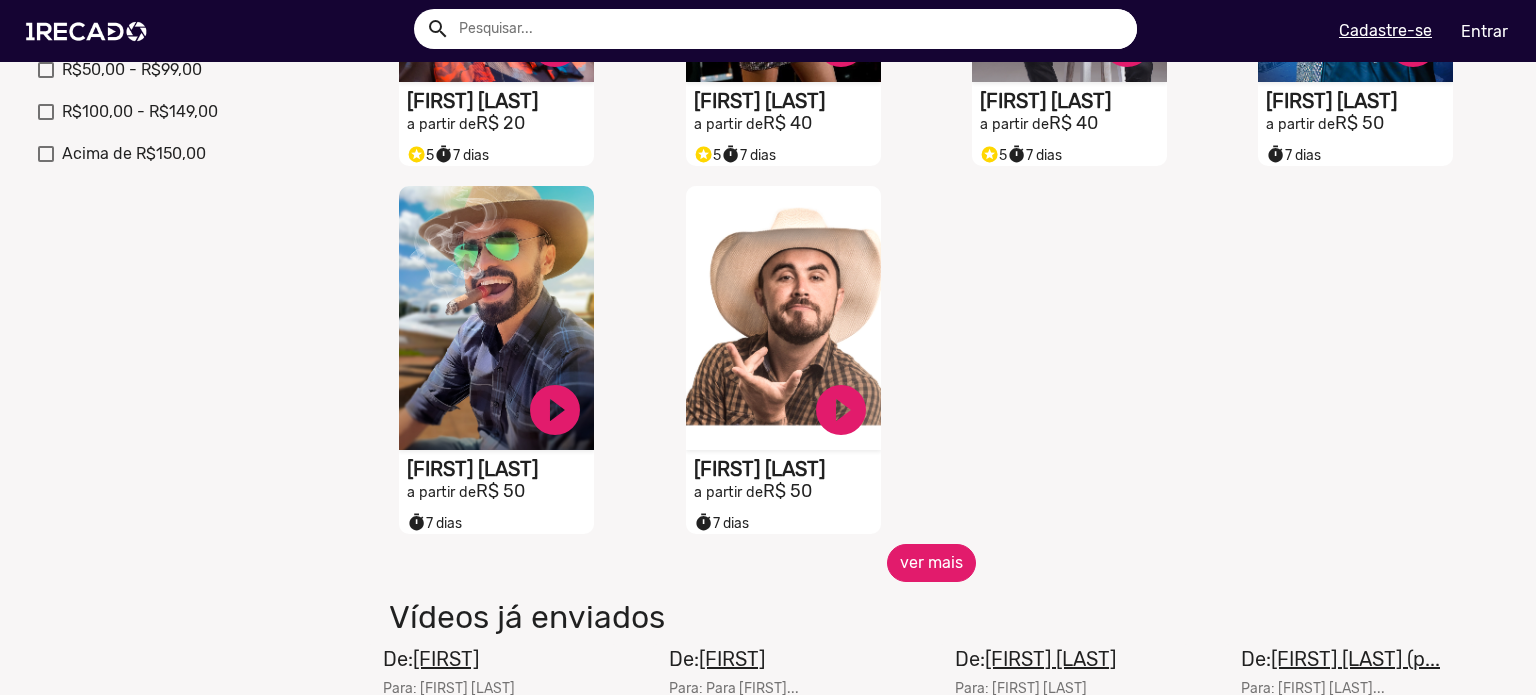 click on "ver mais" 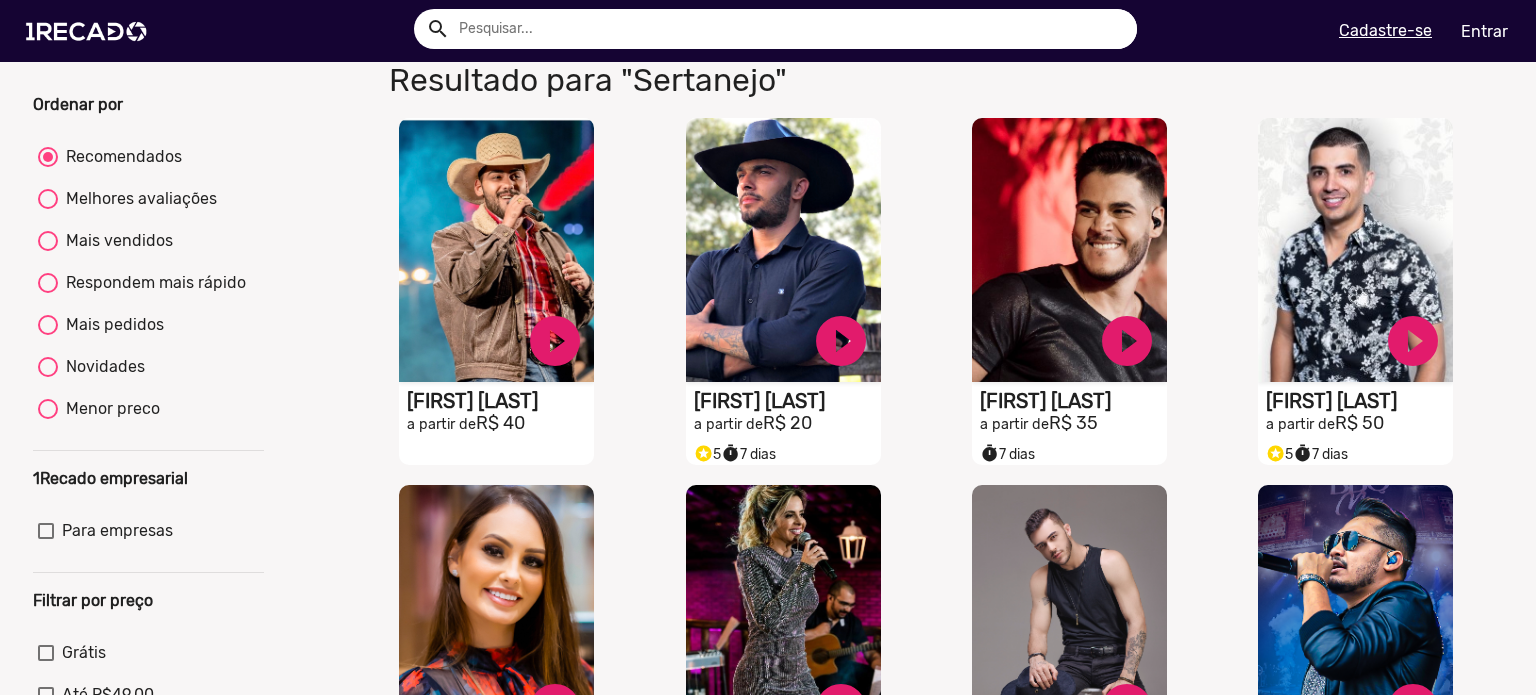 scroll, scrollTop: 0, scrollLeft: 0, axis: both 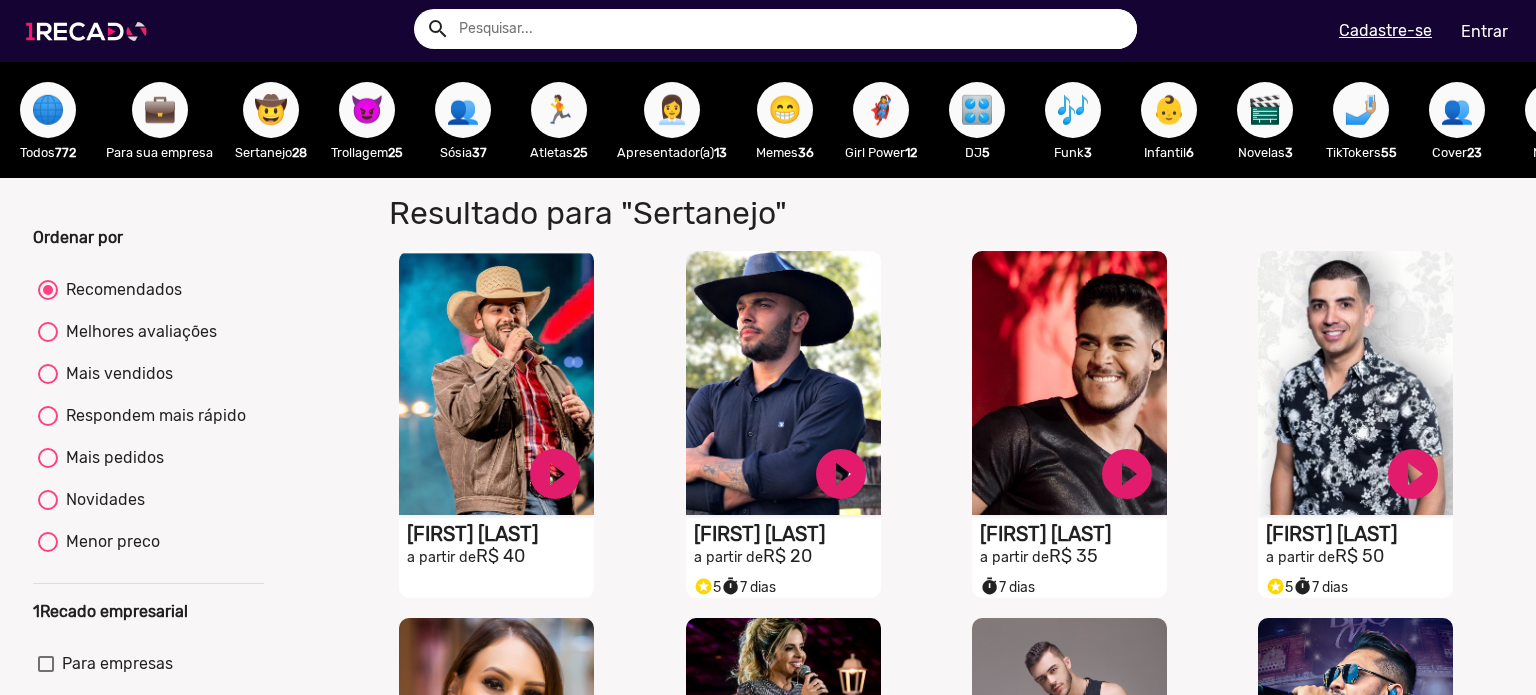 click at bounding box center (90, 31) 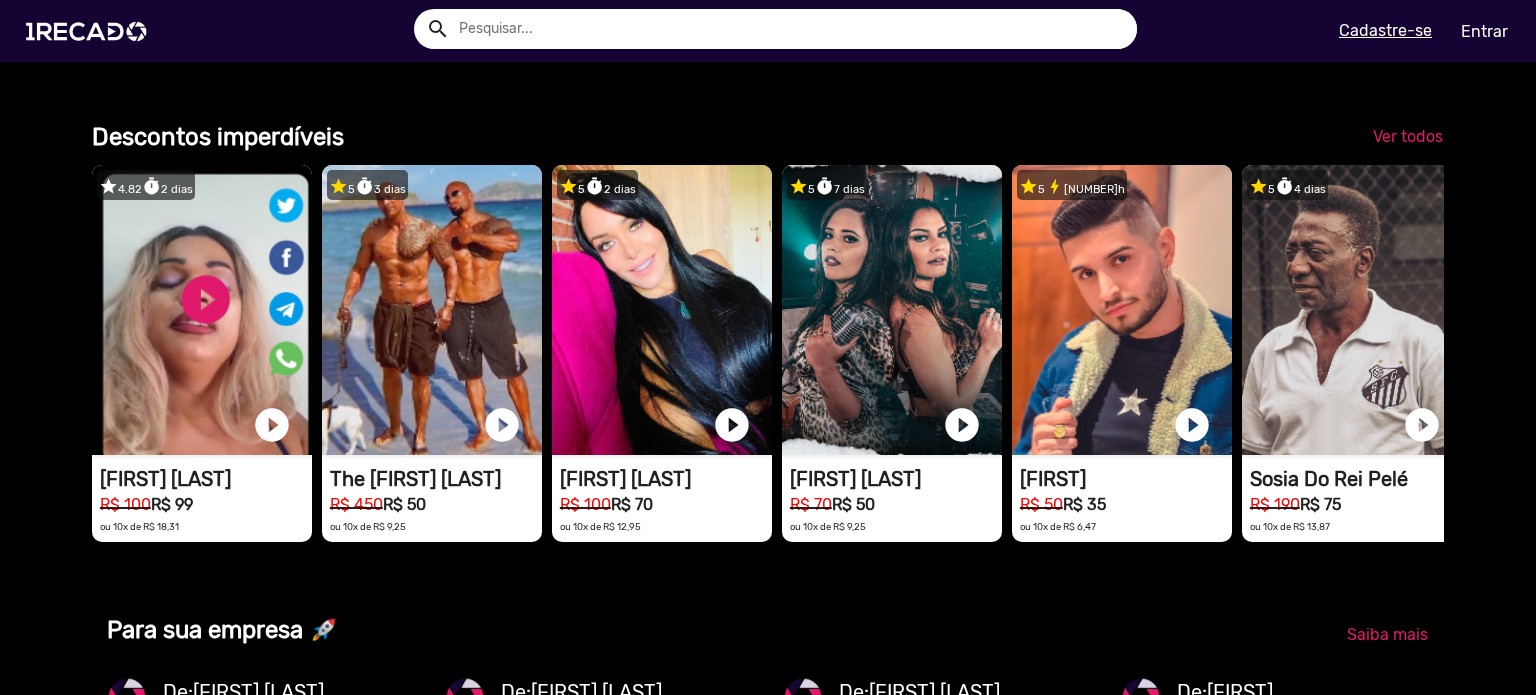 scroll, scrollTop: 1600, scrollLeft: 0, axis: vertical 